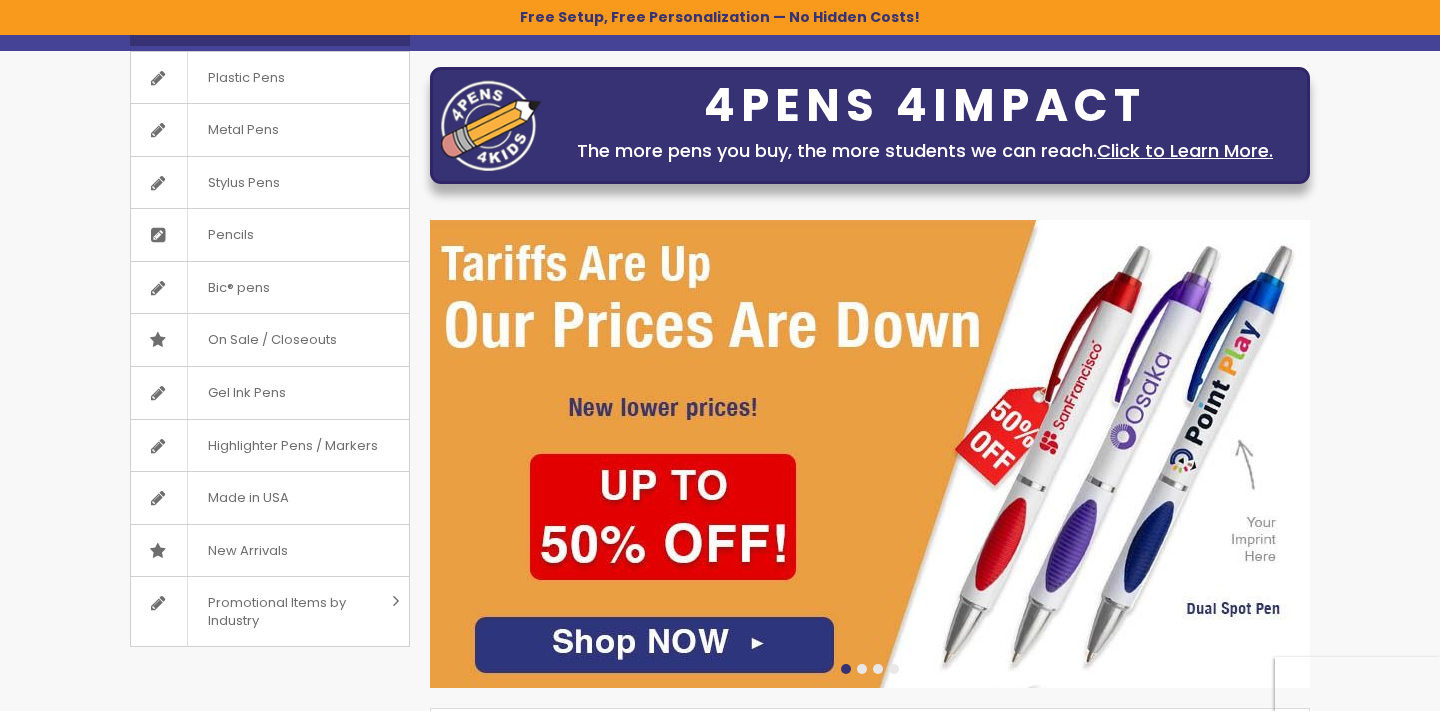 scroll, scrollTop: 238, scrollLeft: 0, axis: vertical 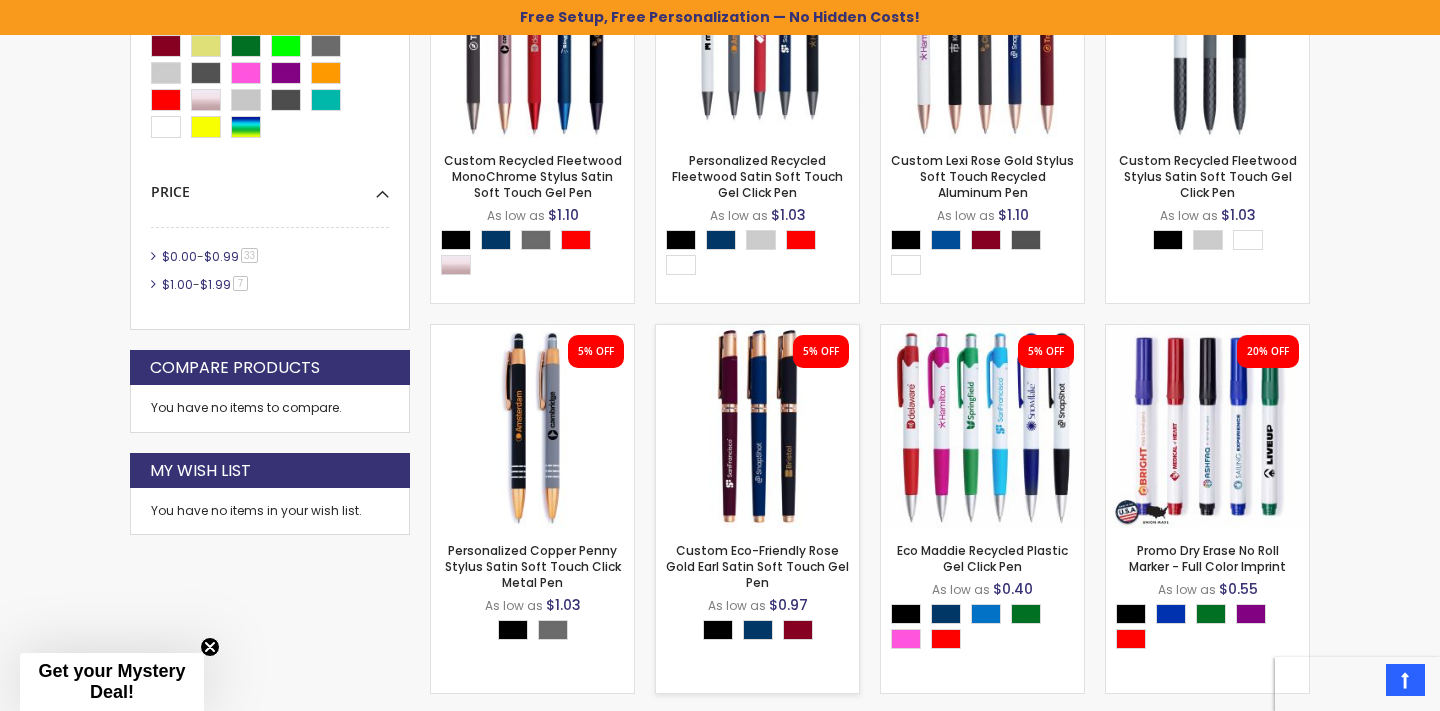 click on "-
**
+
Add to Cart" at bounding box center [757, 495] 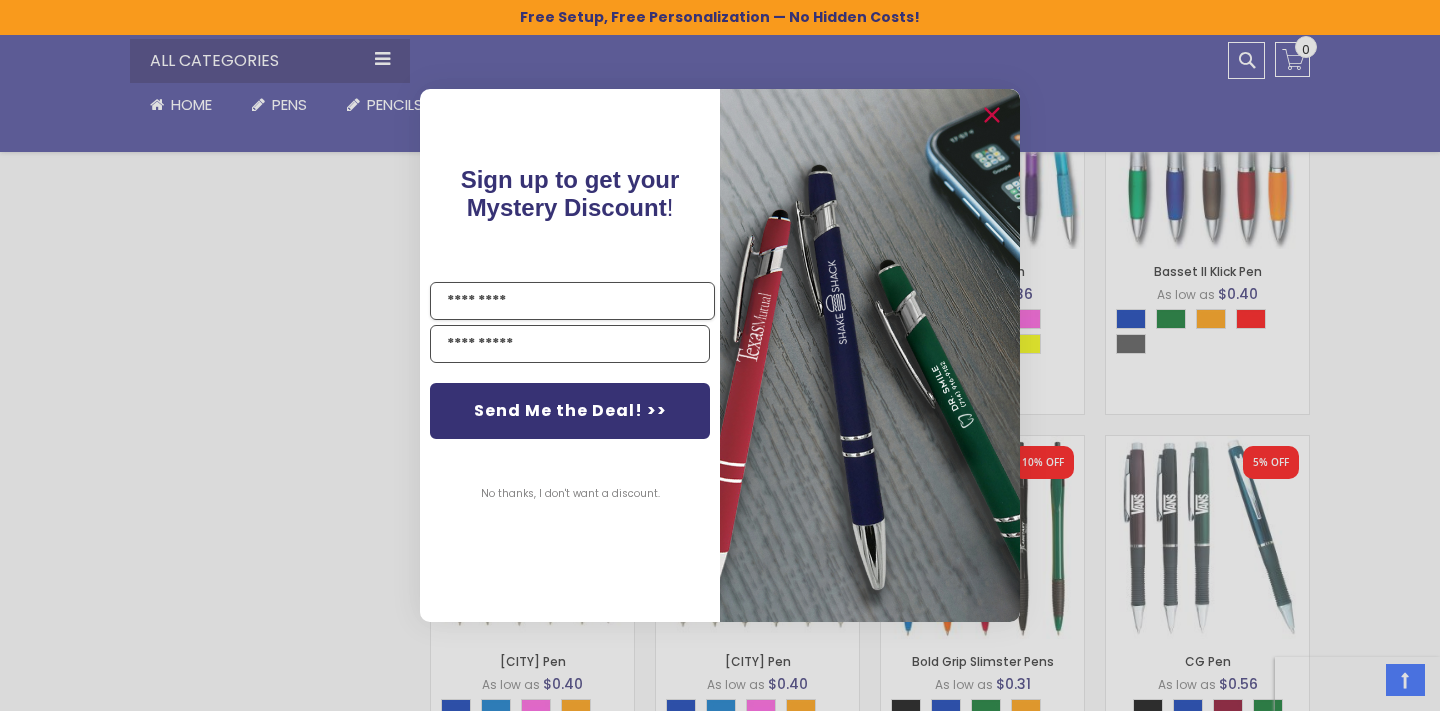 scroll, scrollTop: 1395, scrollLeft: 0, axis: vertical 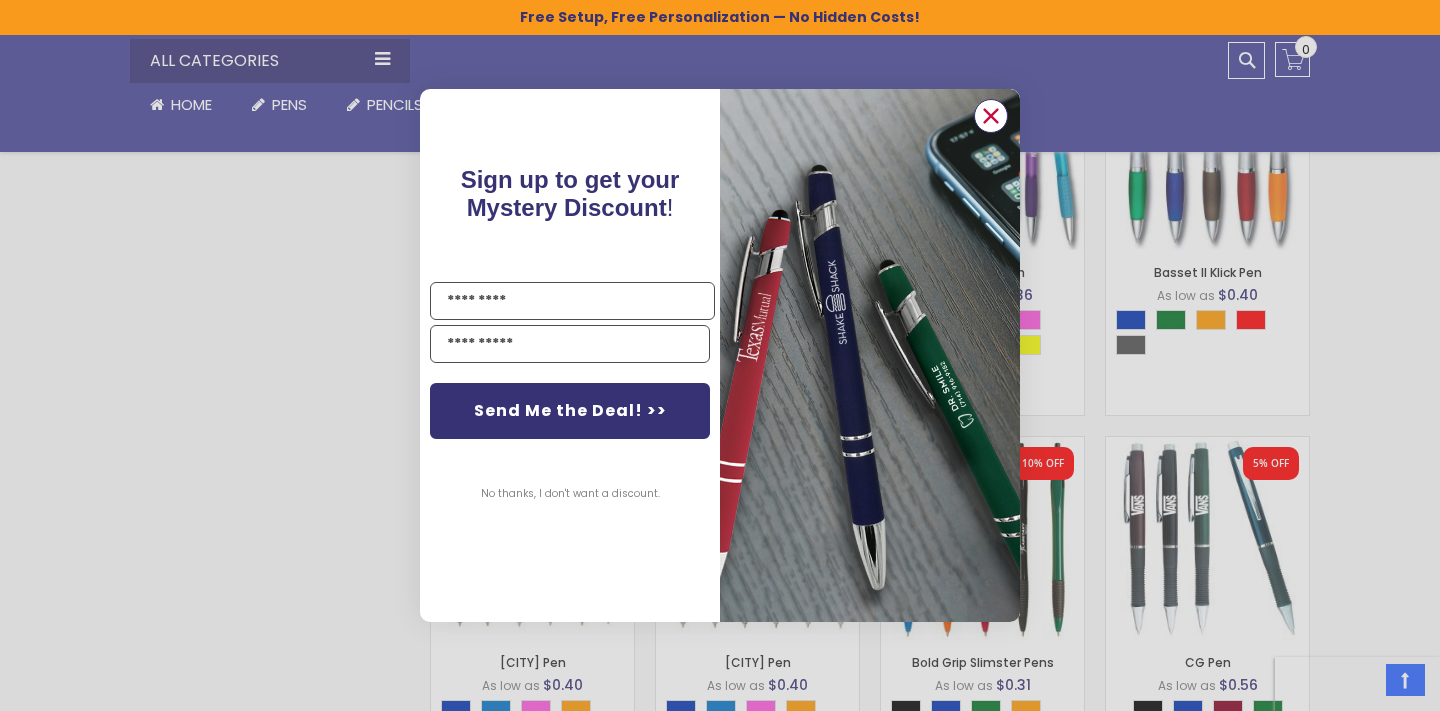 click 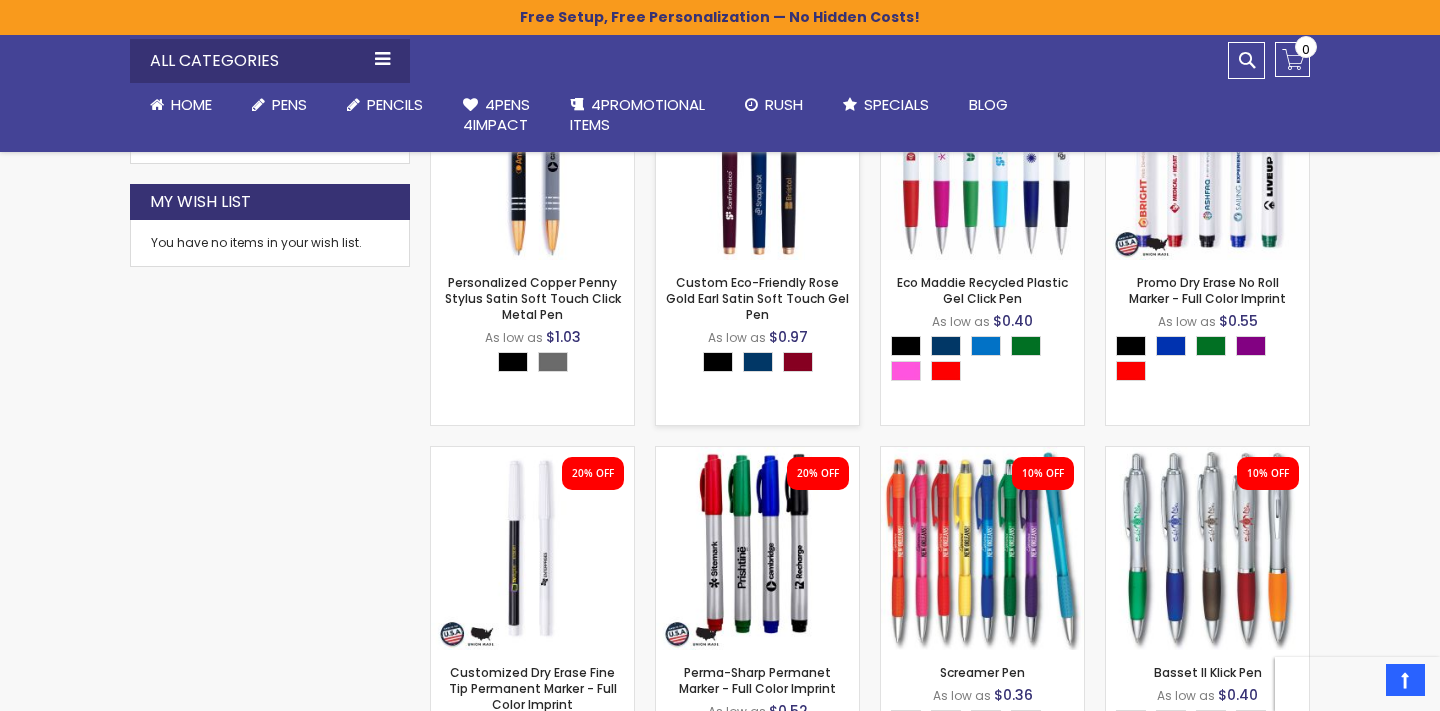 scroll, scrollTop: 843, scrollLeft: 0, axis: vertical 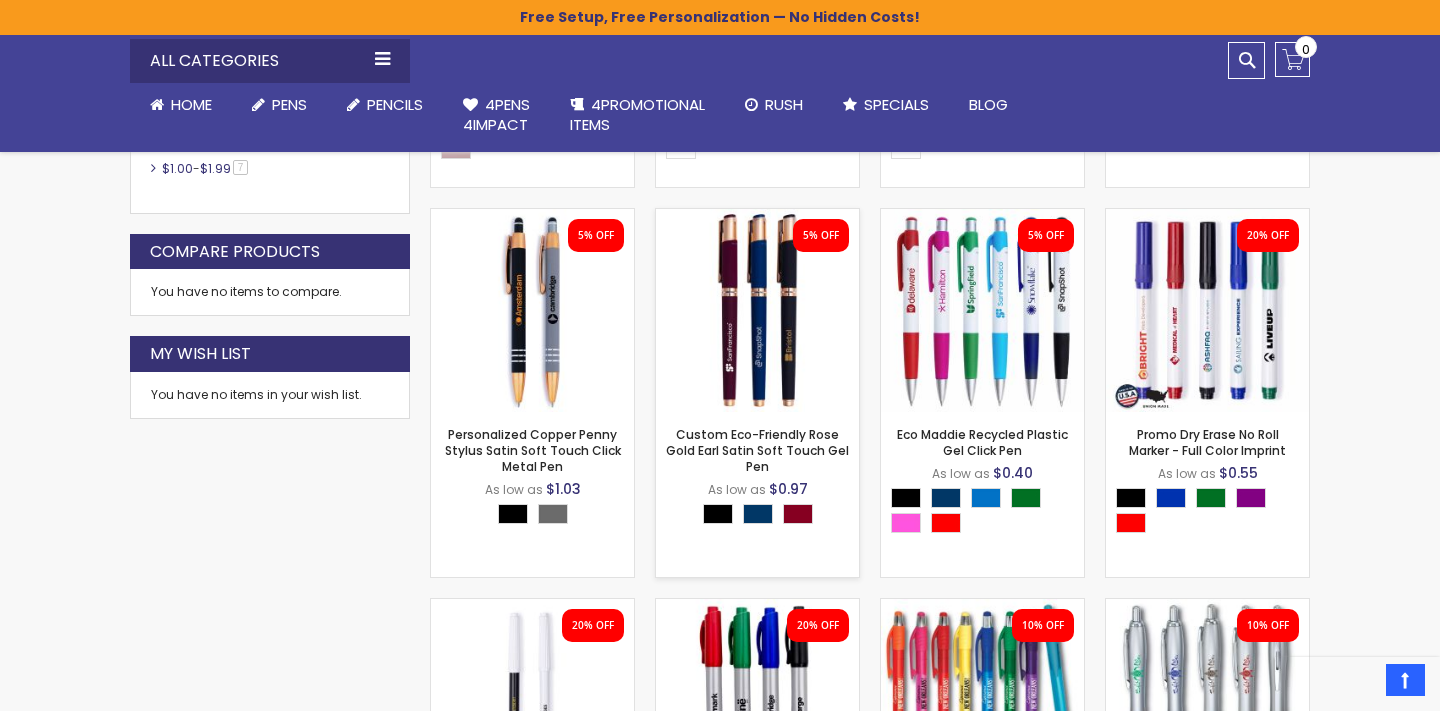 click at bounding box center [757, 310] 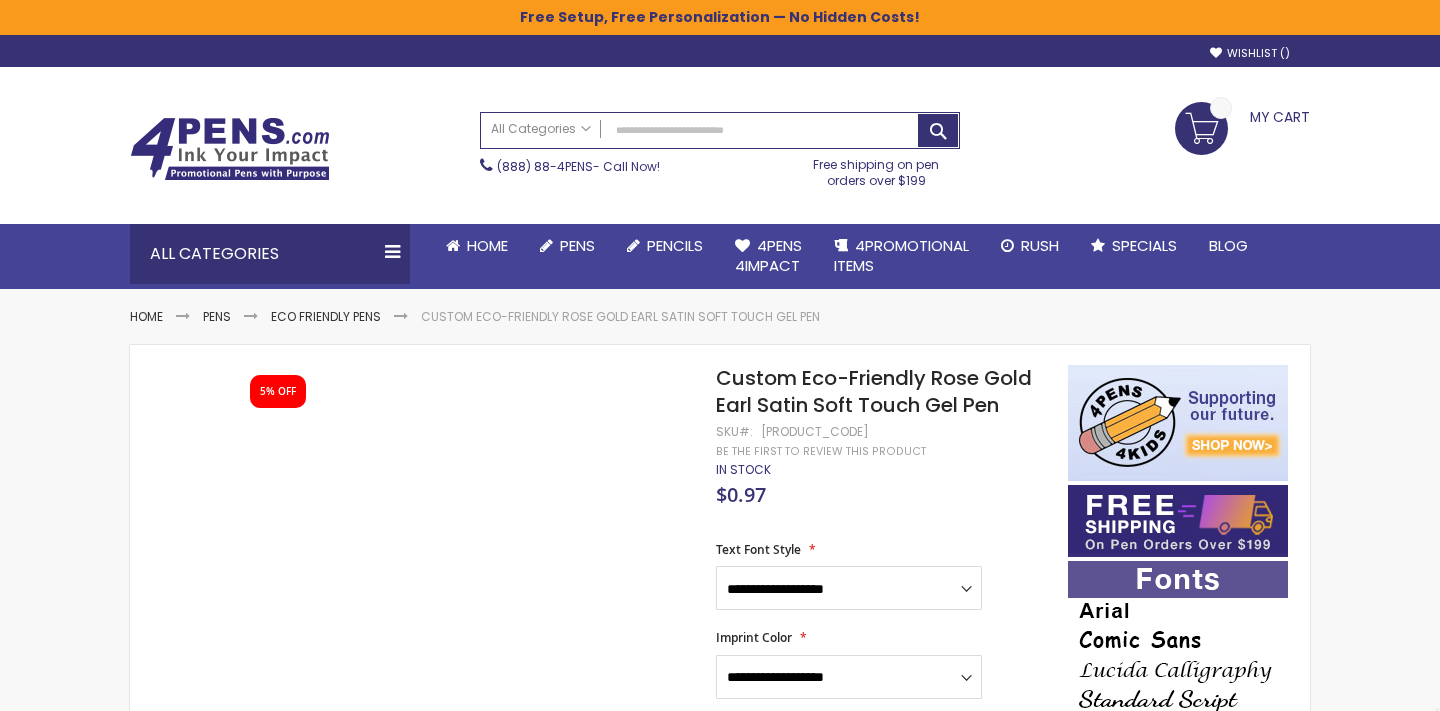 scroll, scrollTop: 0, scrollLeft: 0, axis: both 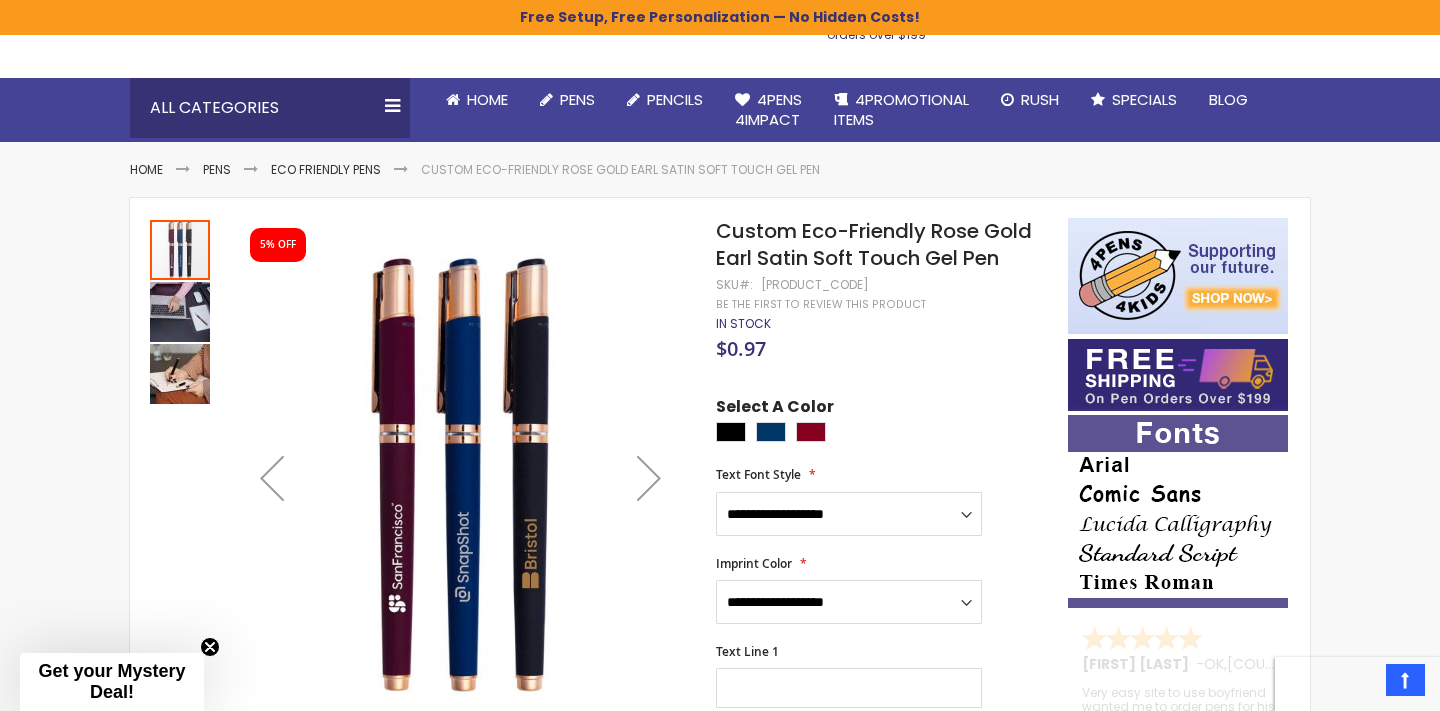 click at bounding box center [180, 374] 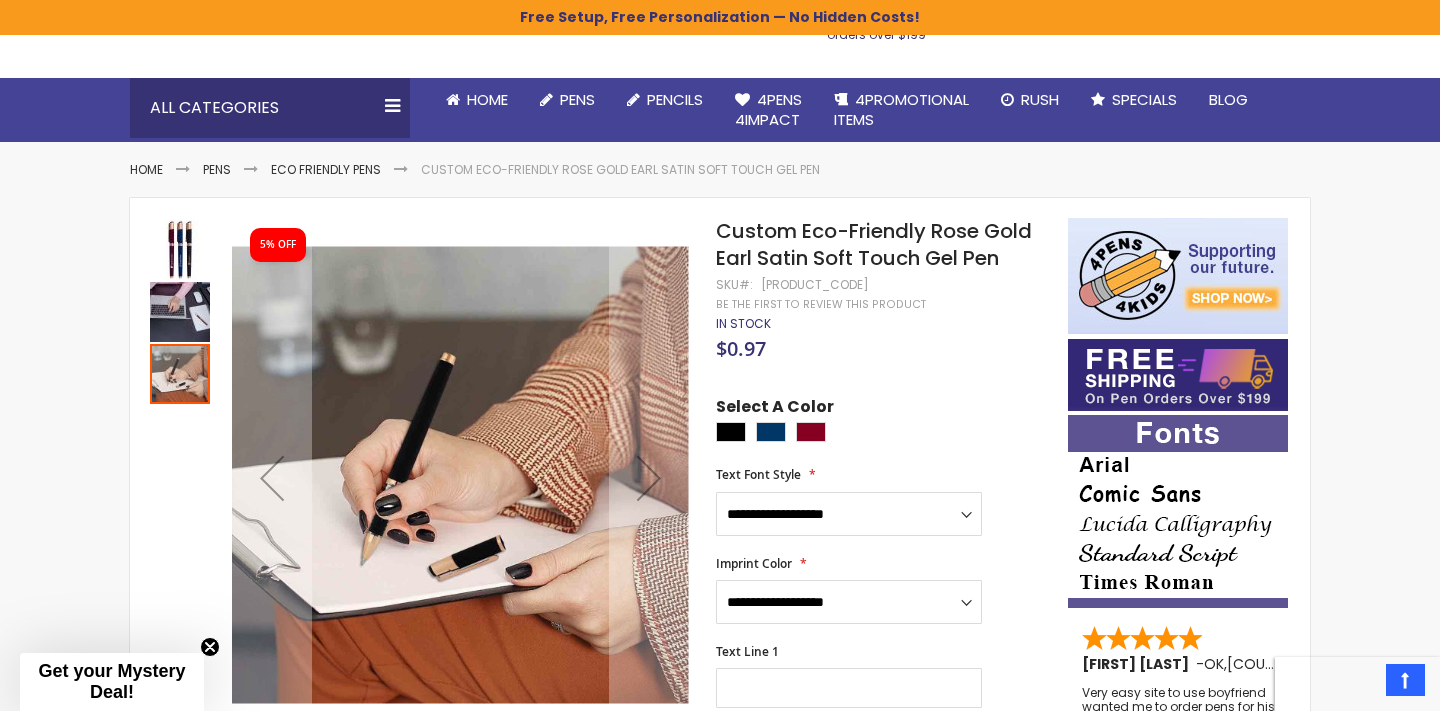 click at bounding box center [180, 250] 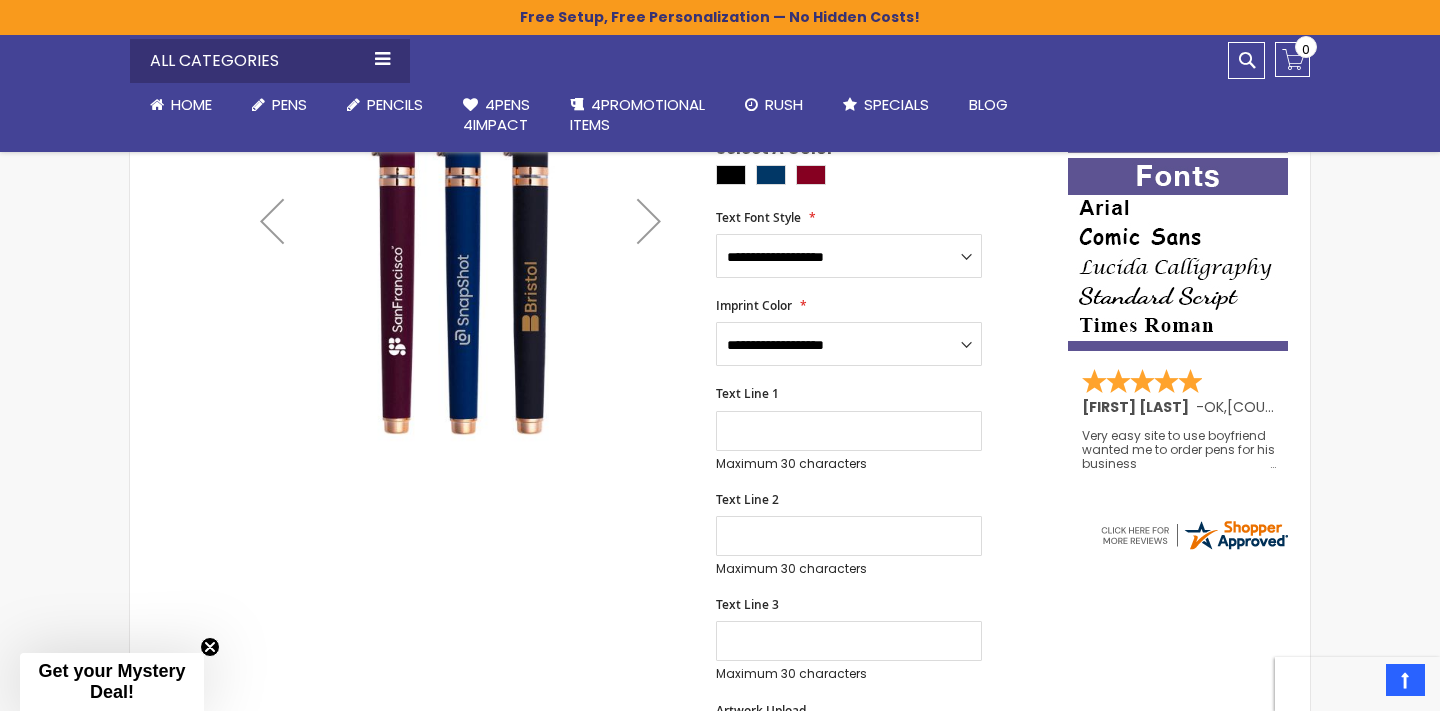 scroll, scrollTop: 401, scrollLeft: 1, axis: both 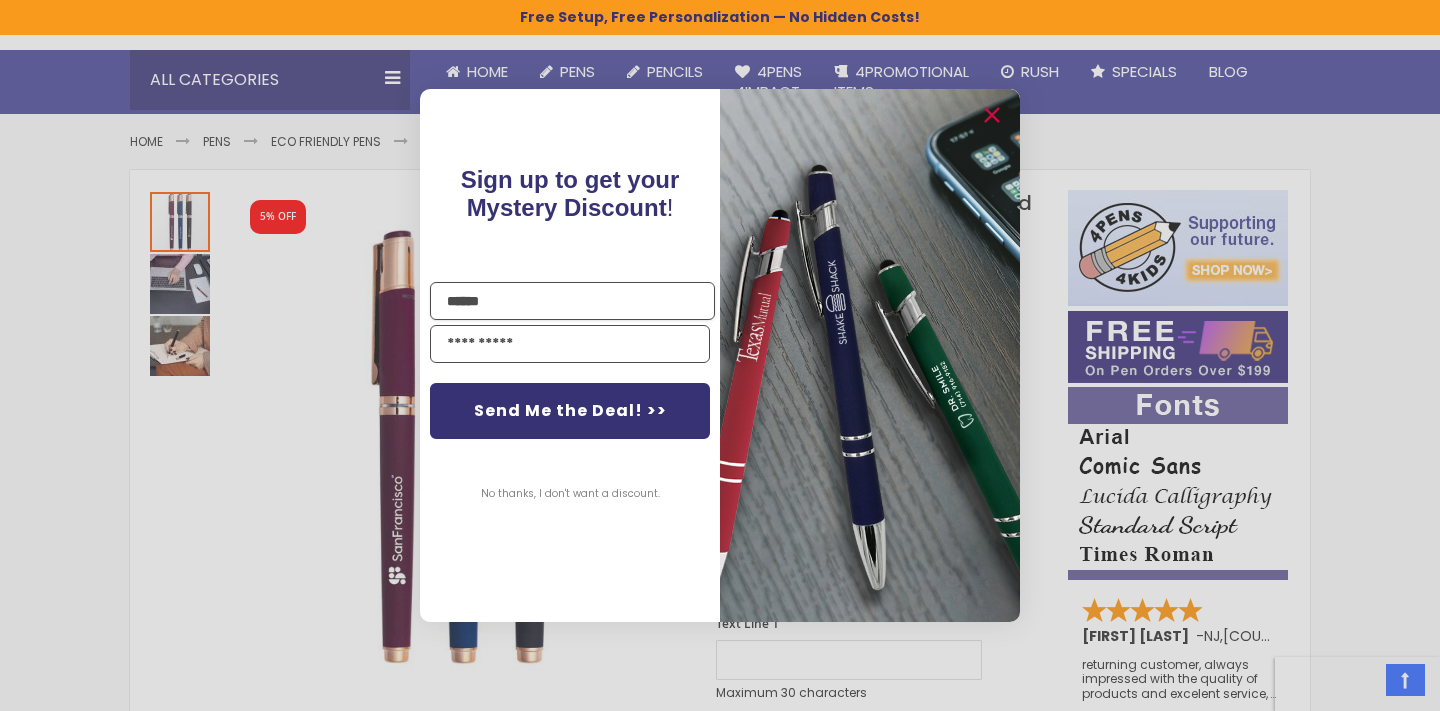 type on "*****" 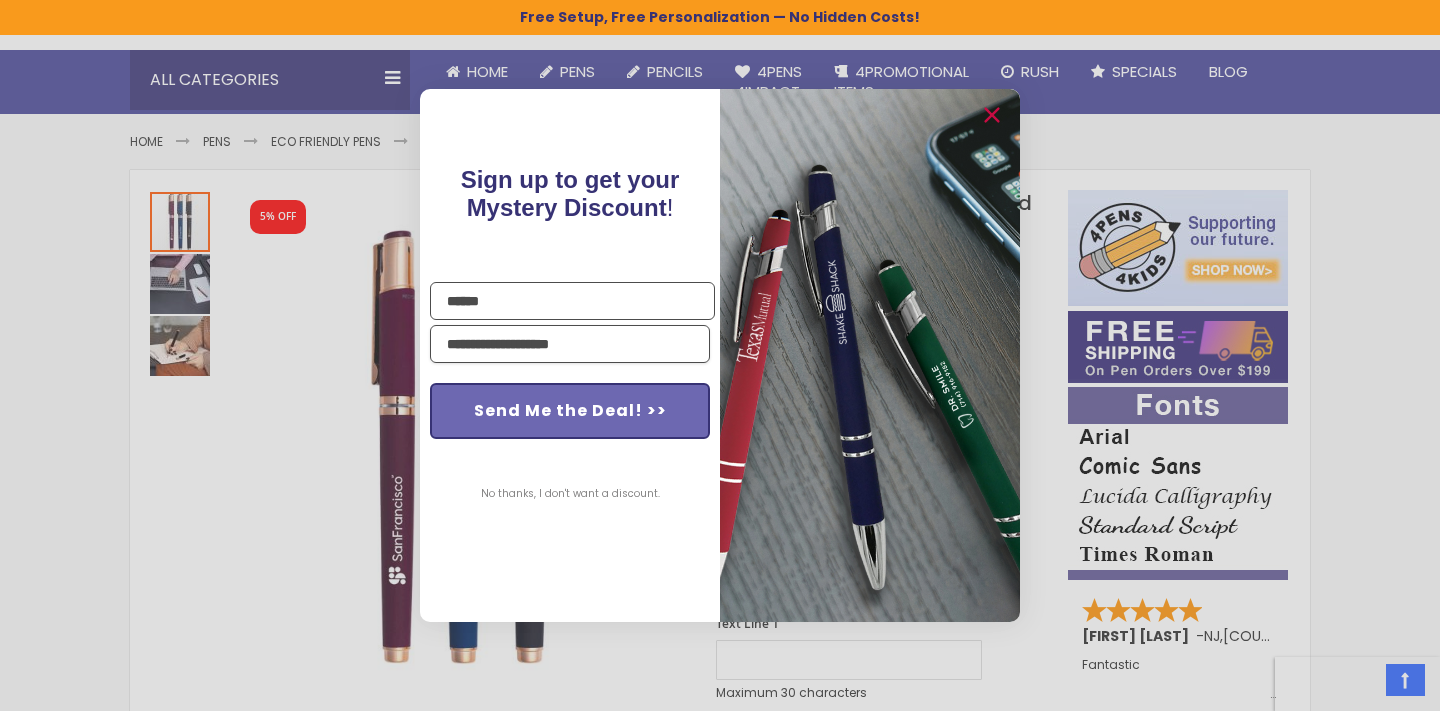 type on "**********" 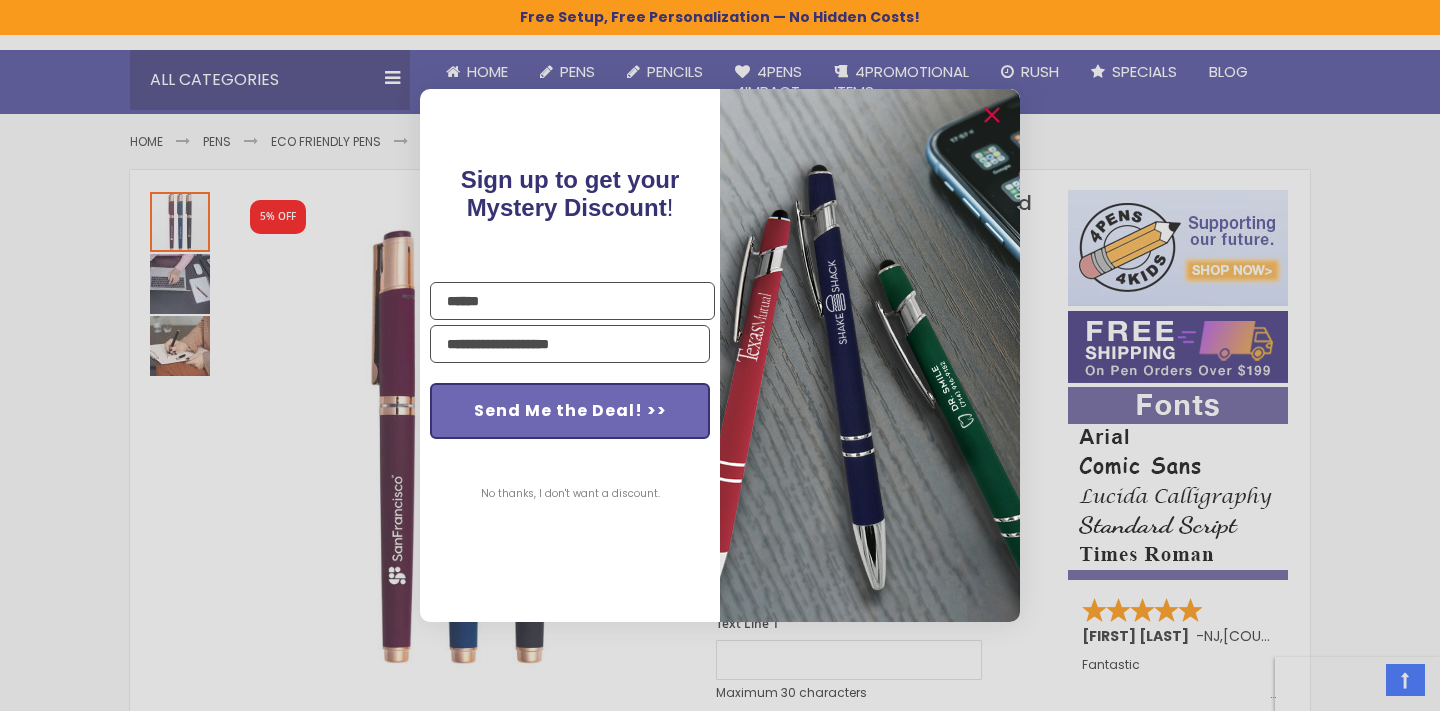 click on "Send Me the Deal! >>" at bounding box center [570, 411] 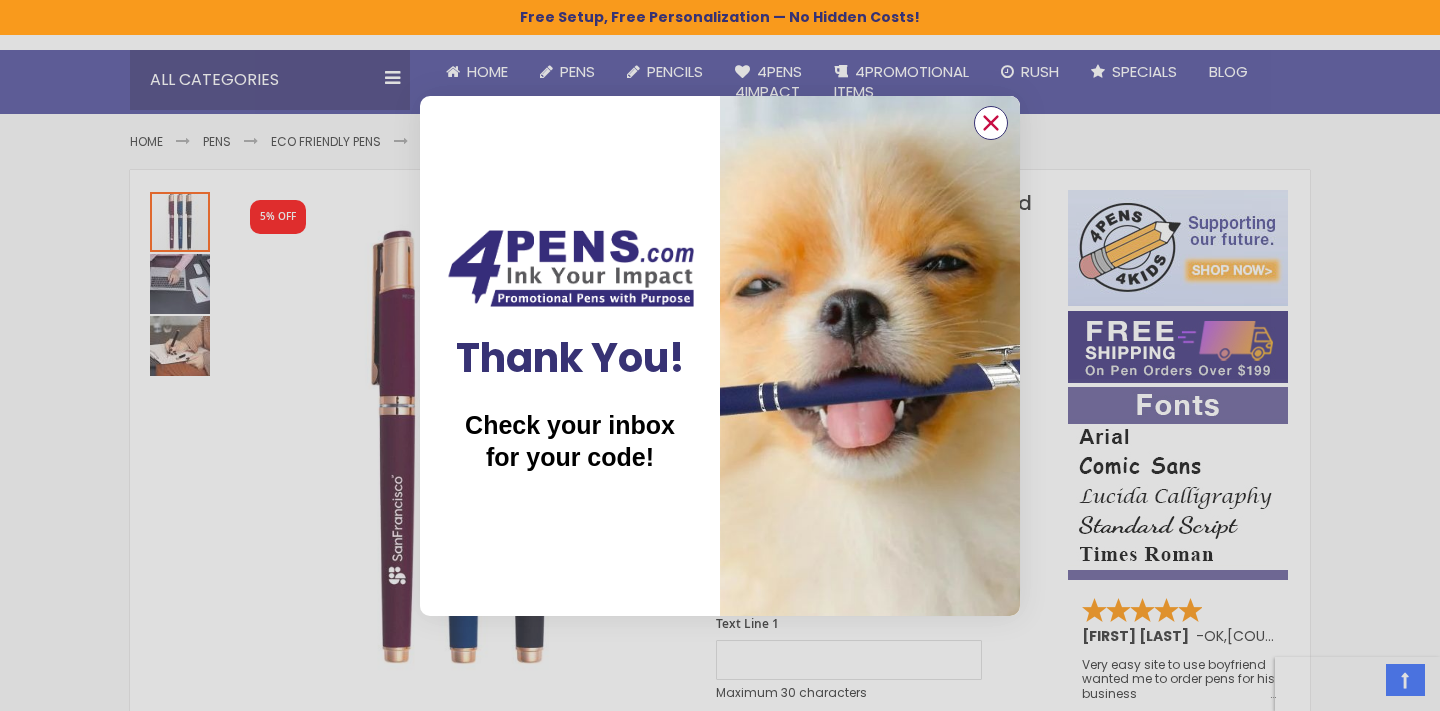 click 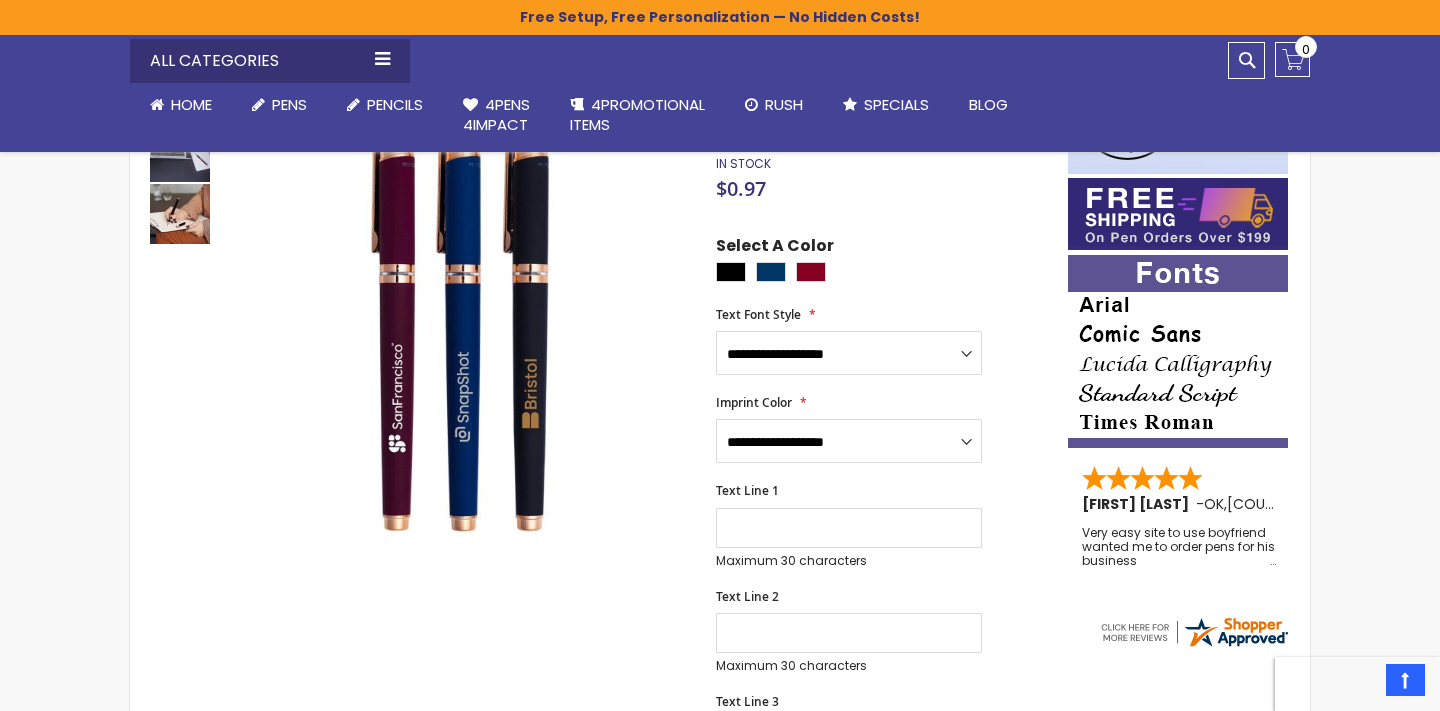 scroll, scrollTop: 304, scrollLeft: 0, axis: vertical 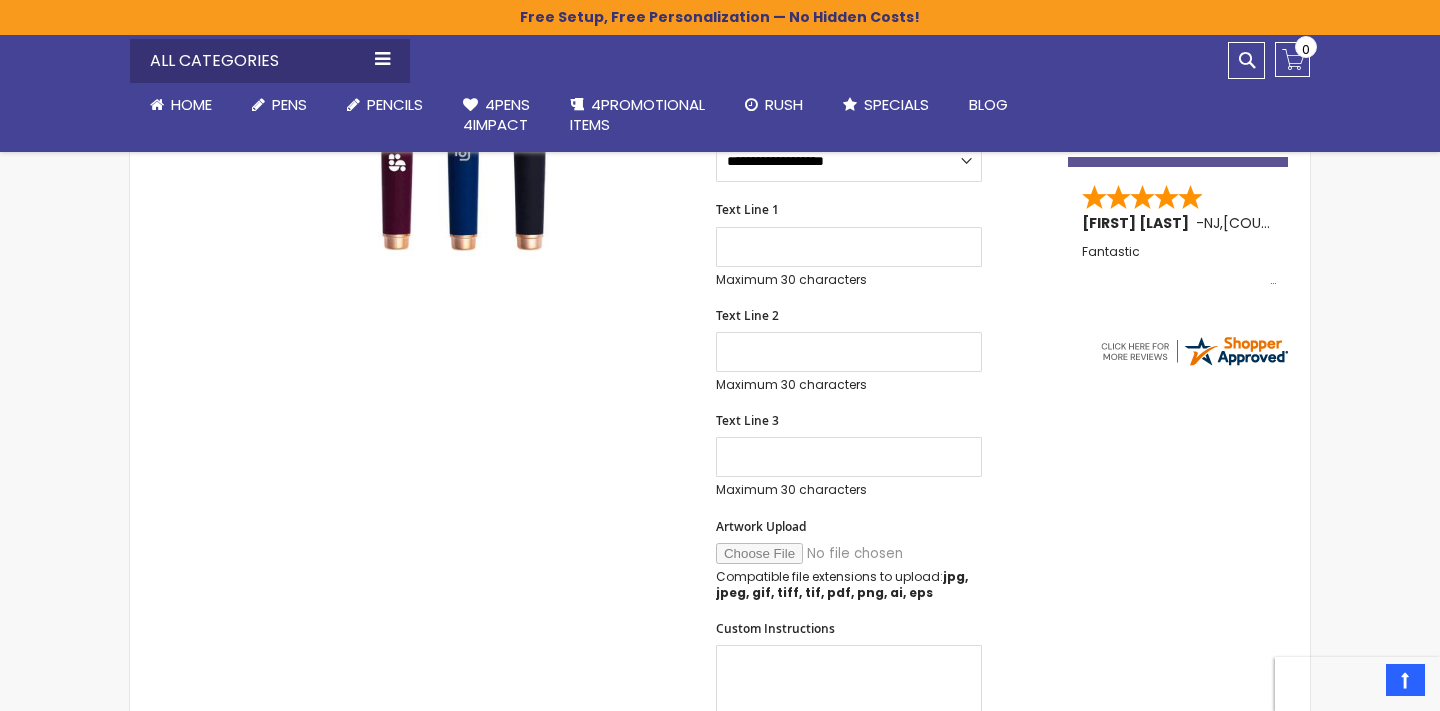 click on "Artwork Upload" at bounding box center [852, 553] 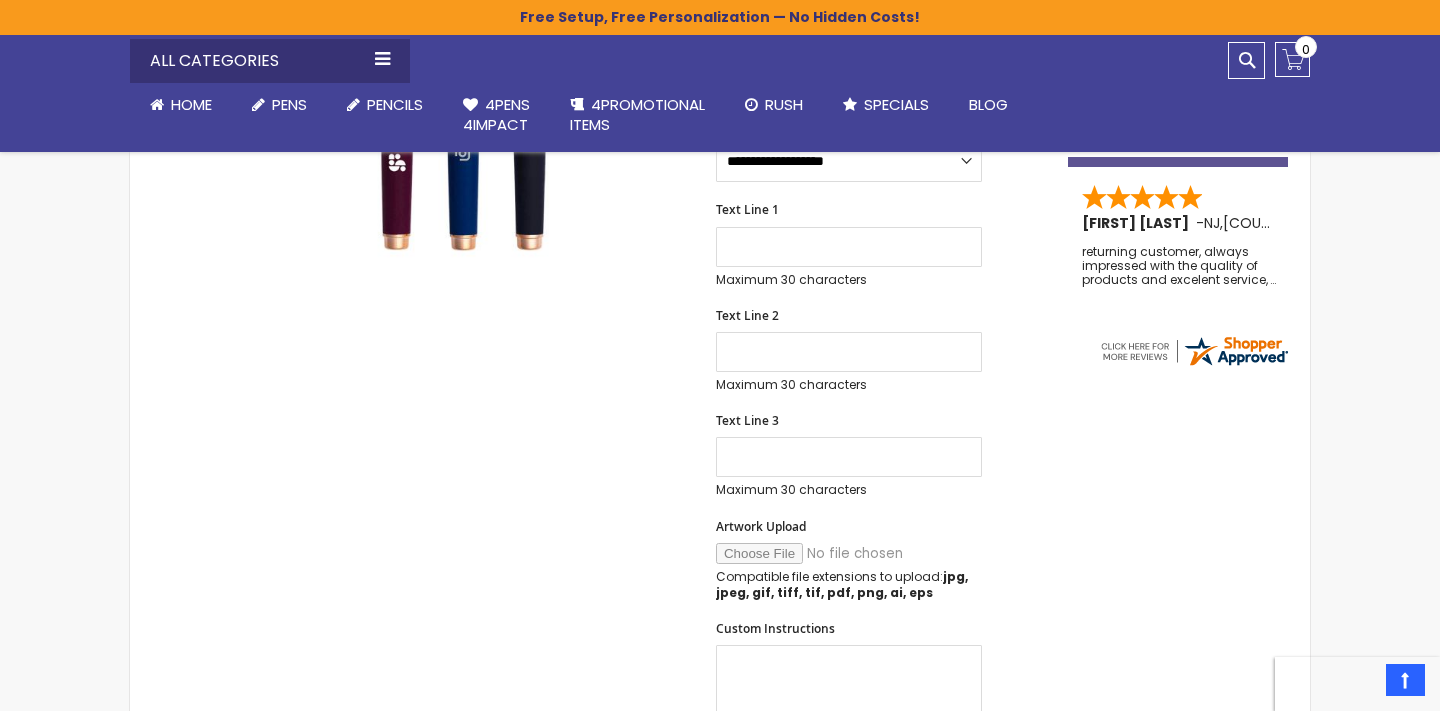 type on "**********" 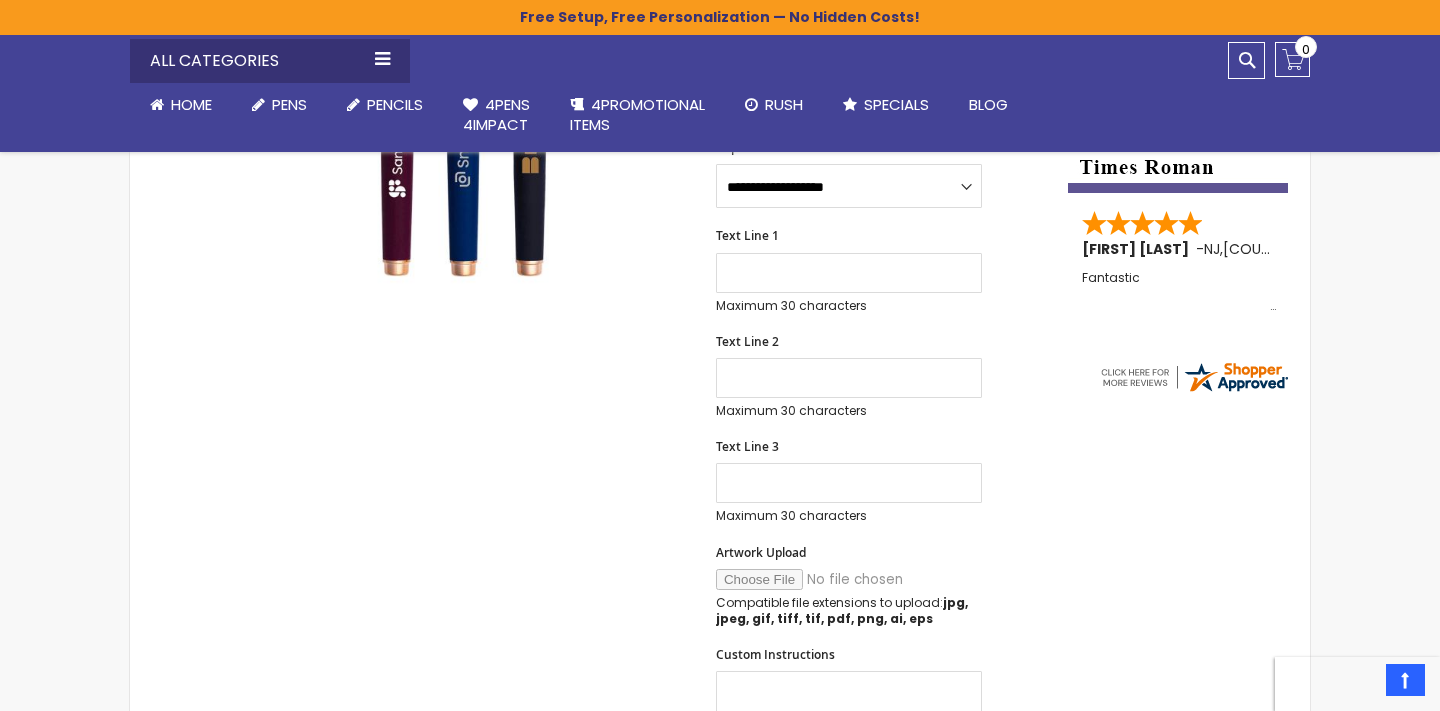 scroll, scrollTop: 640, scrollLeft: 0, axis: vertical 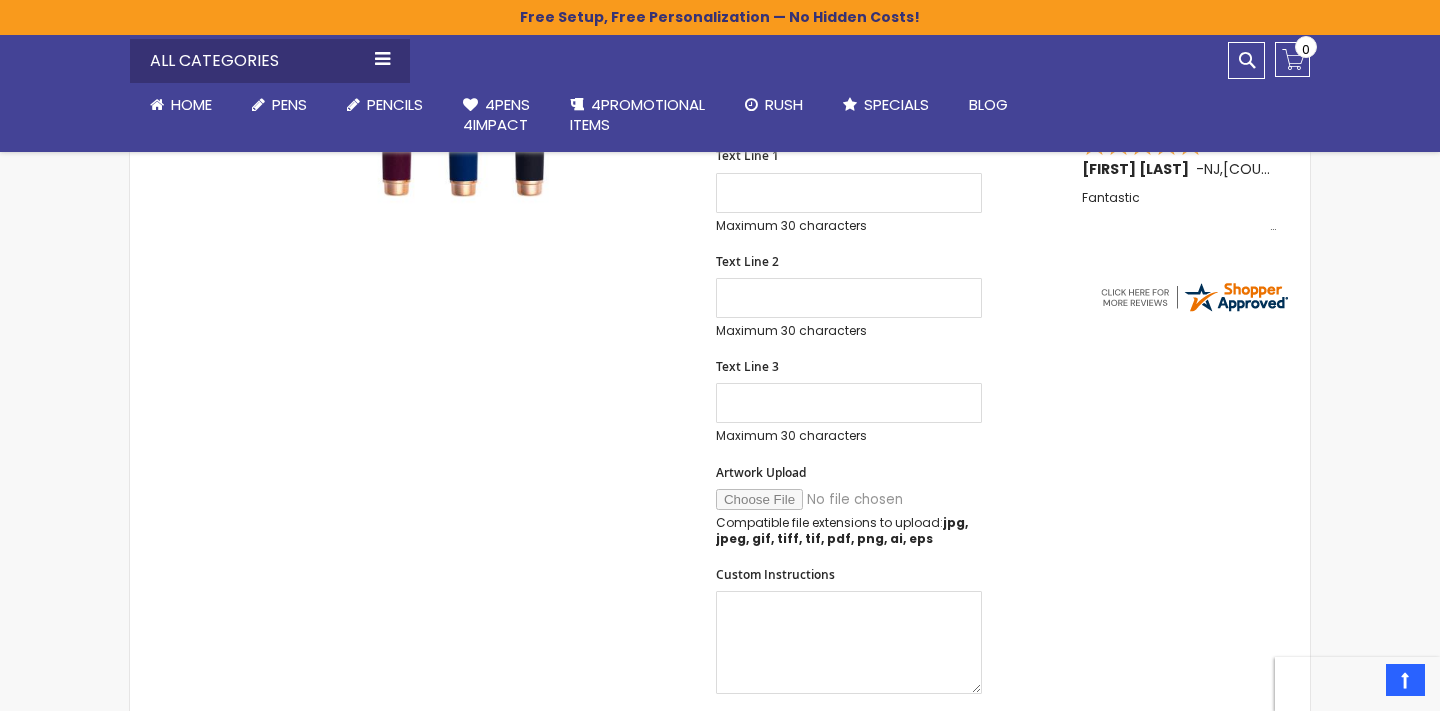 click on "Skip to the end of the images gallery
5% OFF
Skip to the beginning of the images gallery
Custom Eco-Friendly Rose Gold Earl Satin Soft Touch Gel Pen
SKU
4PG-5280
Be the first to review this product
In stock
Only  %1  left" at bounding box center [599, 609] 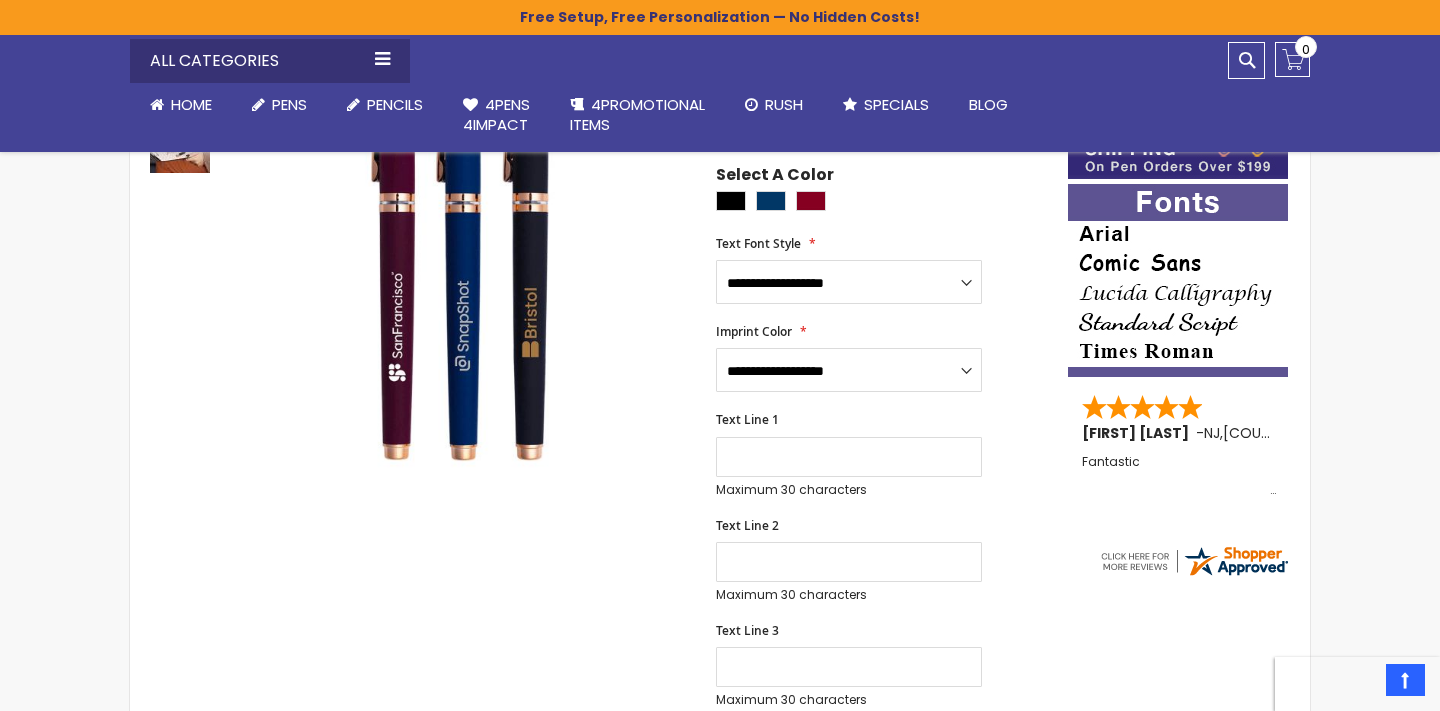 scroll, scrollTop: 322, scrollLeft: 0, axis: vertical 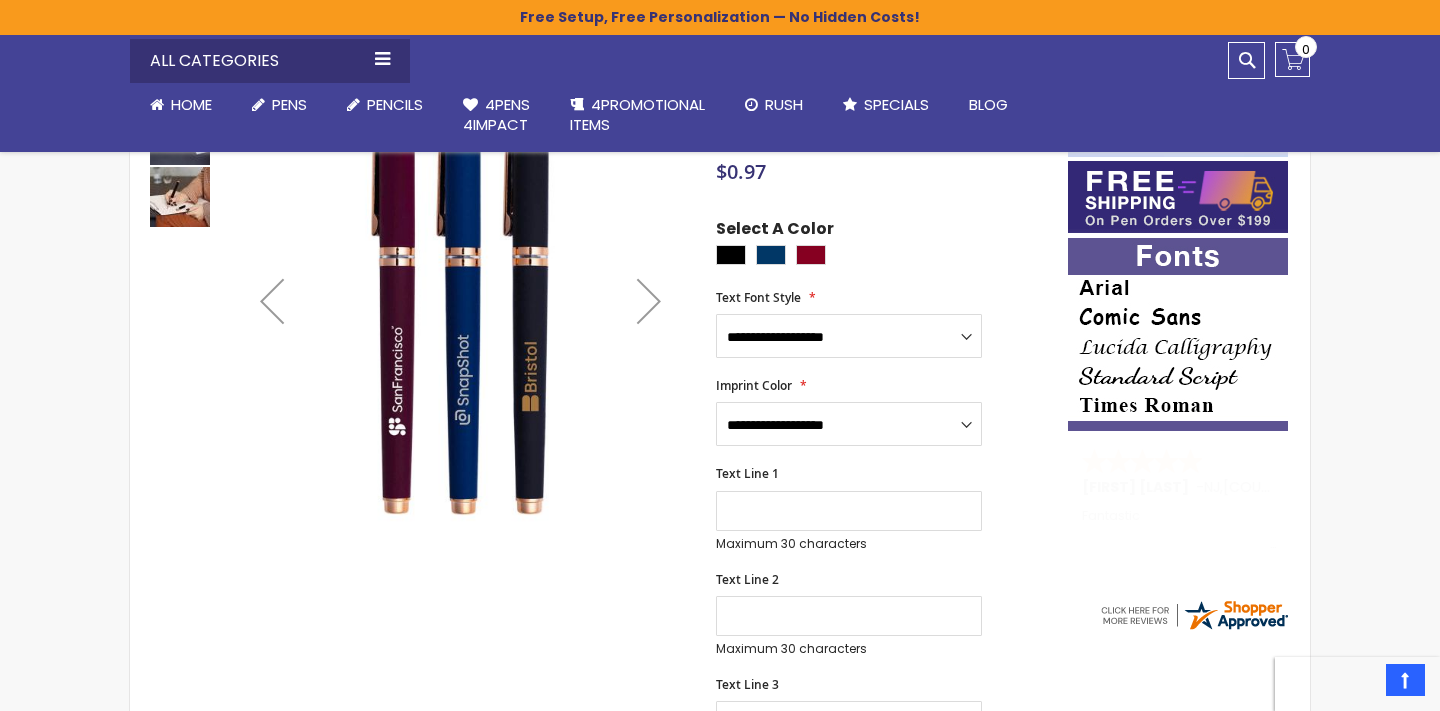 click at bounding box center (649, 301) 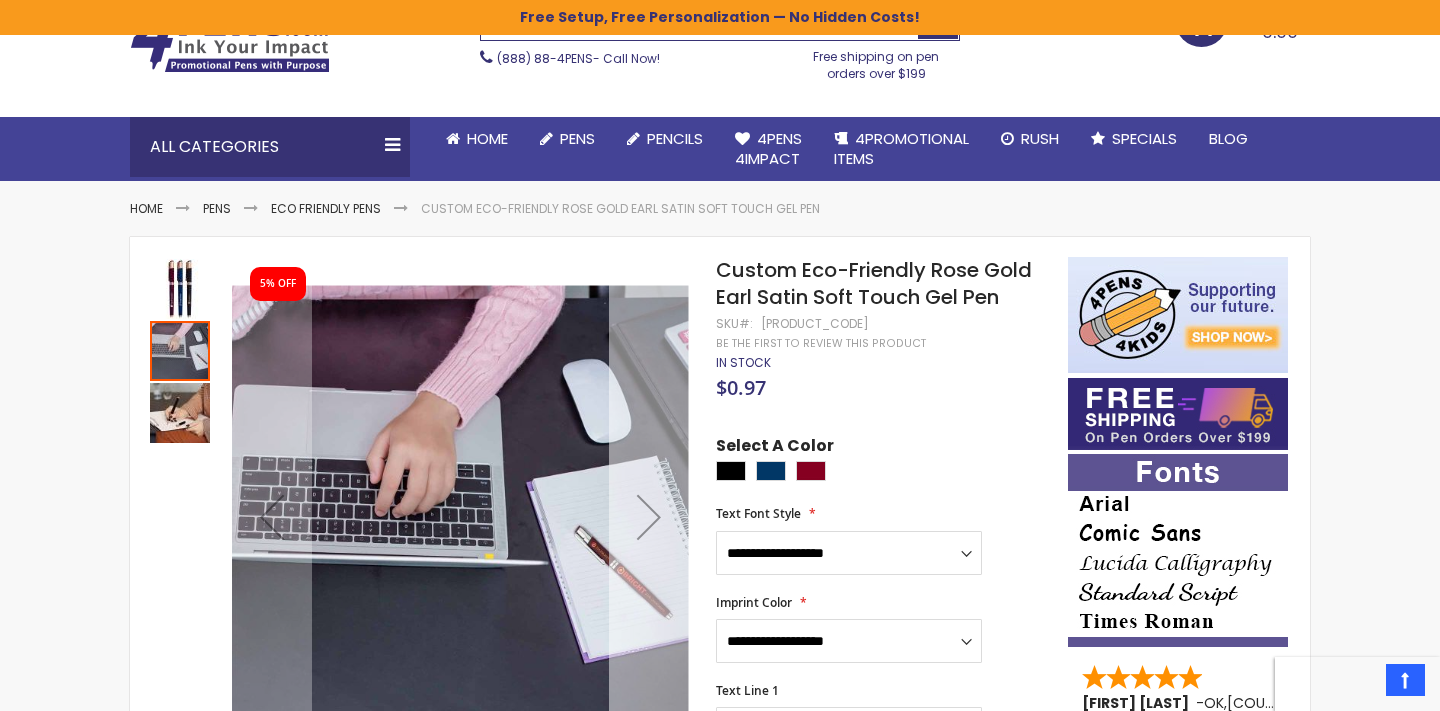 scroll, scrollTop: 106, scrollLeft: 0, axis: vertical 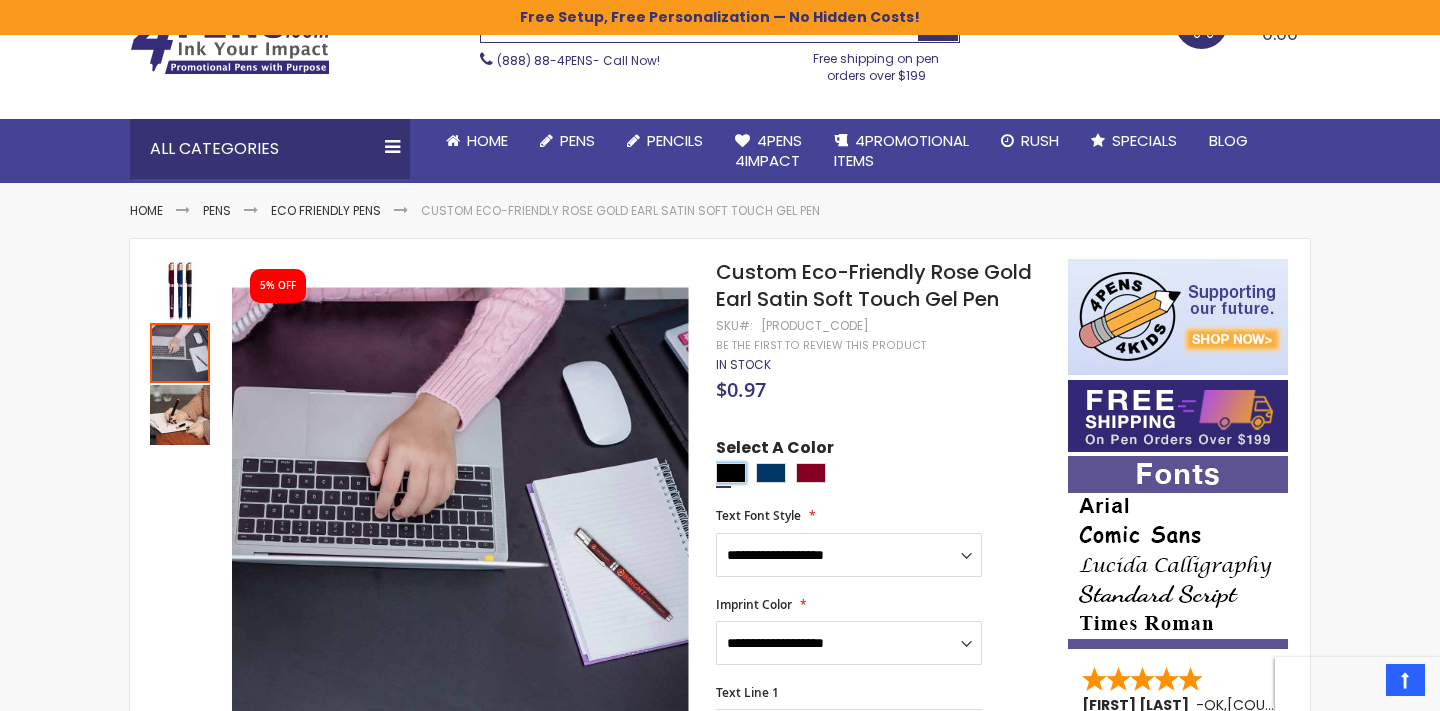 click at bounding box center (731, 473) 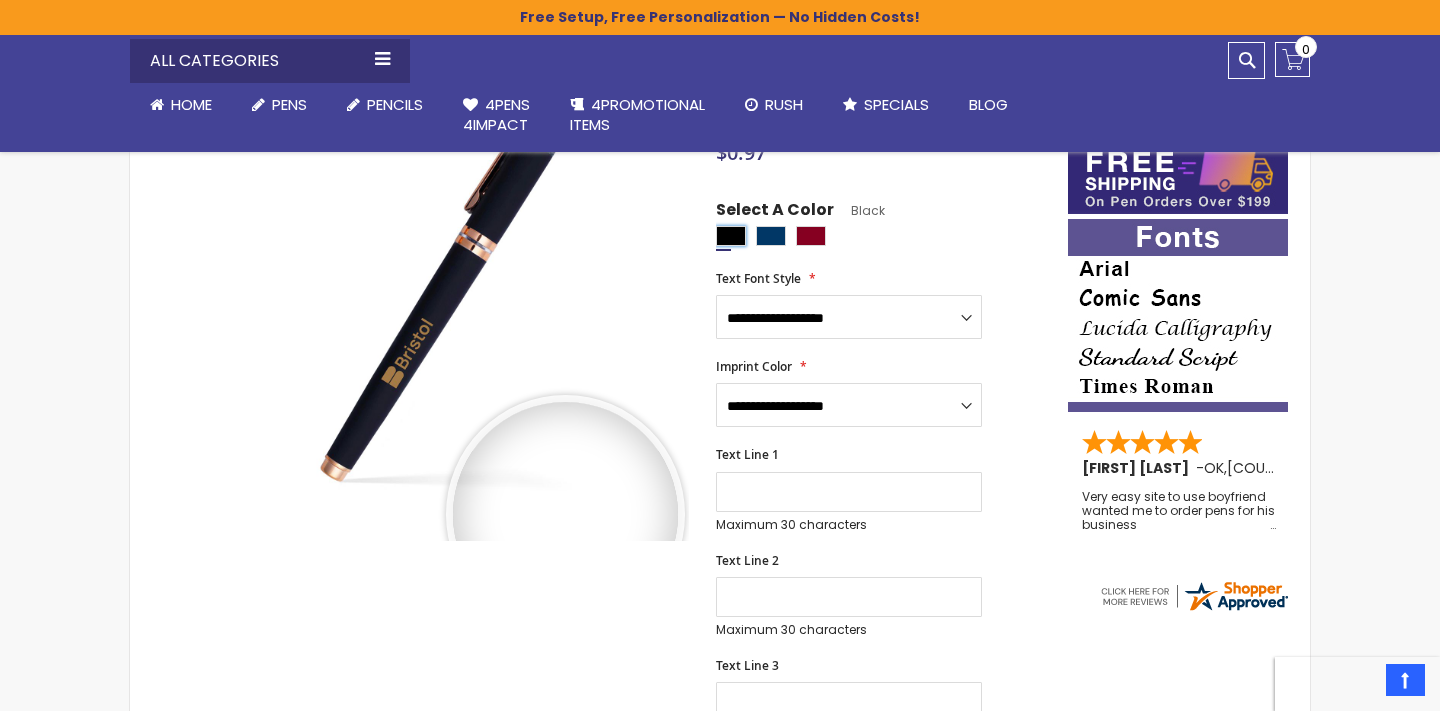 scroll, scrollTop: 340, scrollLeft: 0, axis: vertical 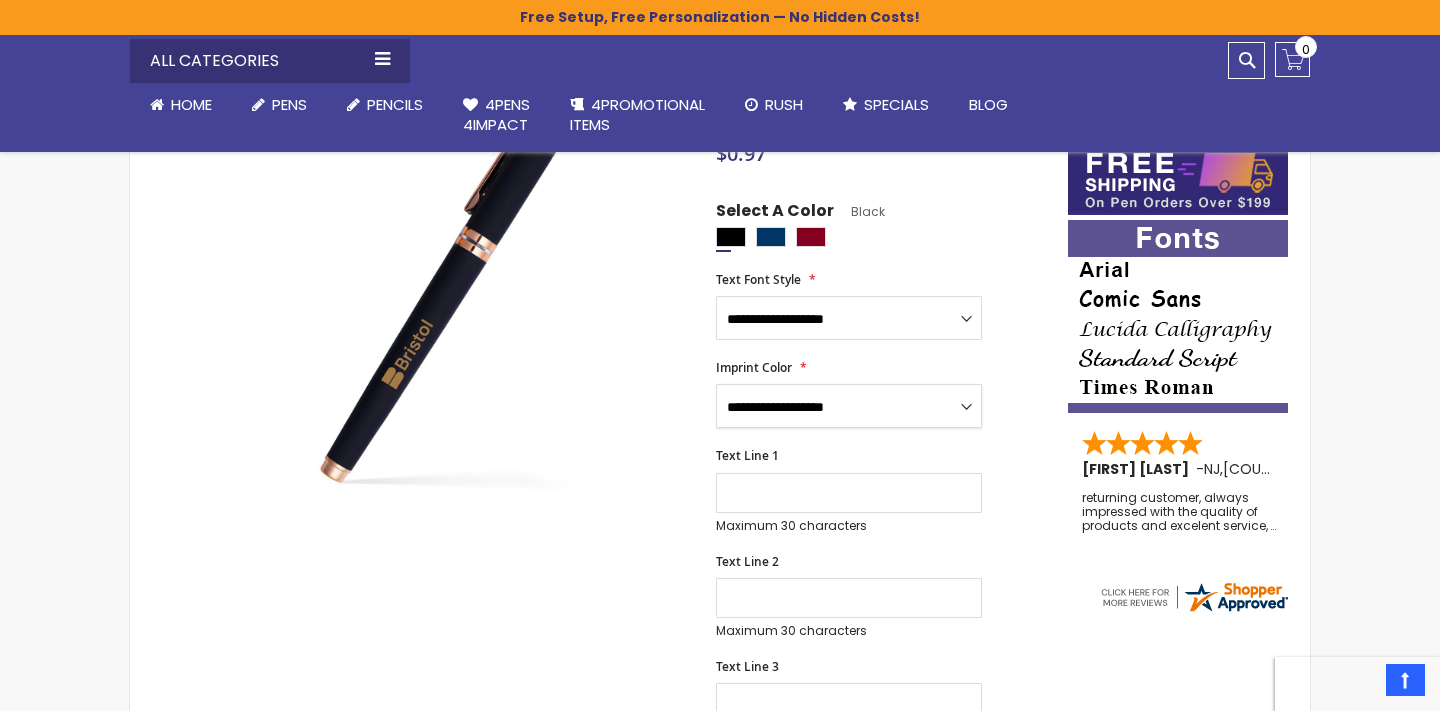 select on "*****" 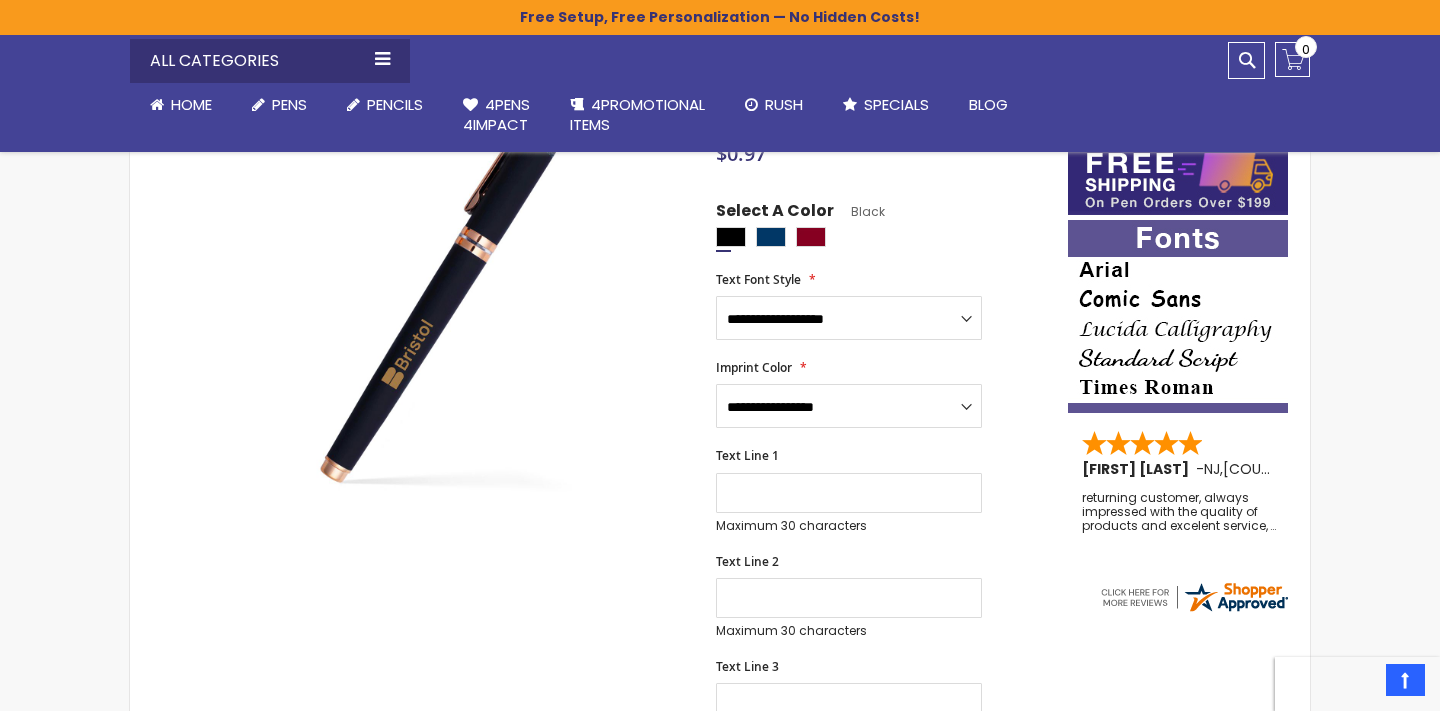 click on "**********" at bounding box center (882, 599) 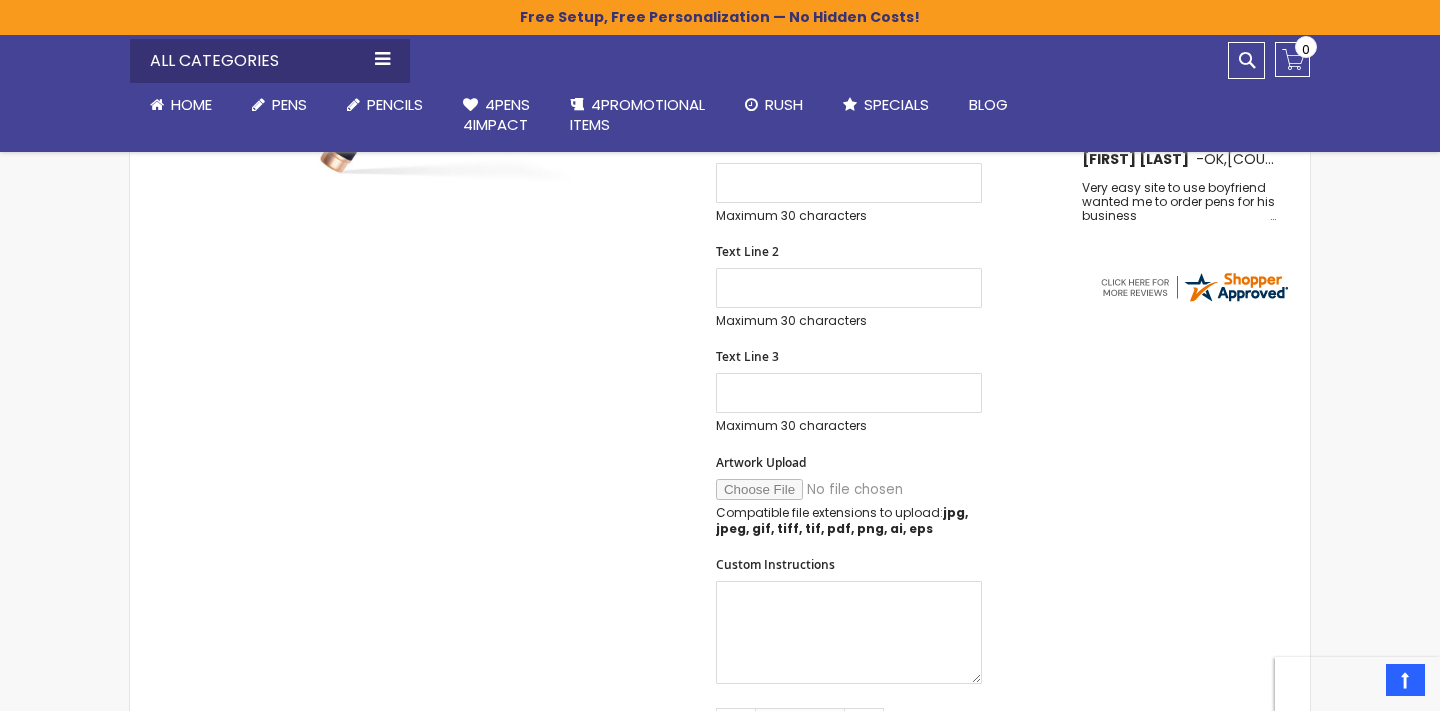 scroll, scrollTop: 685, scrollLeft: 0, axis: vertical 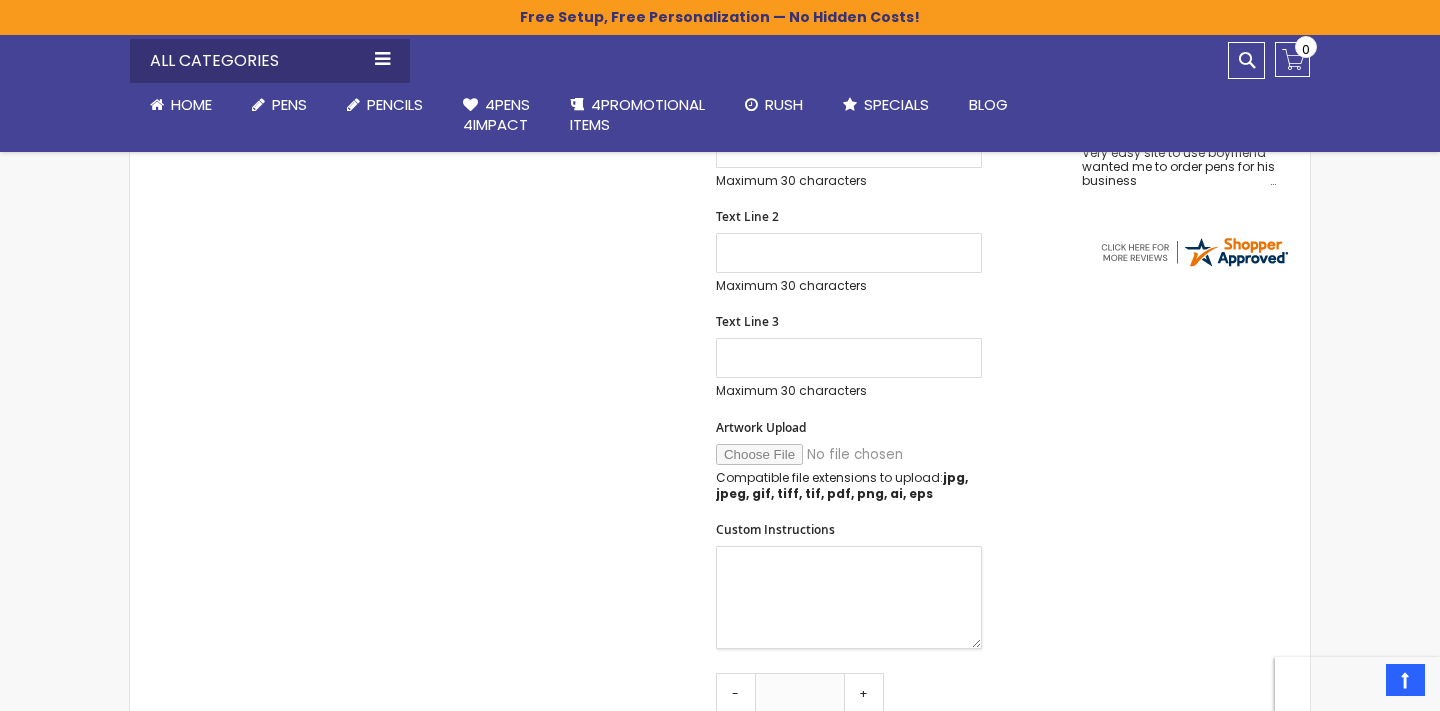 click on "Custom Instructions" at bounding box center (849, 597) 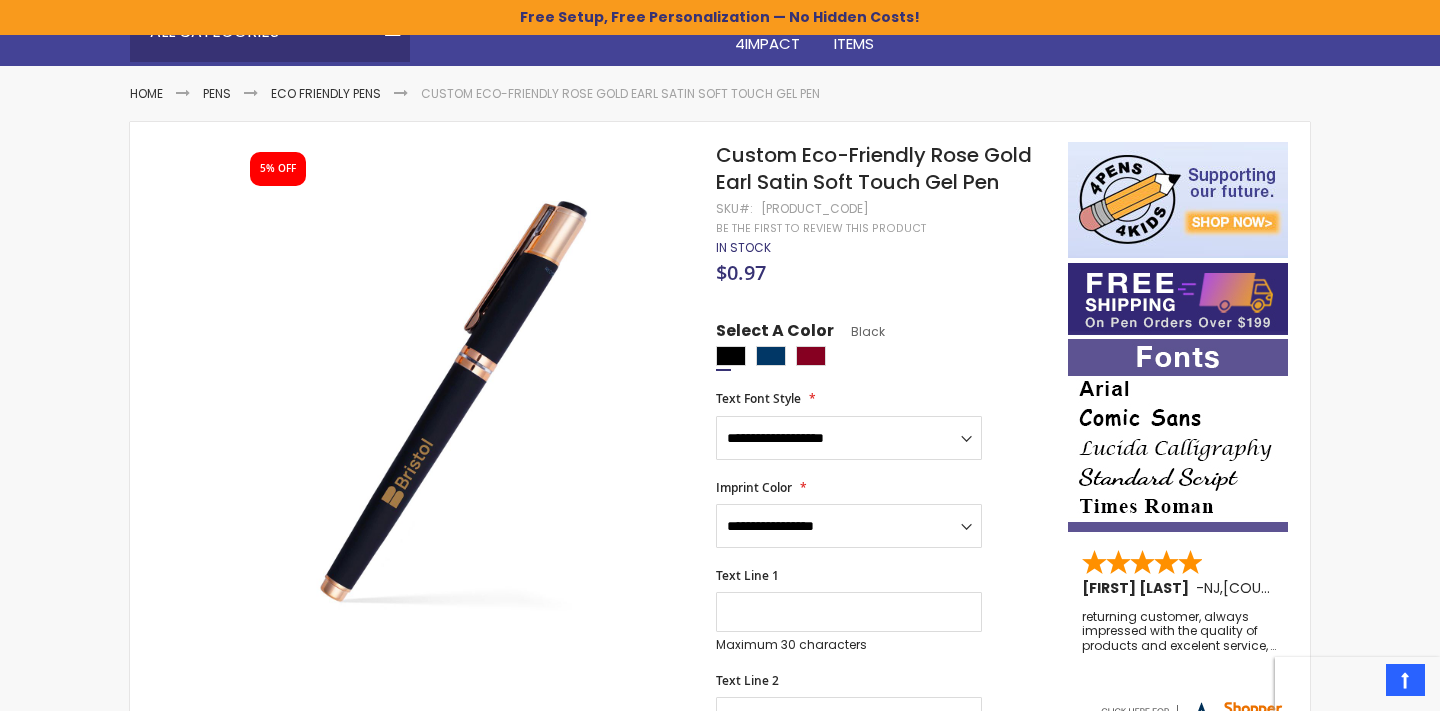 scroll, scrollTop: 280, scrollLeft: 0, axis: vertical 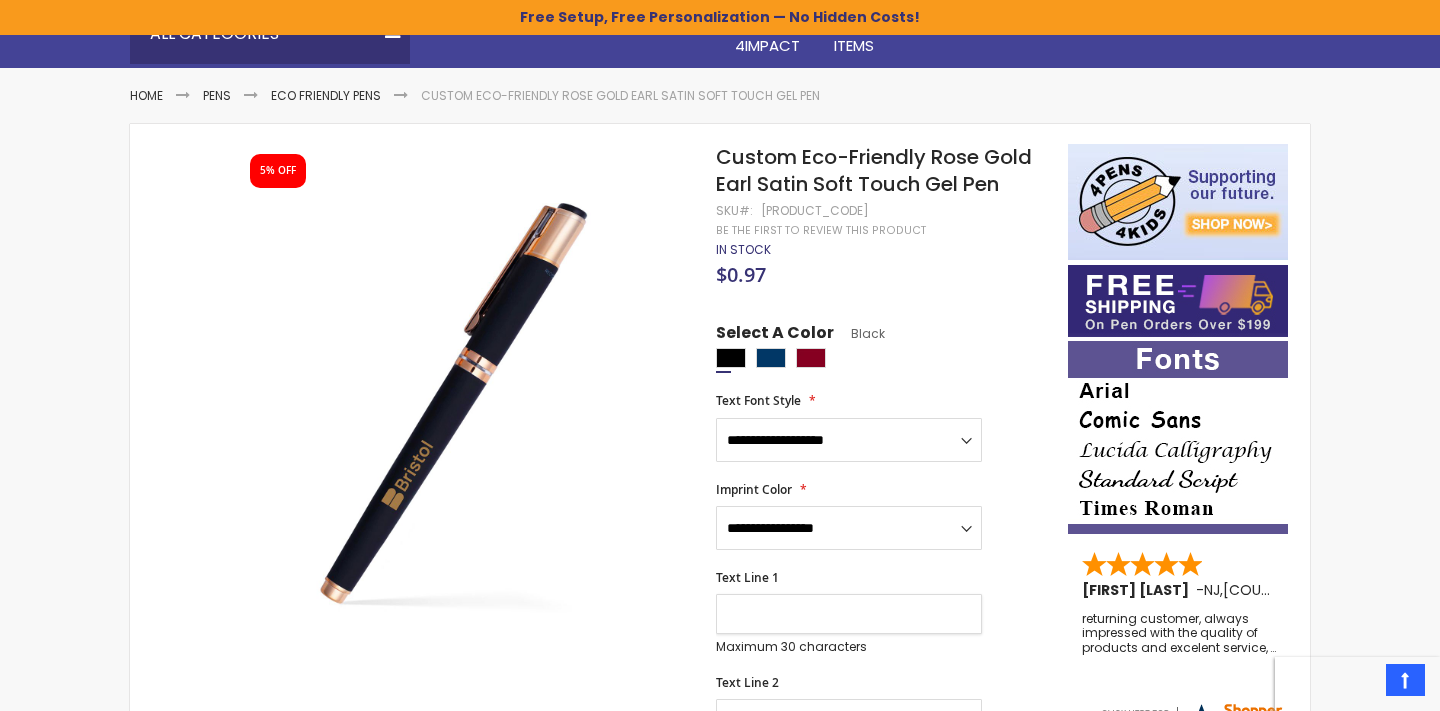 click on "Text Line 1" at bounding box center [849, 614] 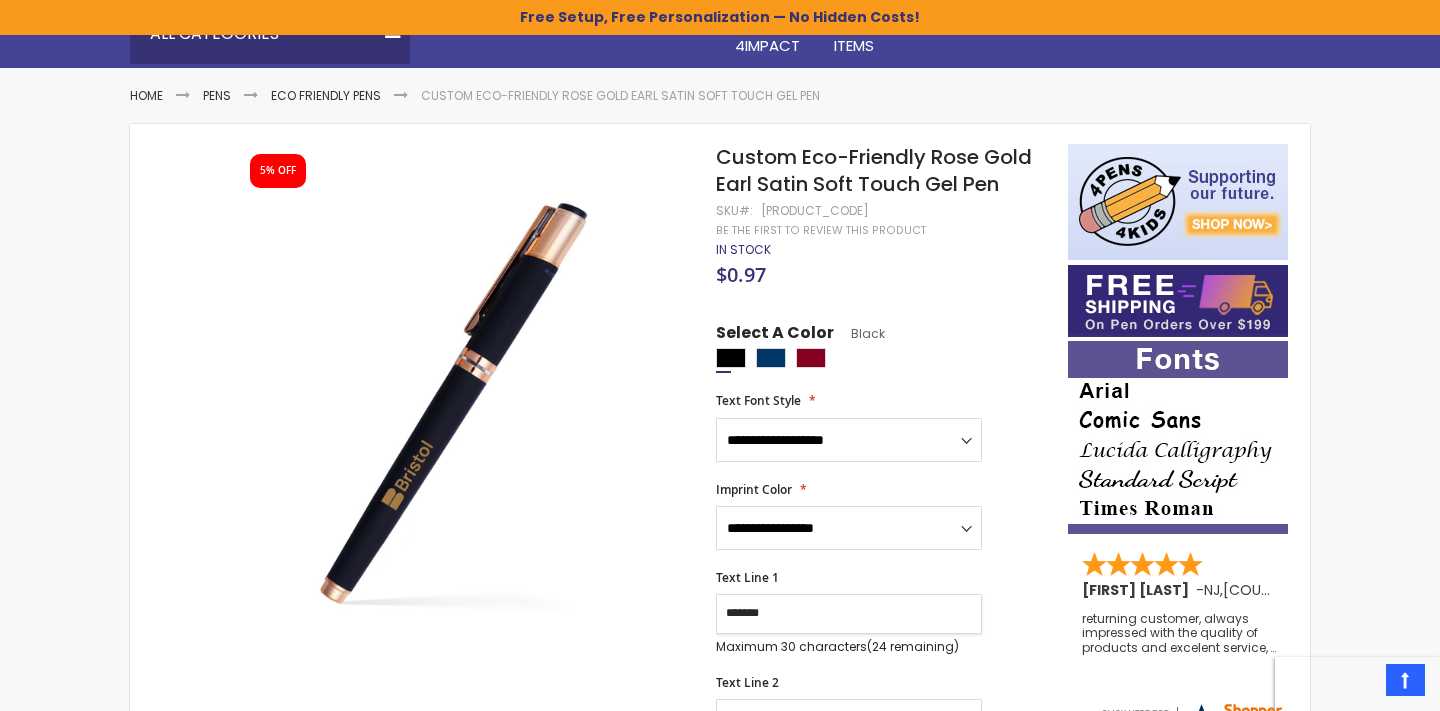 type on "********" 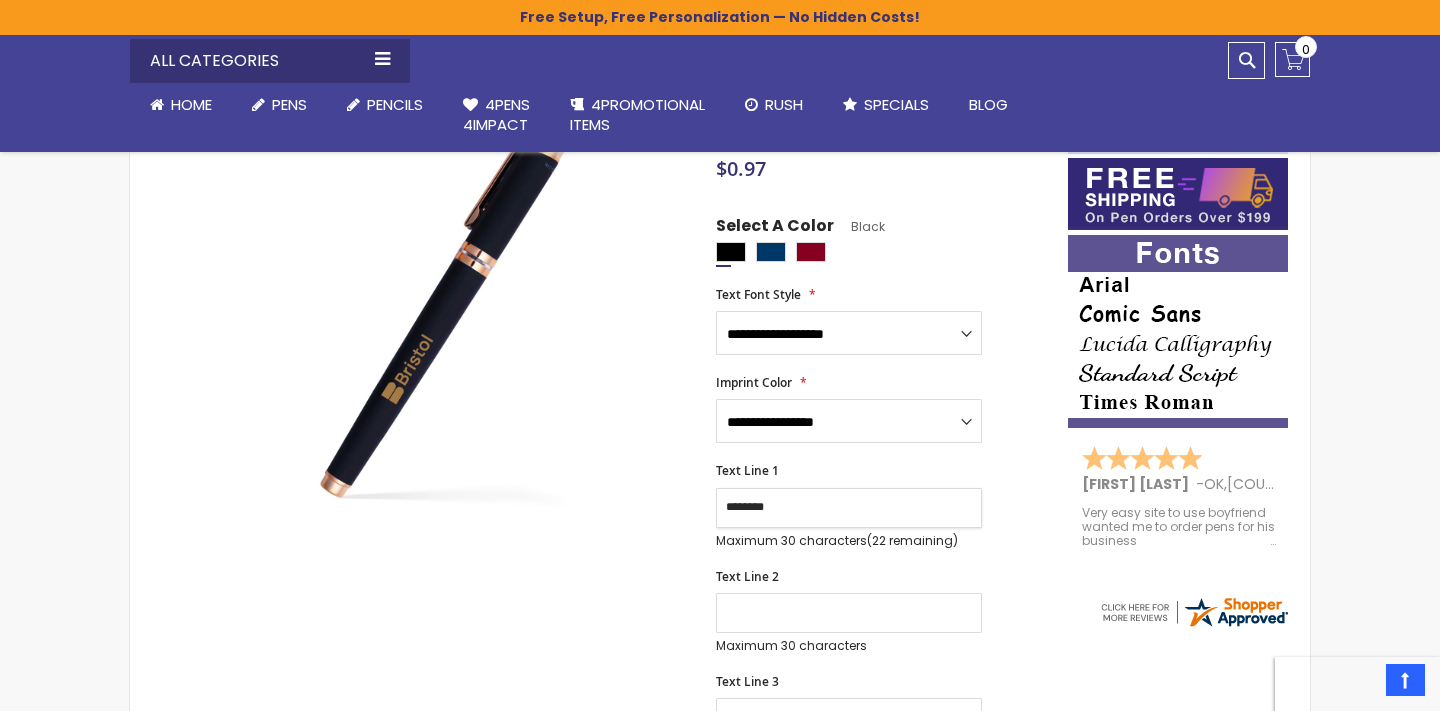 scroll, scrollTop: 323, scrollLeft: 0, axis: vertical 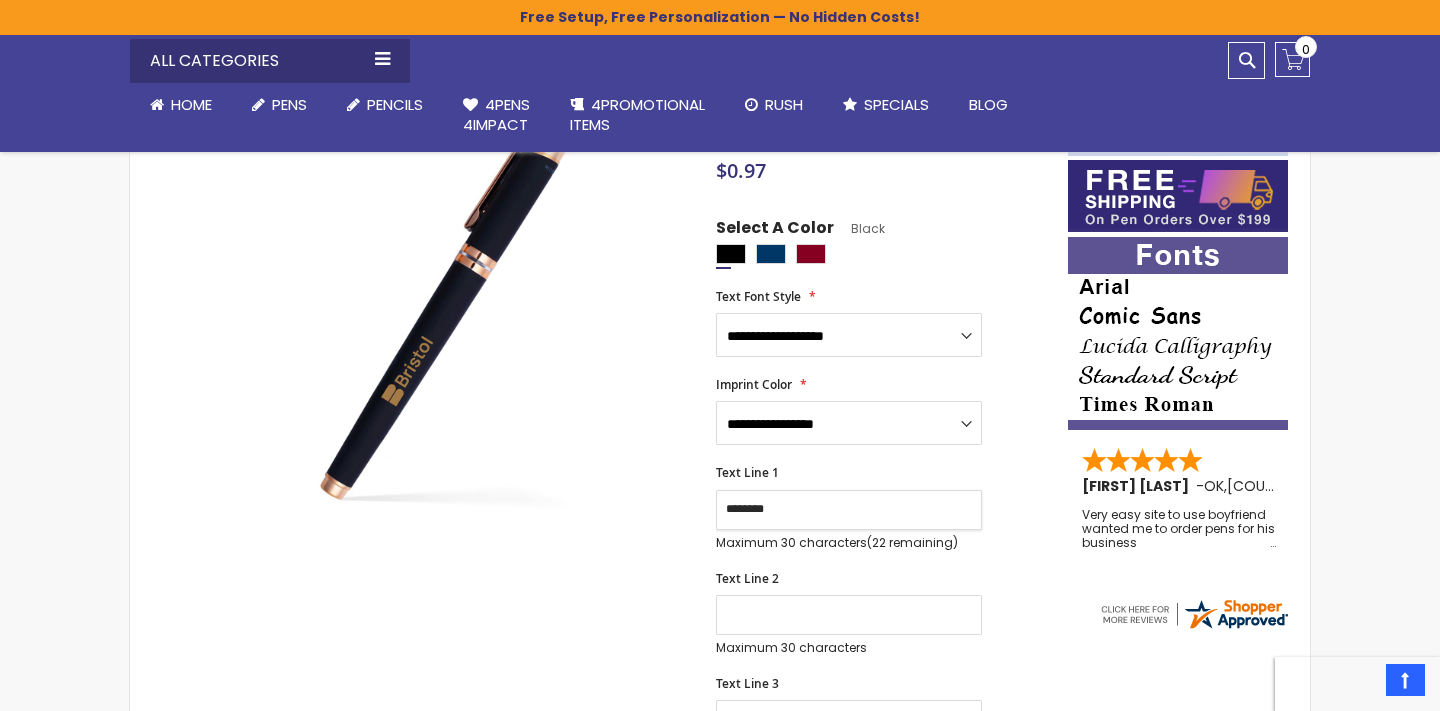 click on "********" at bounding box center [849, 510] 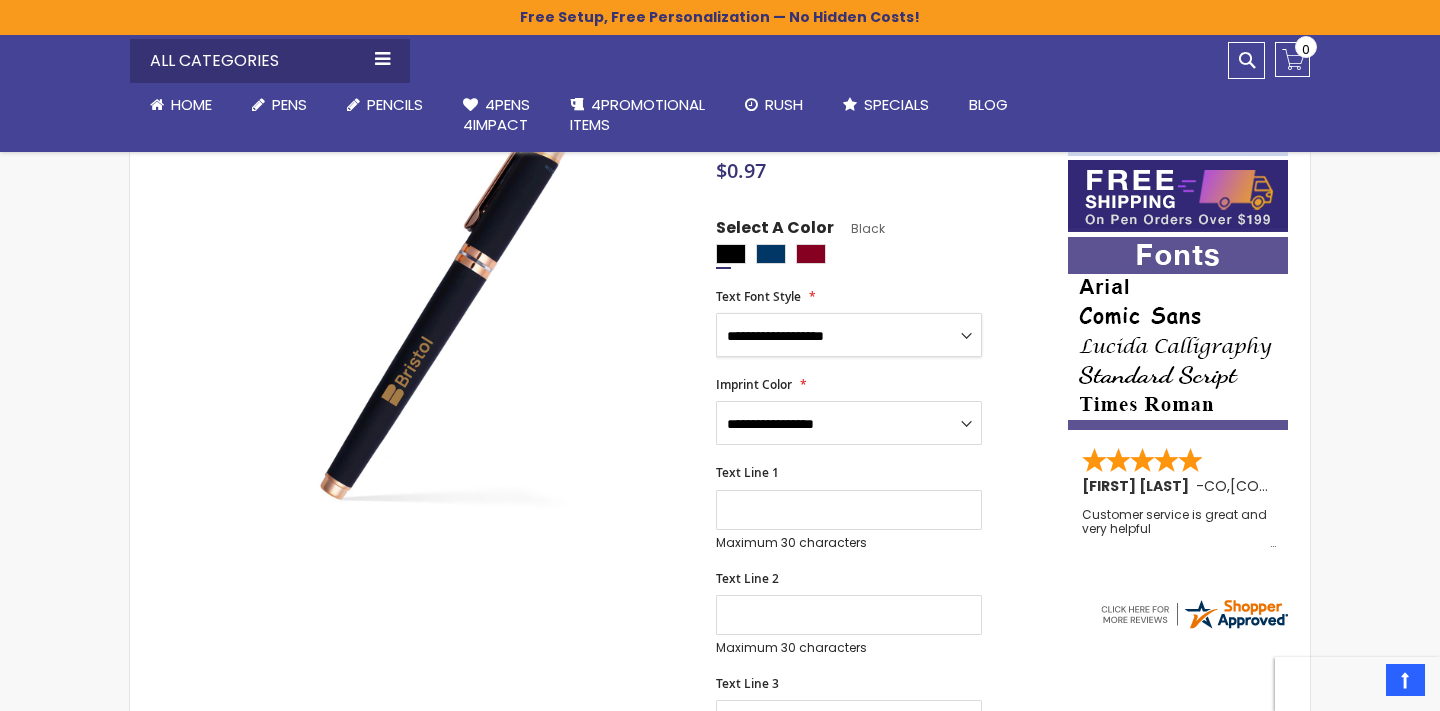 select on "*****" 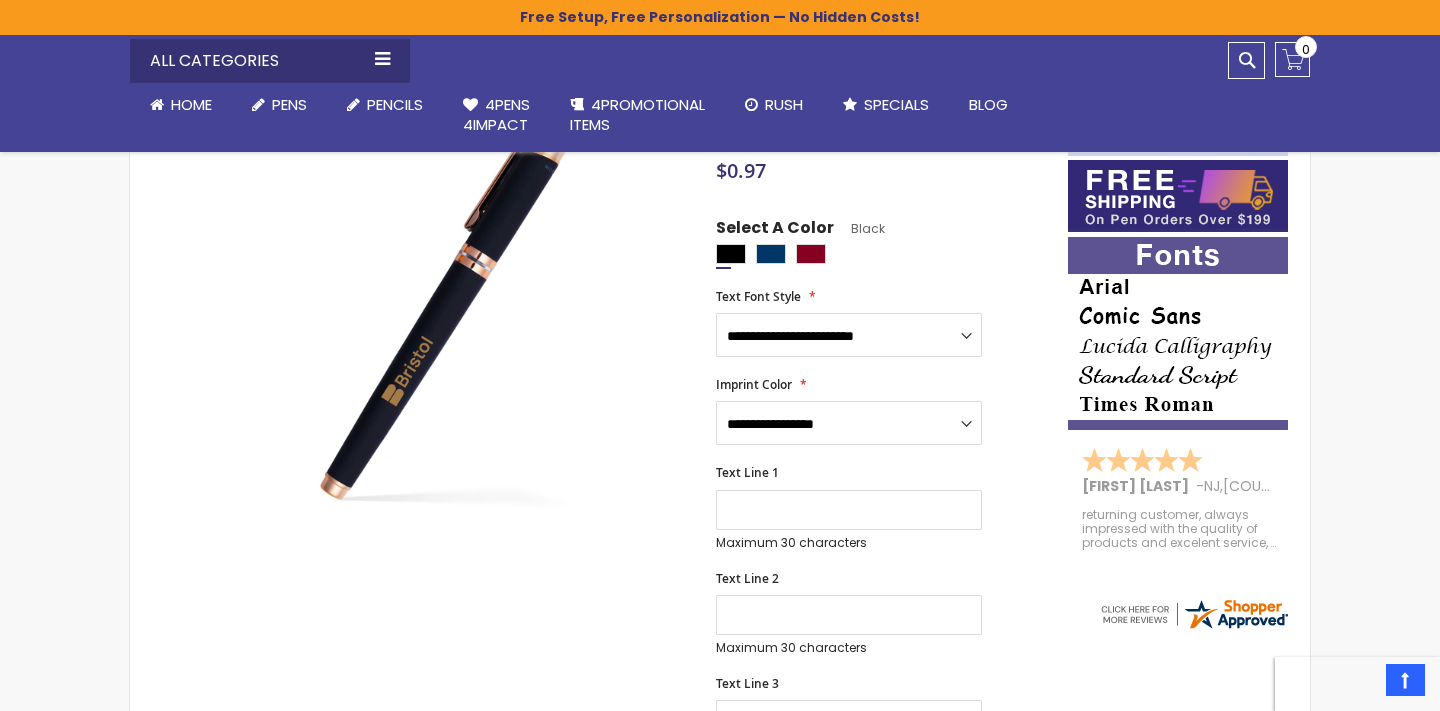 click on "**********" at bounding box center (882, 616) 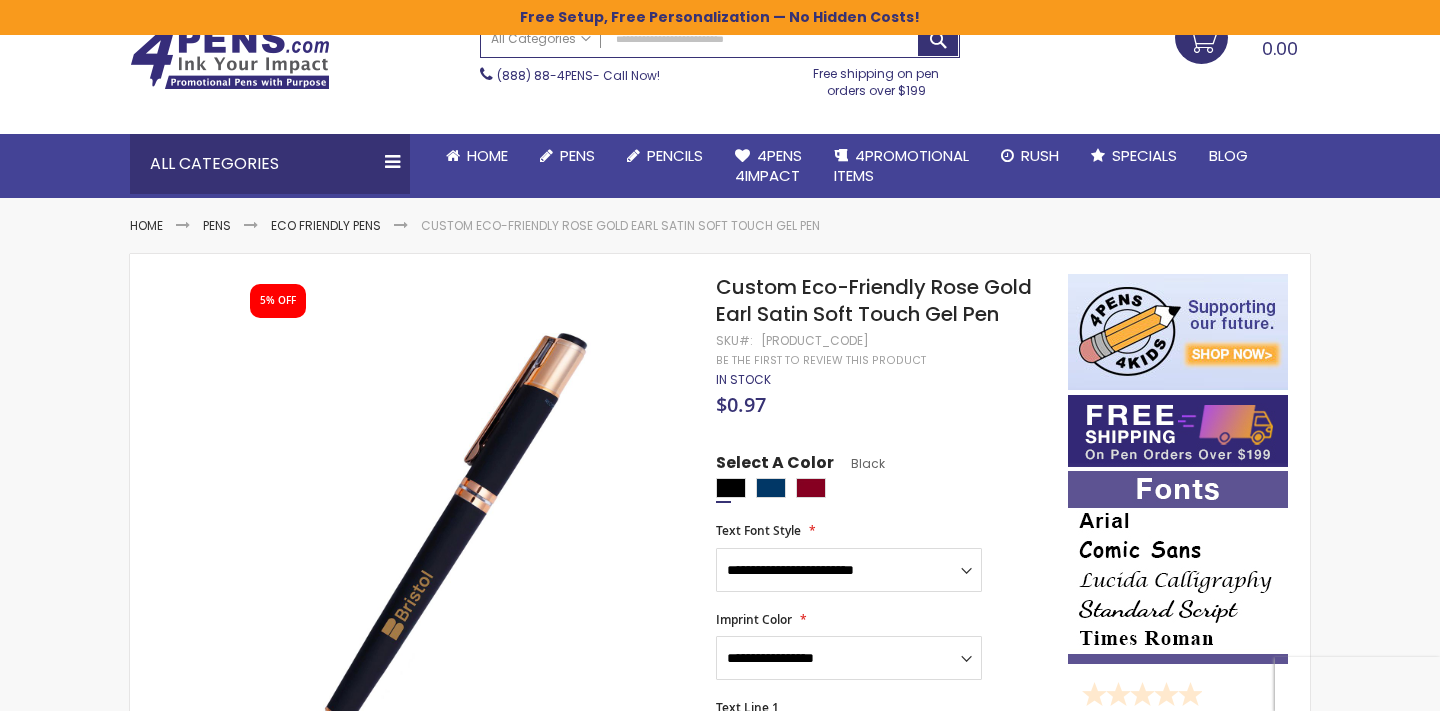 scroll, scrollTop: 211, scrollLeft: 0, axis: vertical 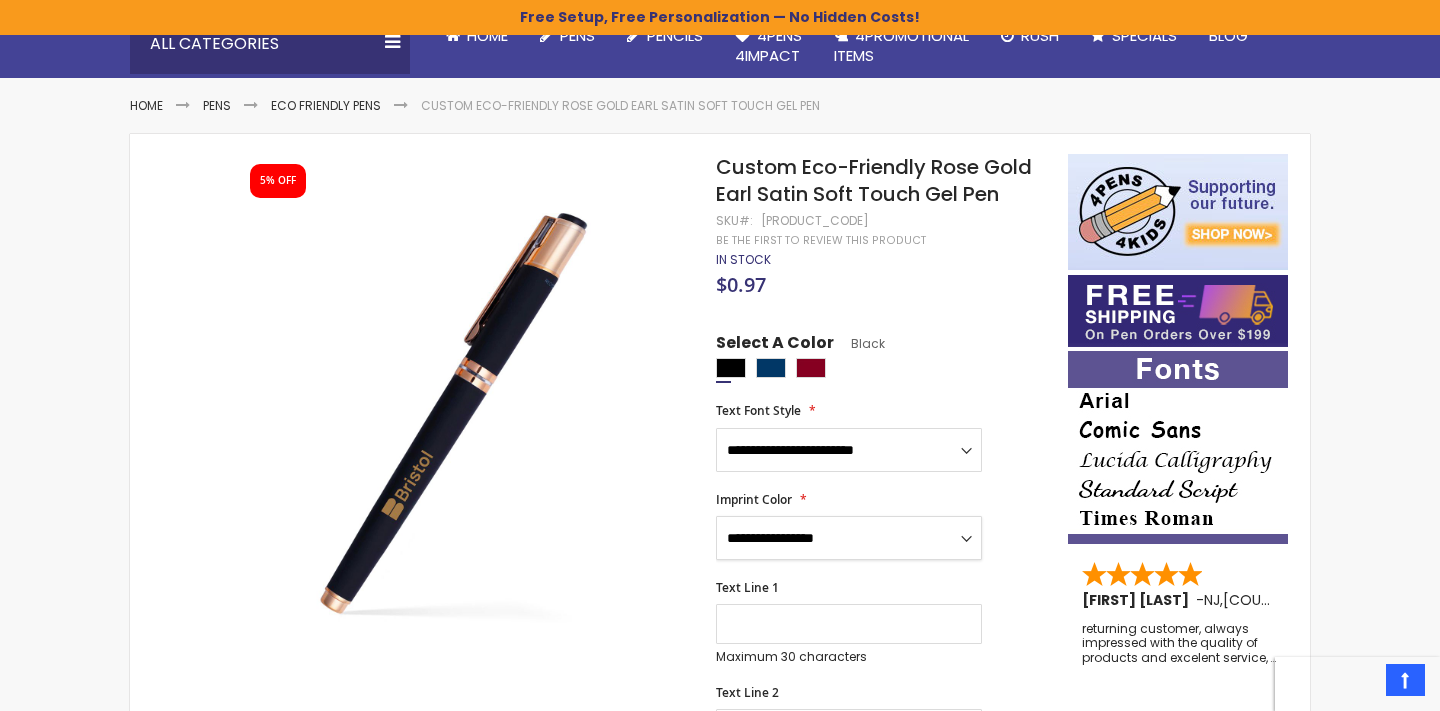 select on "*****" 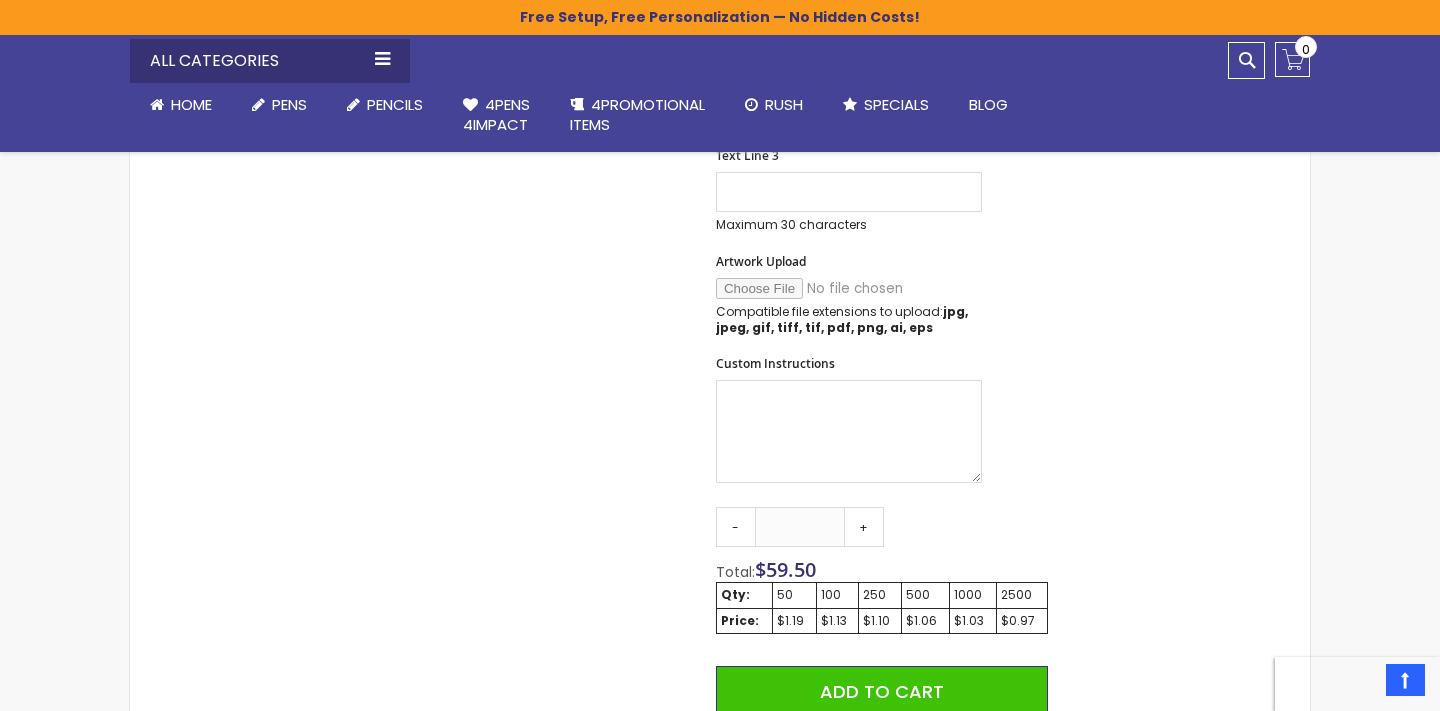 scroll, scrollTop: 856, scrollLeft: 0, axis: vertical 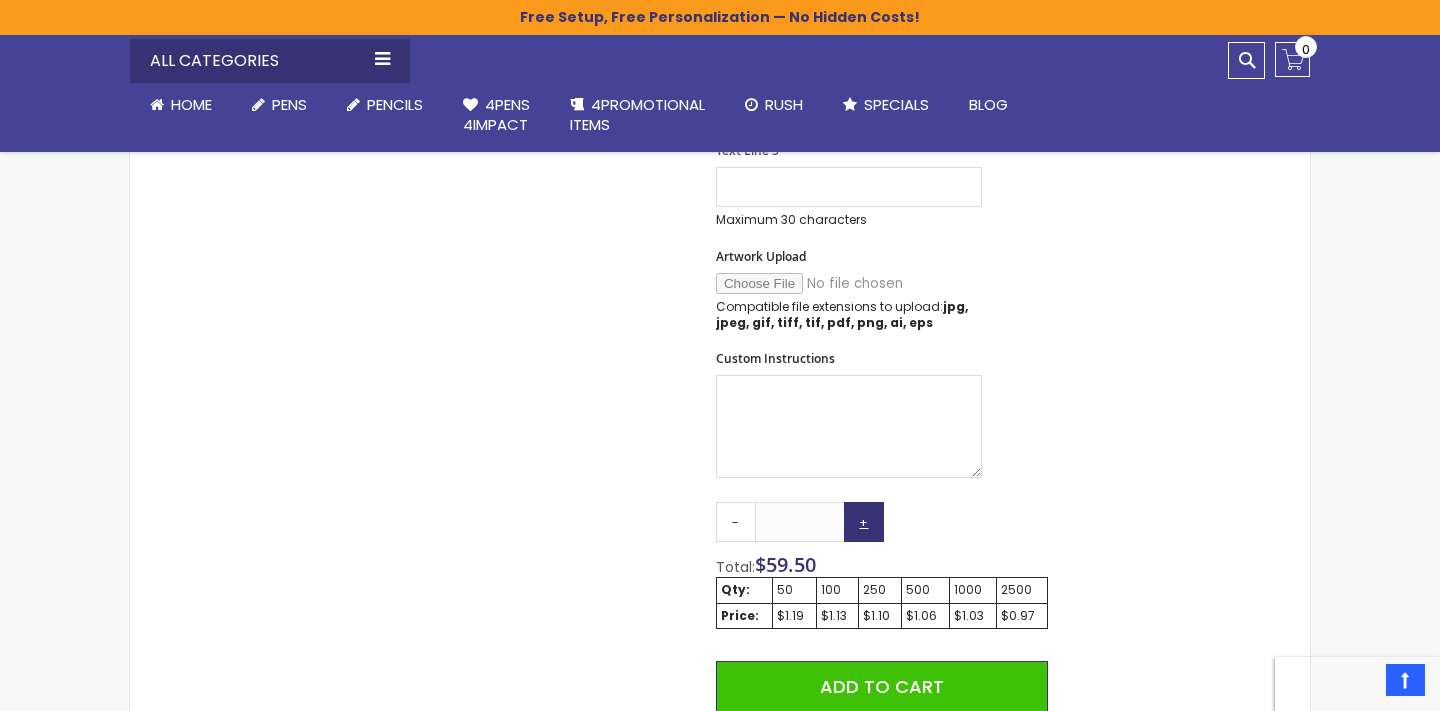 click on "+" at bounding box center (864, 522) 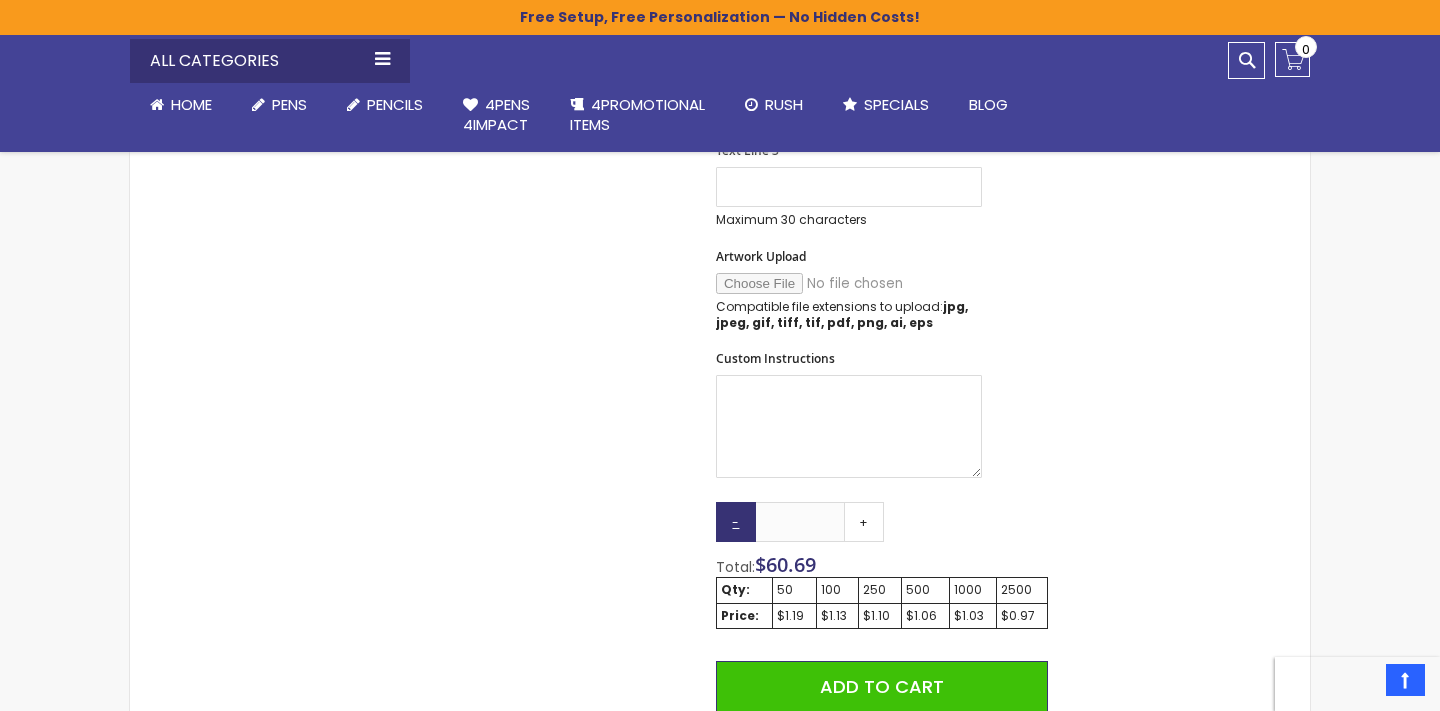 click on "-" at bounding box center (736, 522) 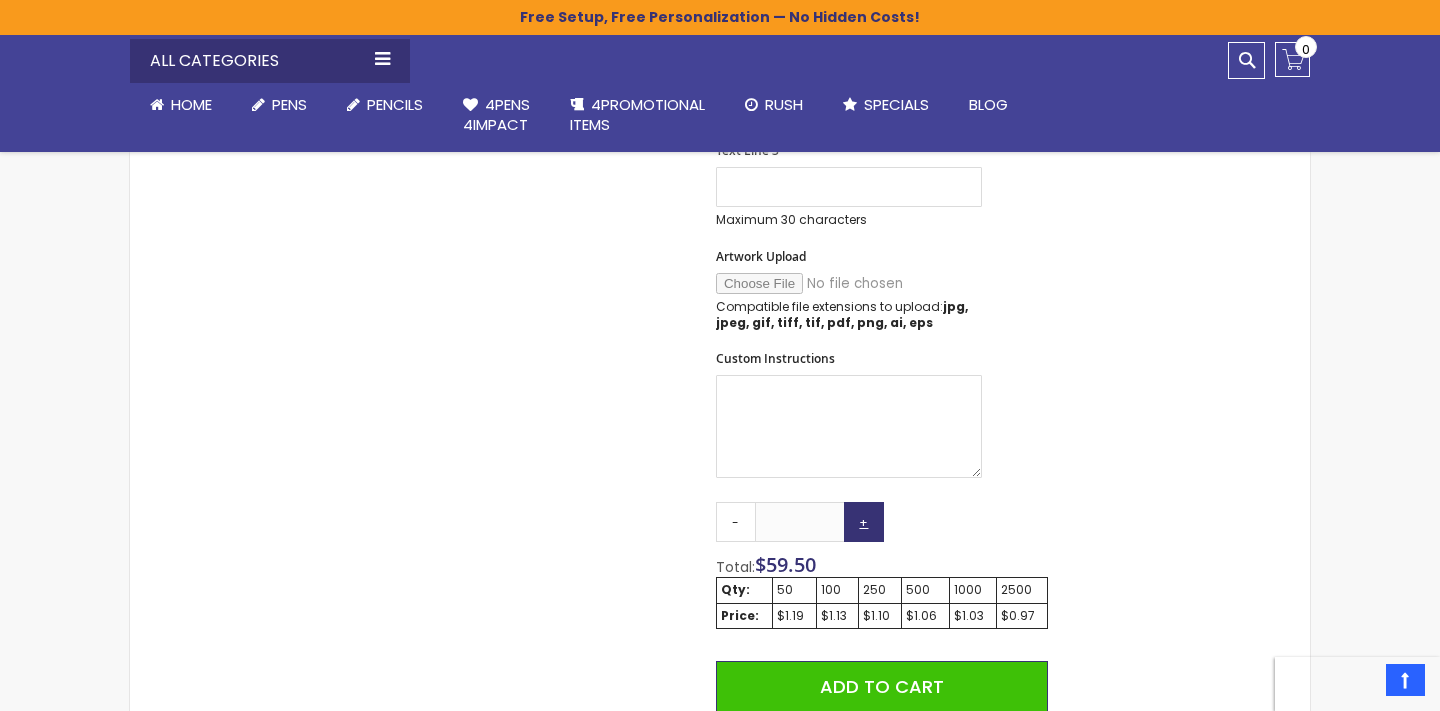 click on "+" at bounding box center (864, 522) 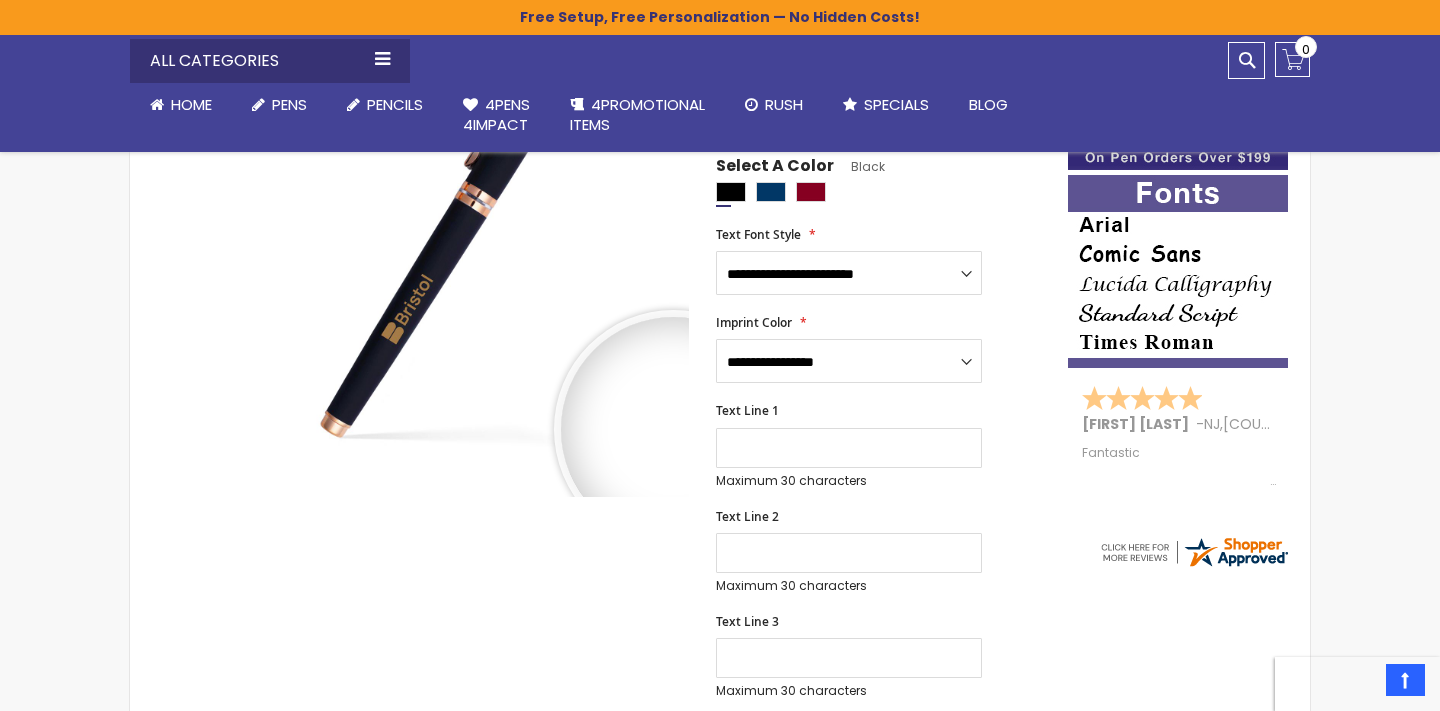 scroll, scrollTop: 379, scrollLeft: 0, axis: vertical 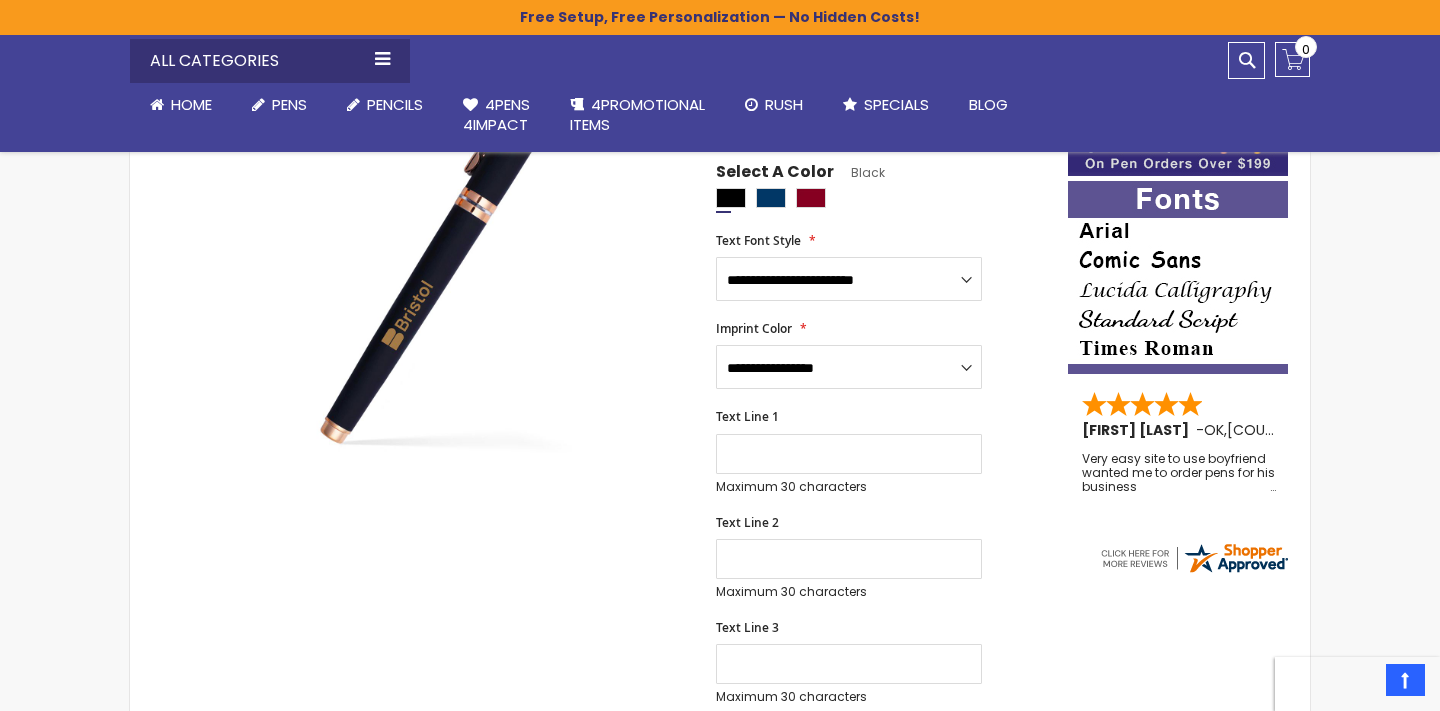 click on "Skip to Content
sample
Wishlist
Sign Out
Sign In
Sign In
Login
Forgot Your Password?
Create an Account
My Account
Toggle Nav
Search
All Categories
Pens" at bounding box center (720, 911) 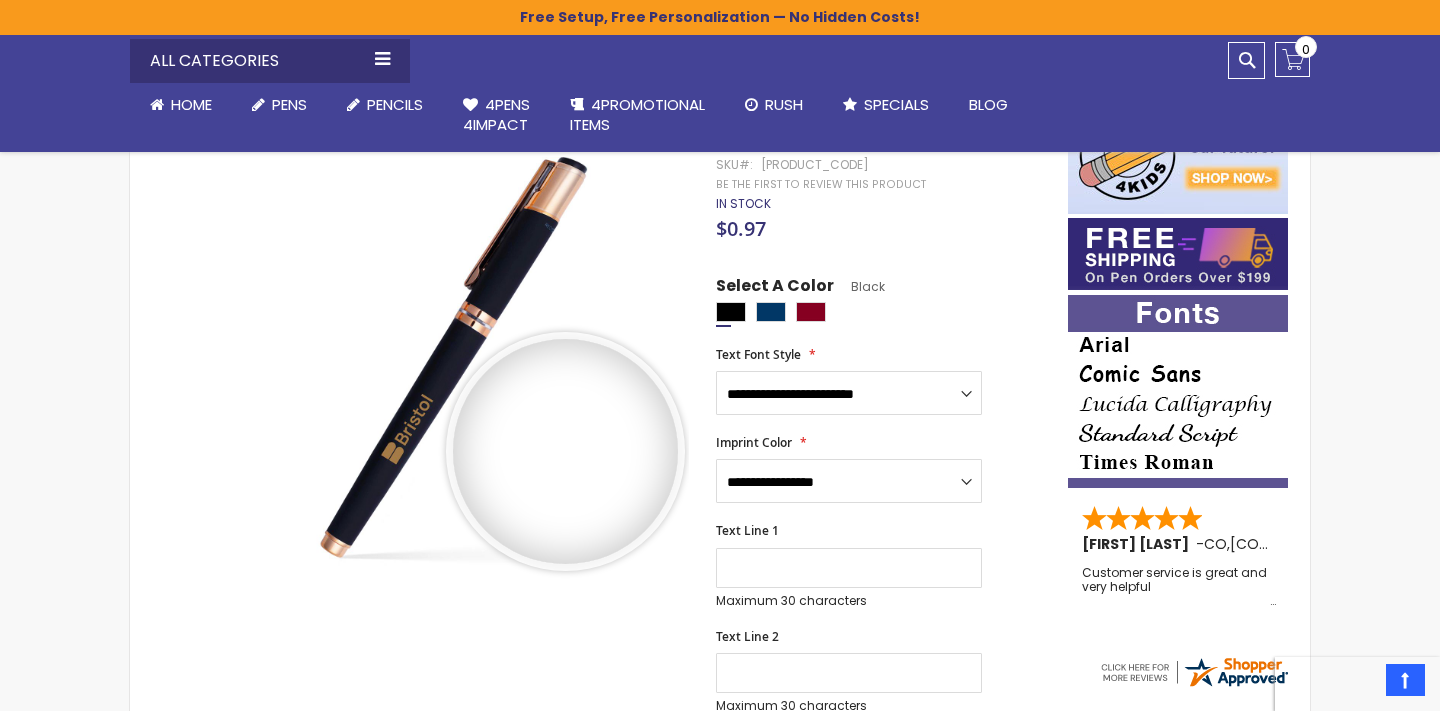 scroll, scrollTop: 653, scrollLeft: 0, axis: vertical 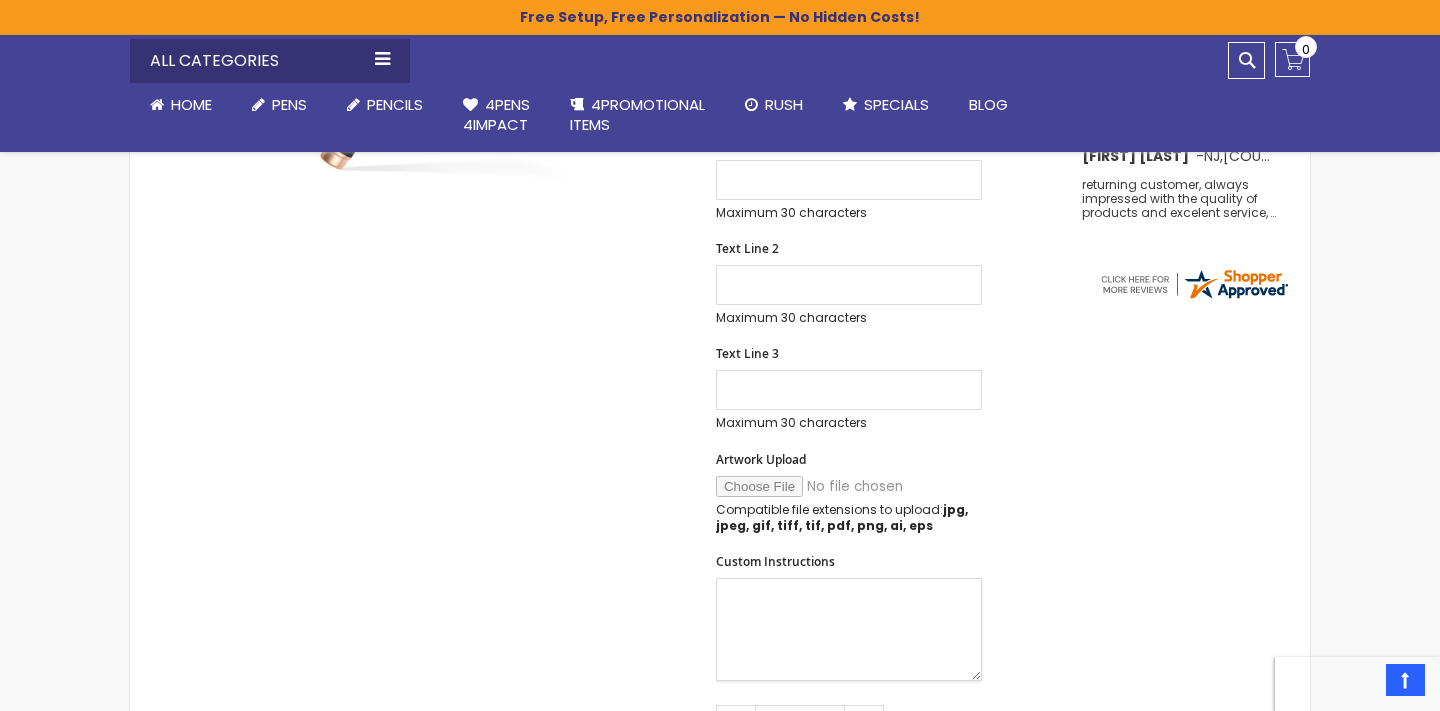 click on "Custom Instructions" at bounding box center [849, 629] 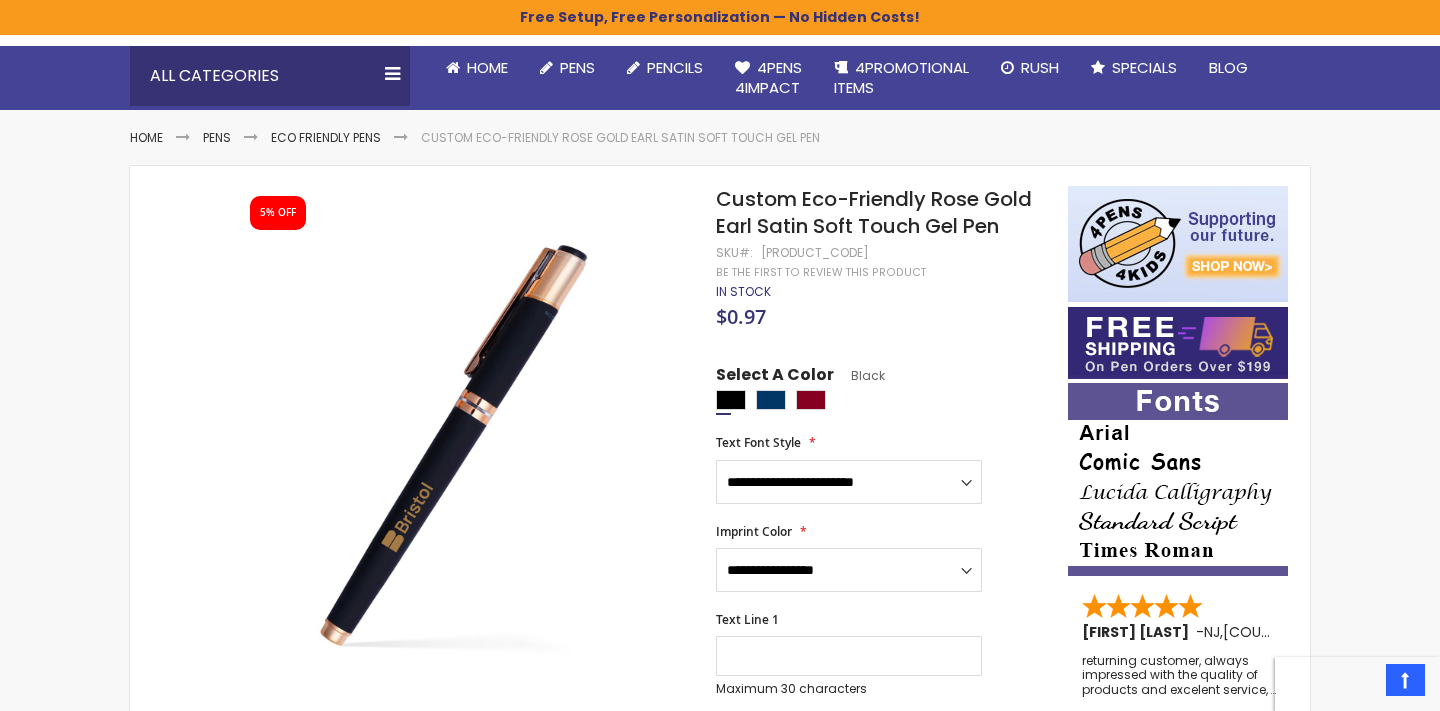 scroll, scrollTop: 181, scrollLeft: 0, axis: vertical 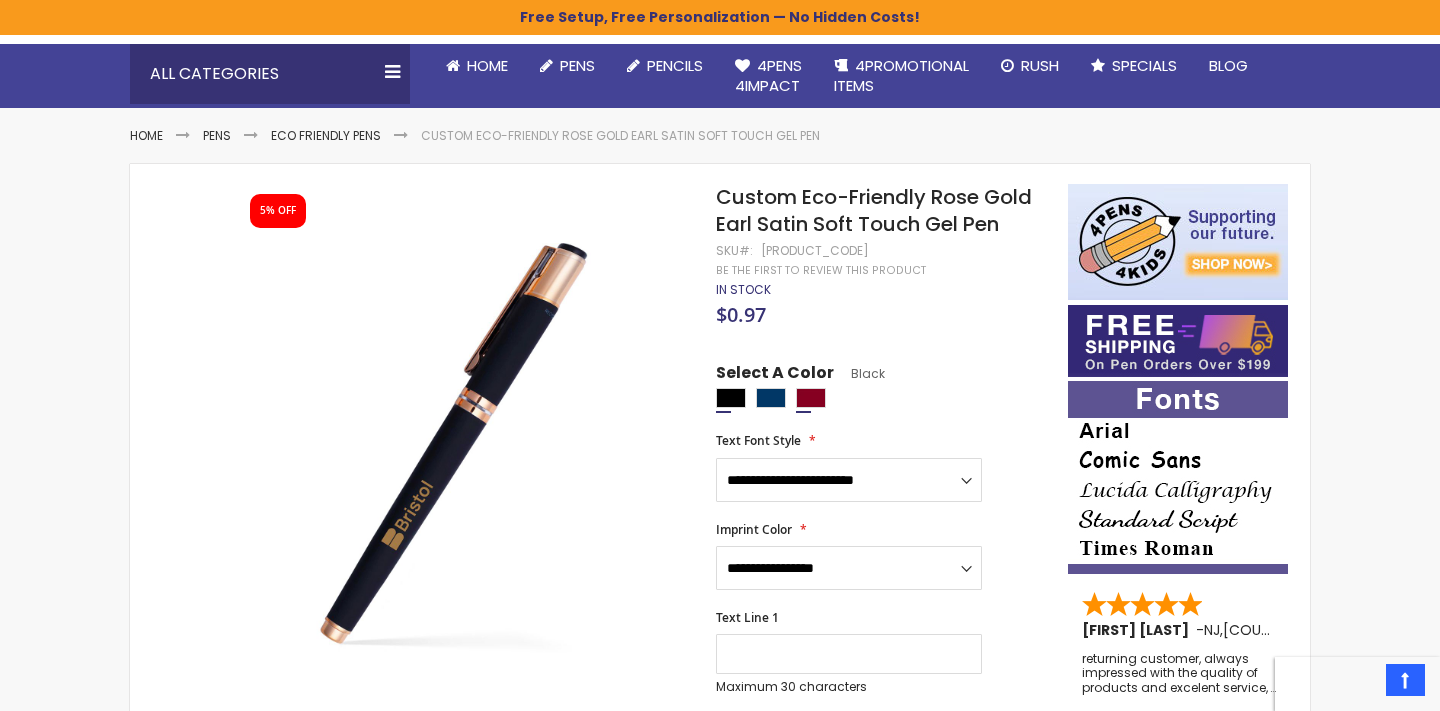 type on "**********" 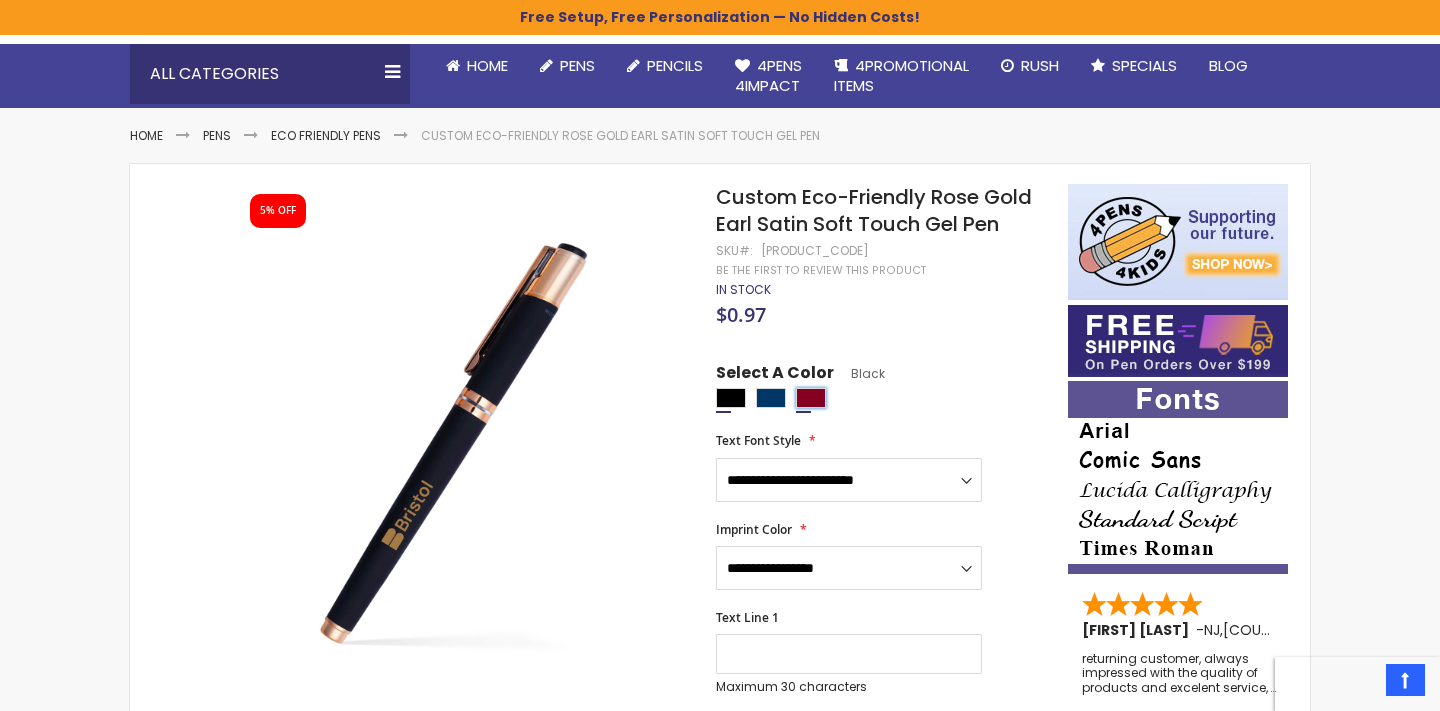 click at bounding box center [811, 398] 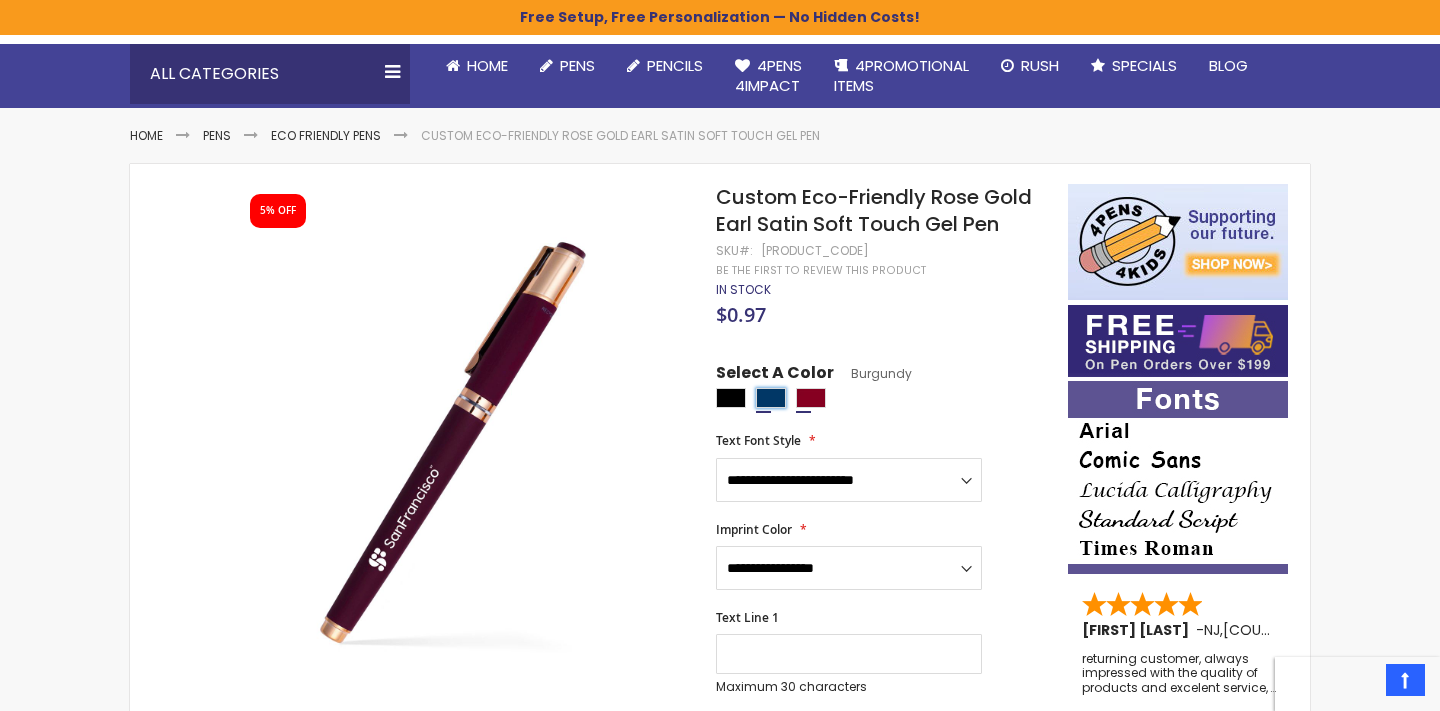click at bounding box center (771, 398) 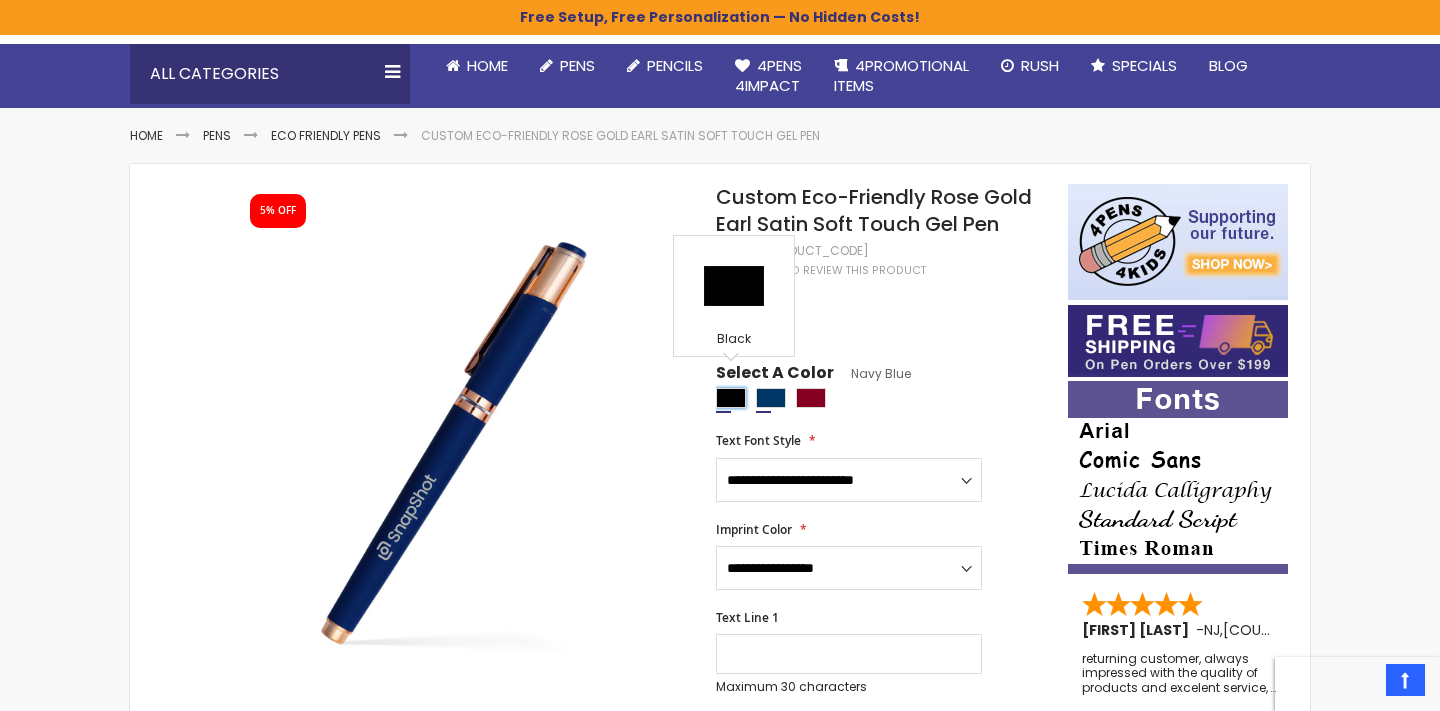 click at bounding box center (731, 398) 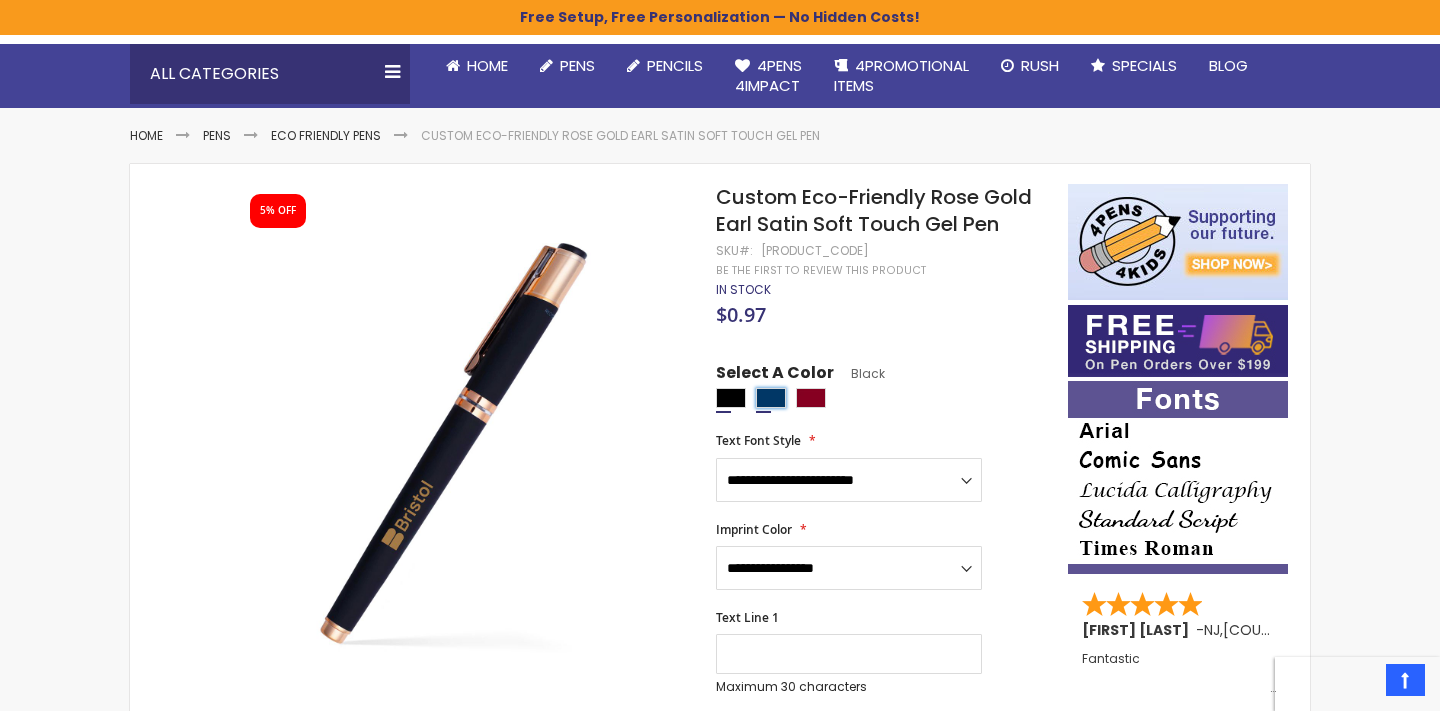 click at bounding box center (771, 398) 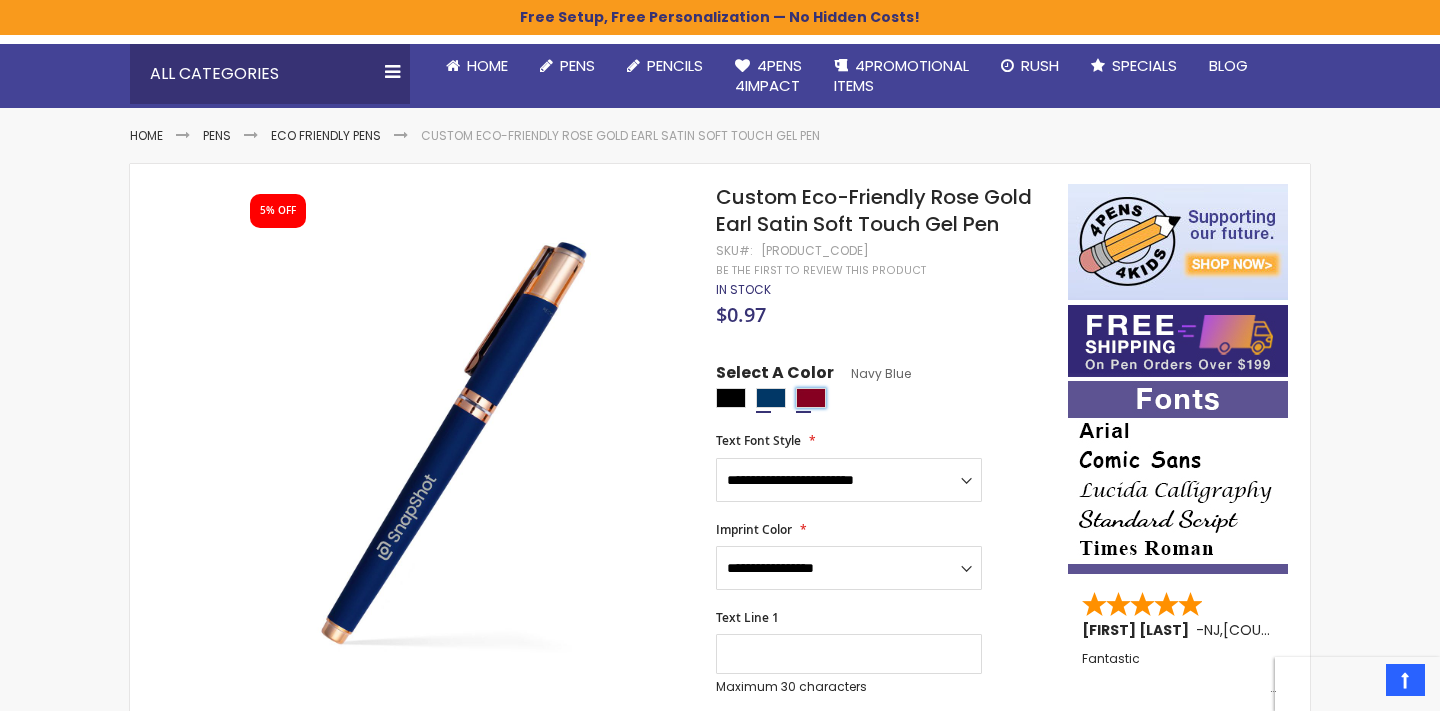 click at bounding box center [811, 398] 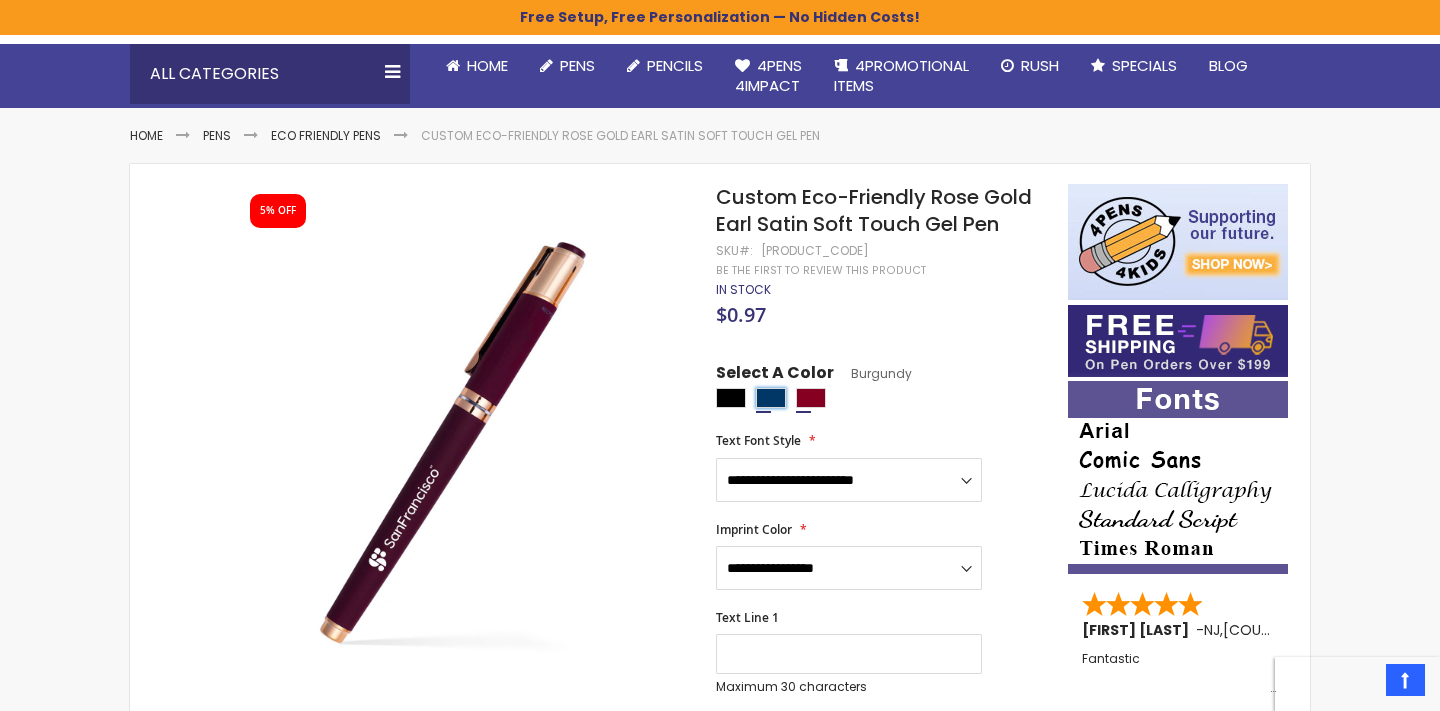 click at bounding box center (771, 398) 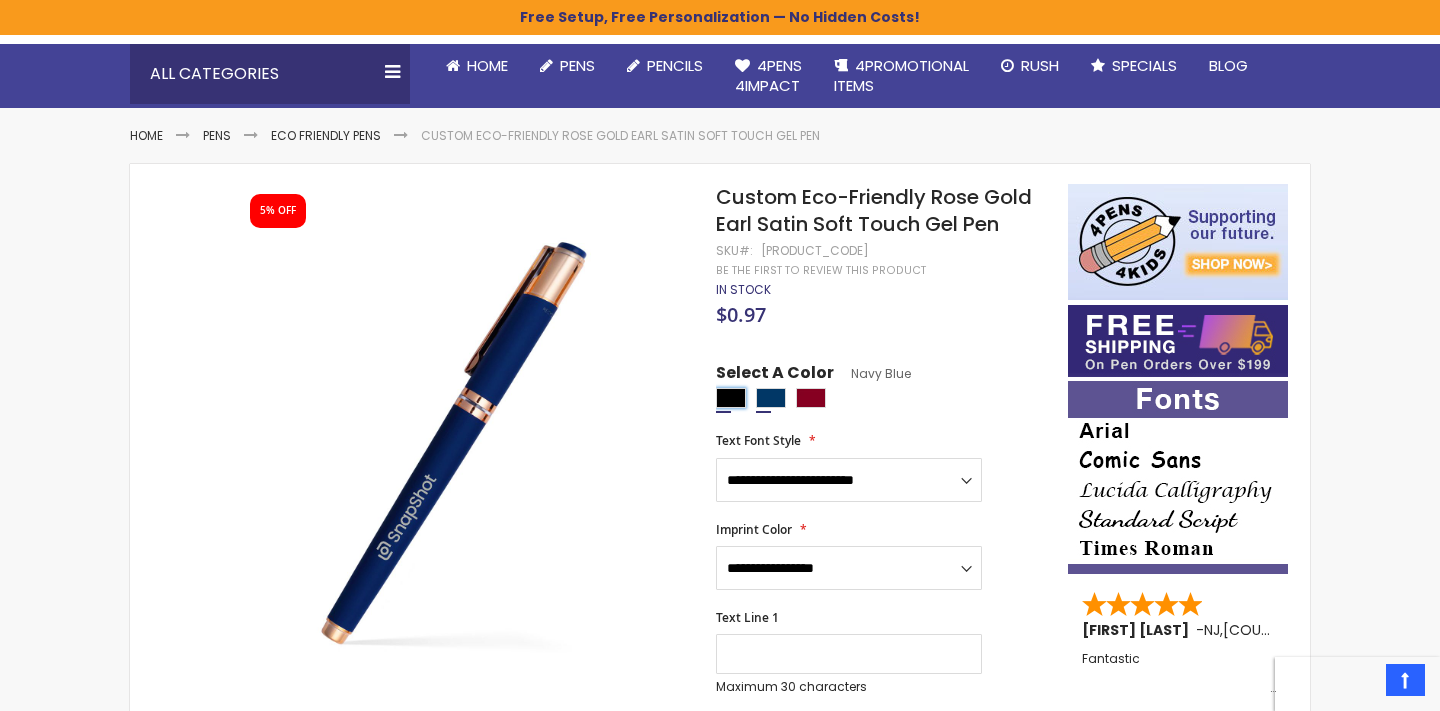 click at bounding box center (731, 398) 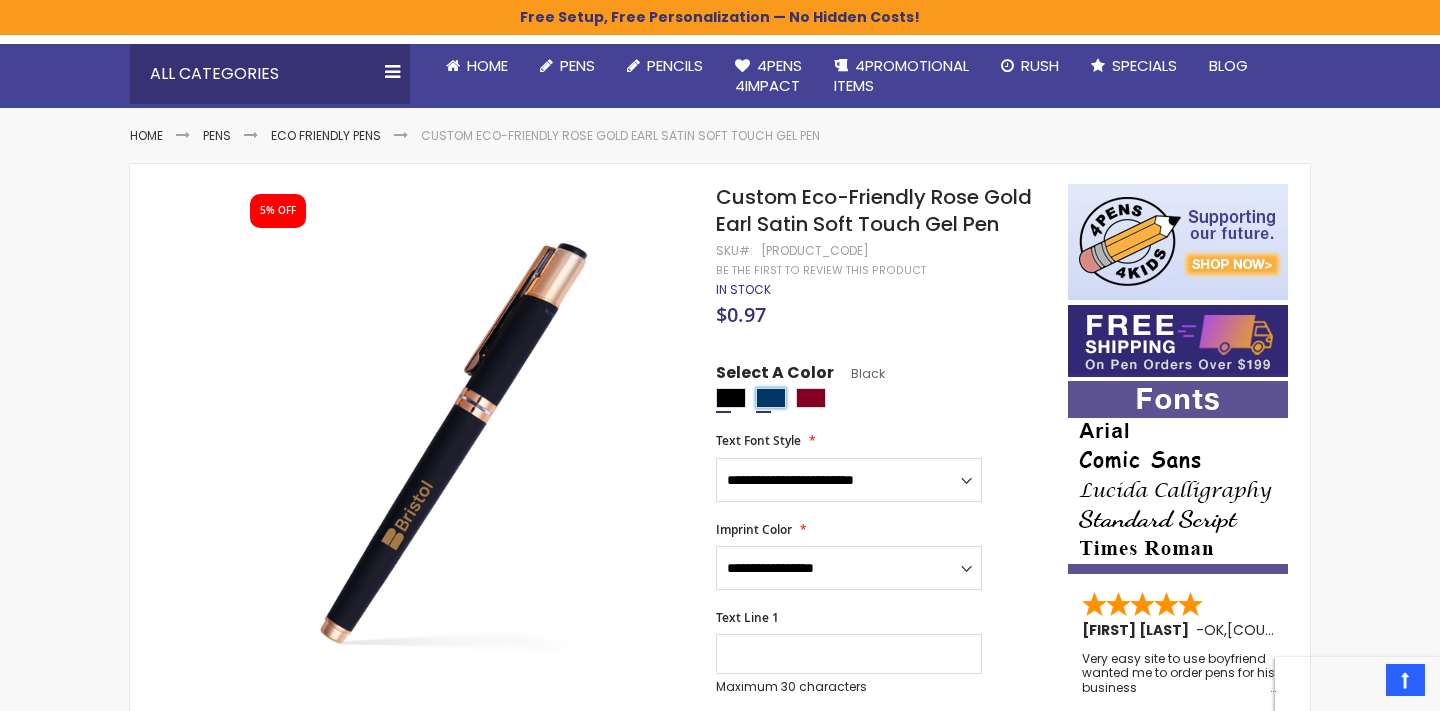 click at bounding box center (771, 398) 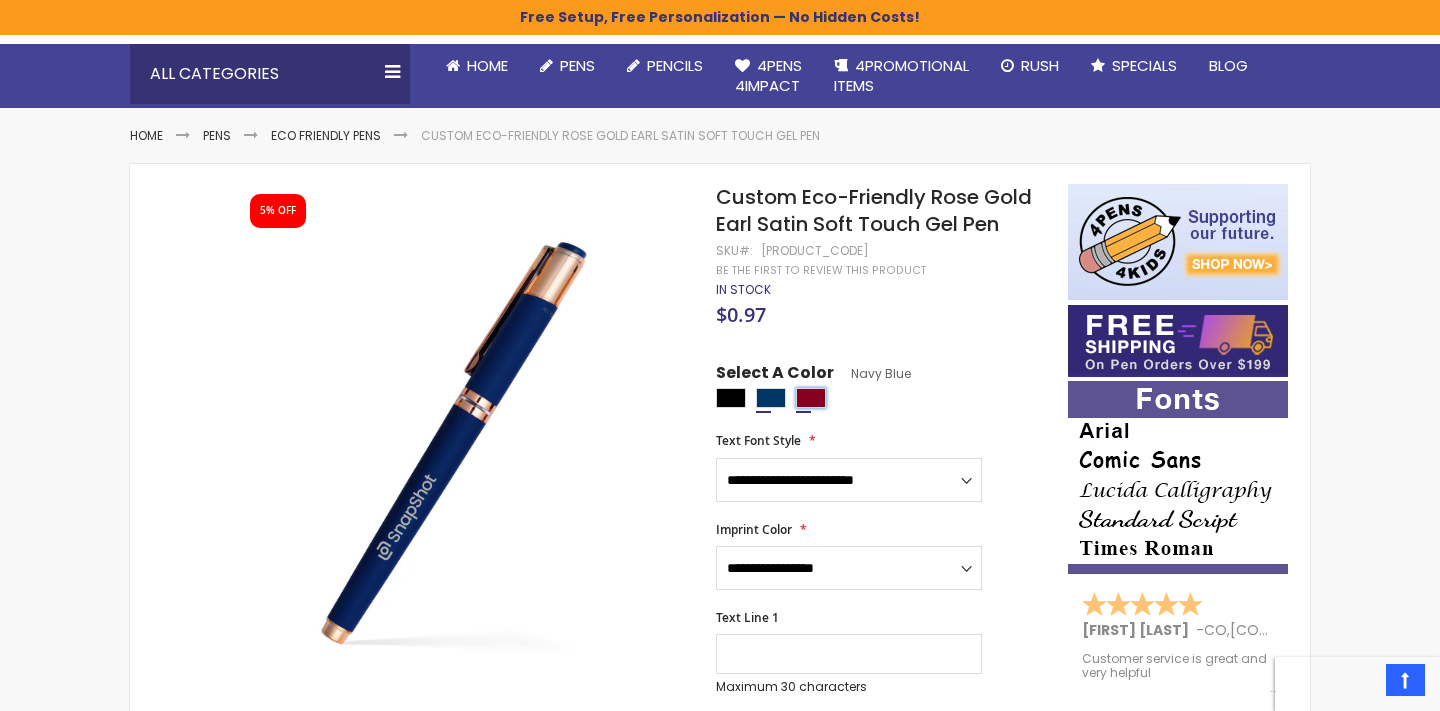 click at bounding box center [811, 398] 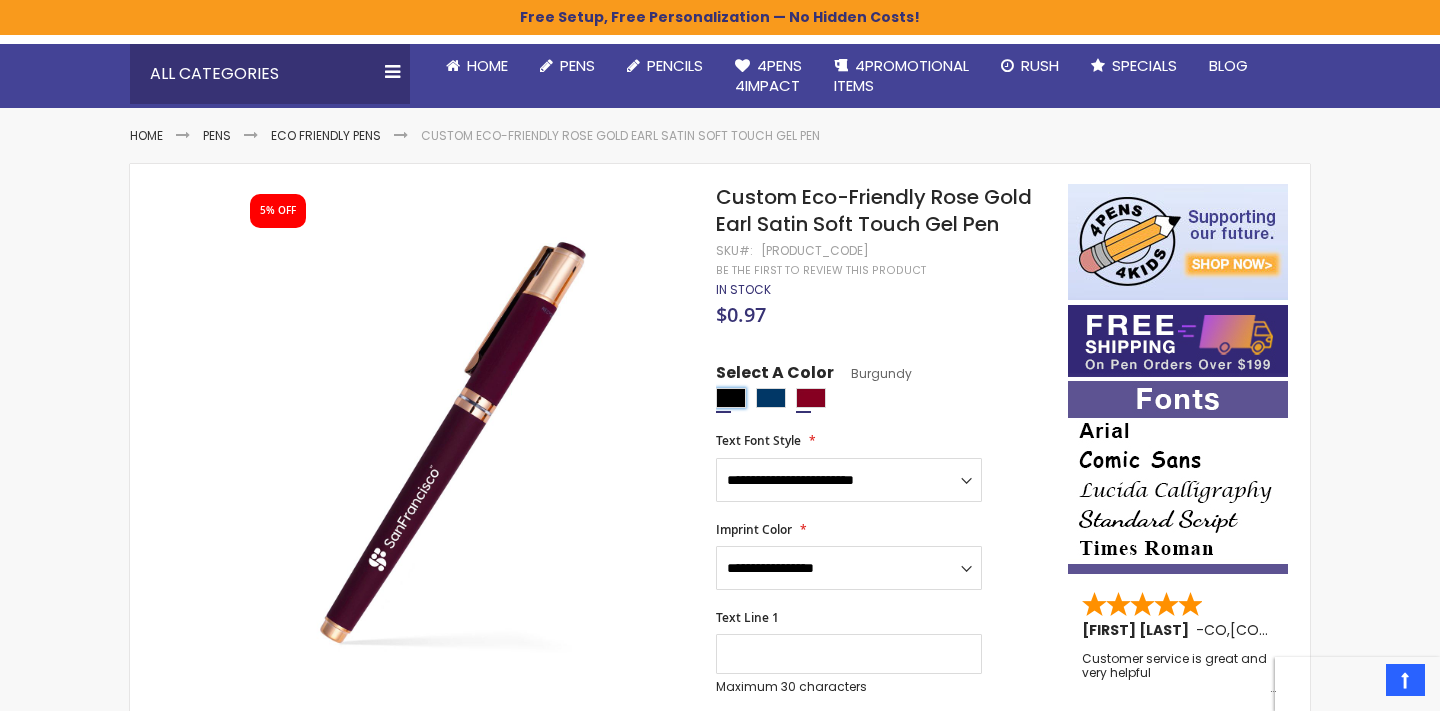 click at bounding box center (731, 398) 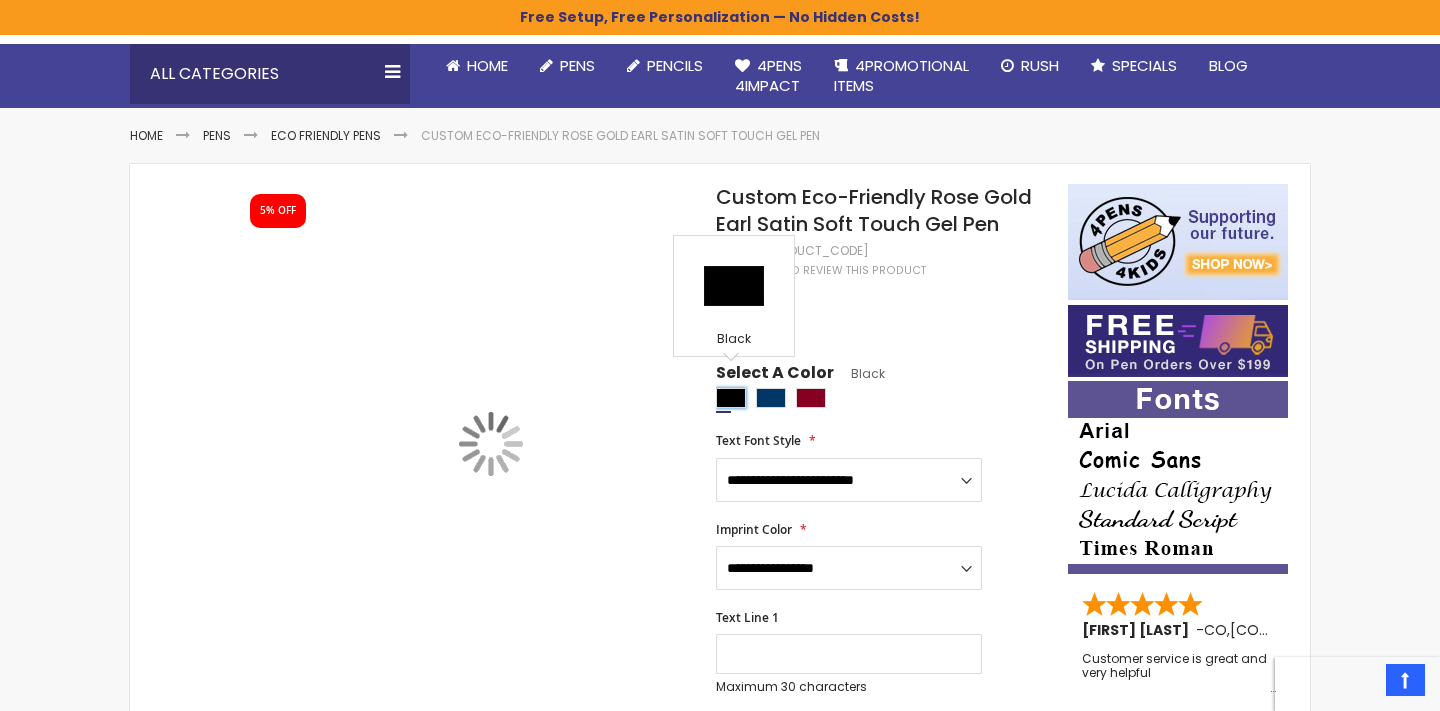 type on "****" 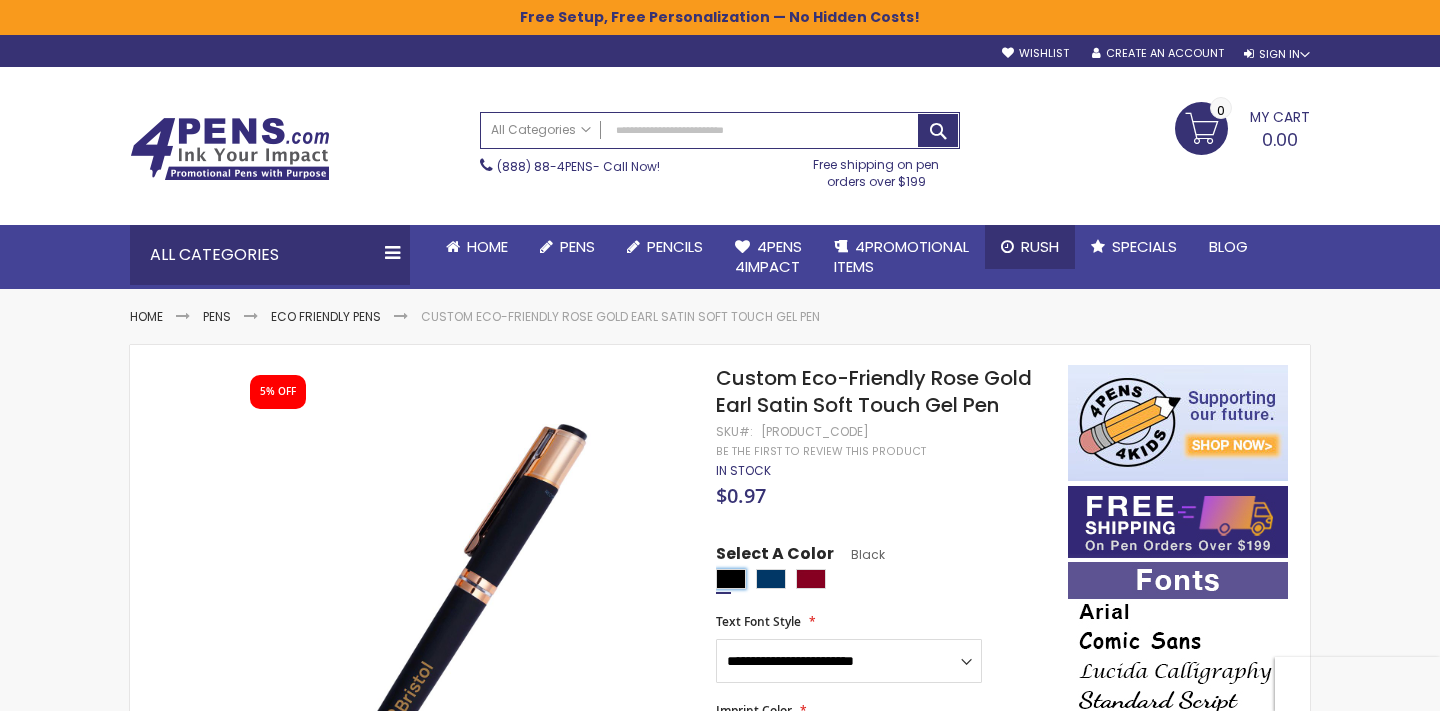 scroll, scrollTop: 0, scrollLeft: 0, axis: both 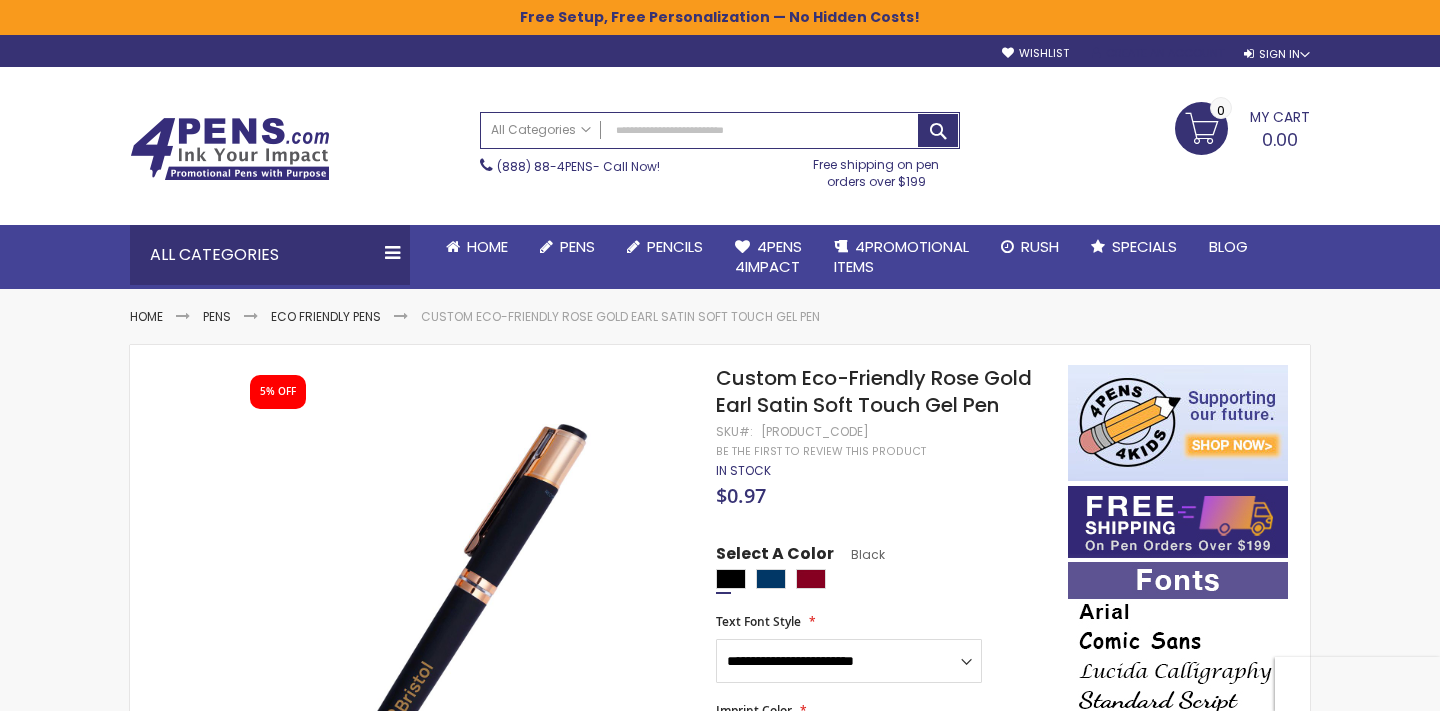 click on "Create an Account" at bounding box center [1158, 53] 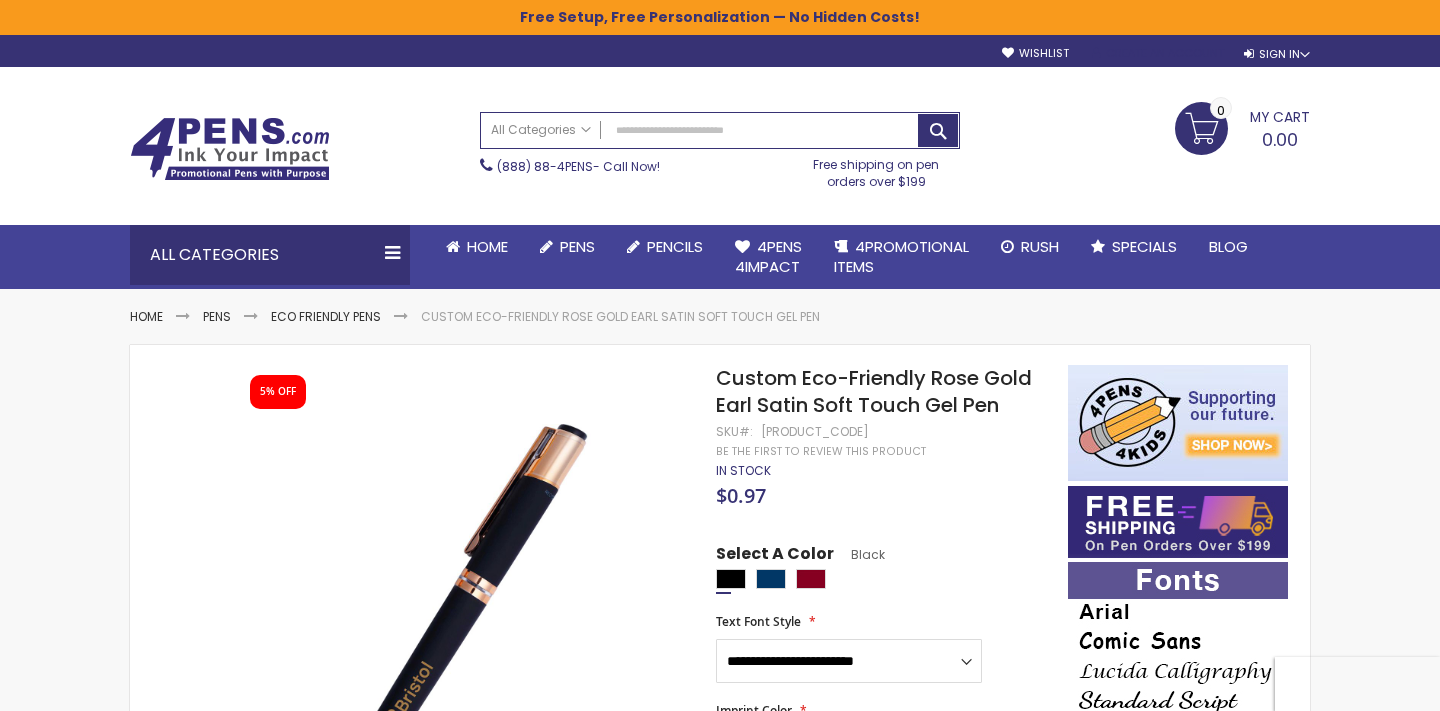 click on "Create an Account" at bounding box center [1158, 53] 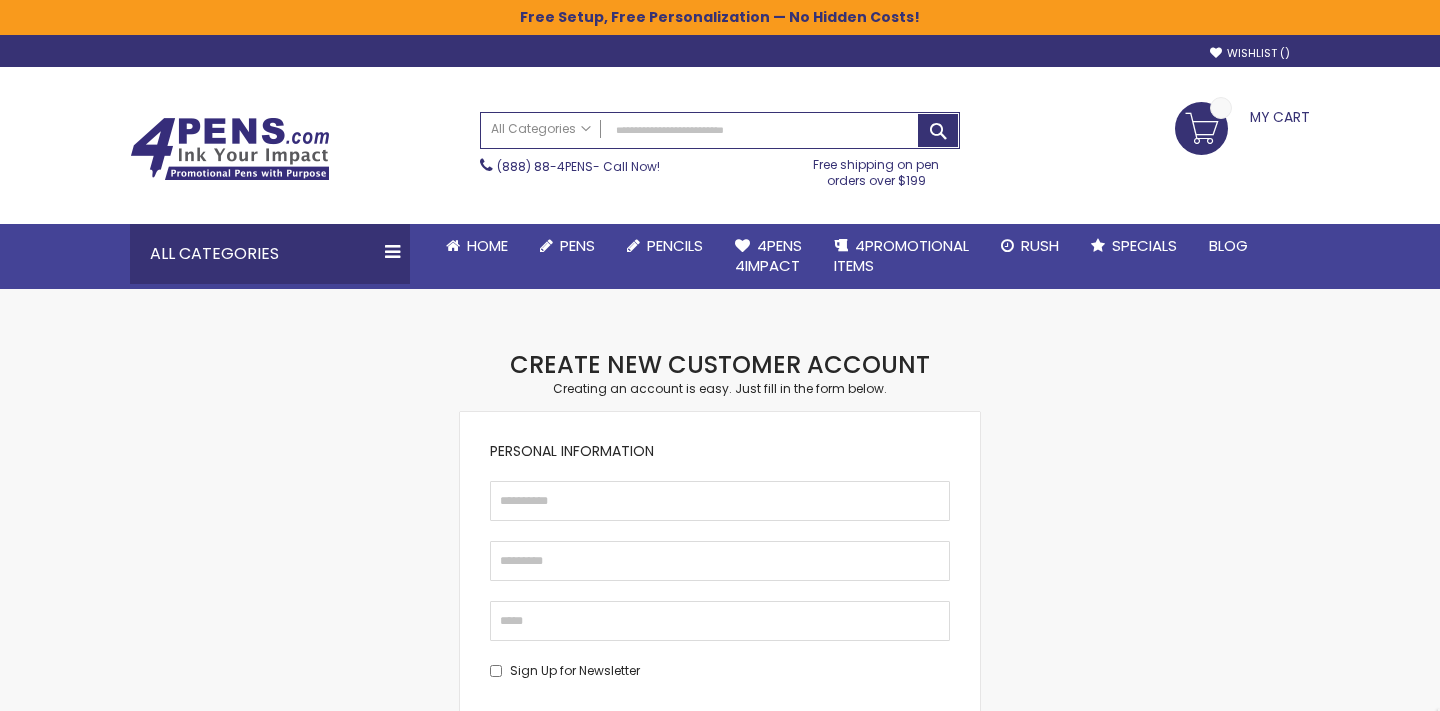 scroll, scrollTop: 0, scrollLeft: 0, axis: both 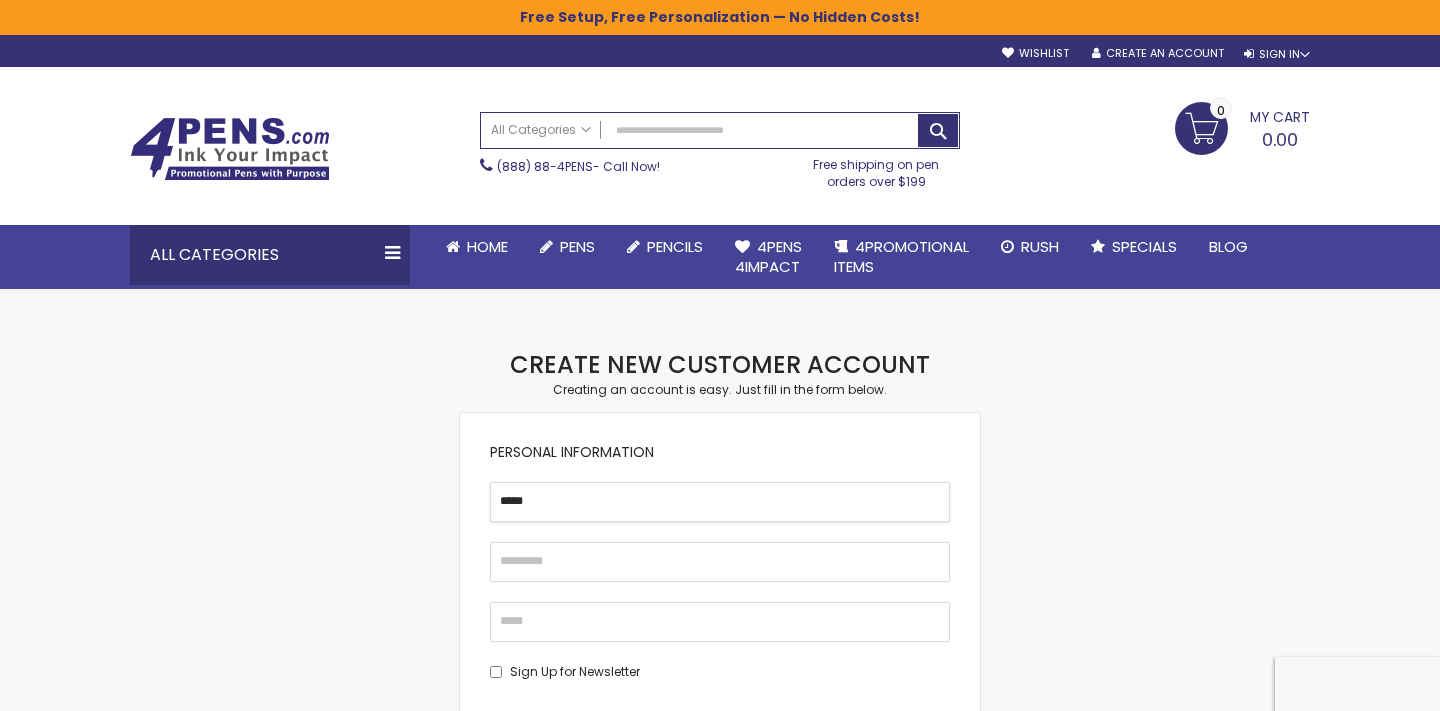 type on "*****" 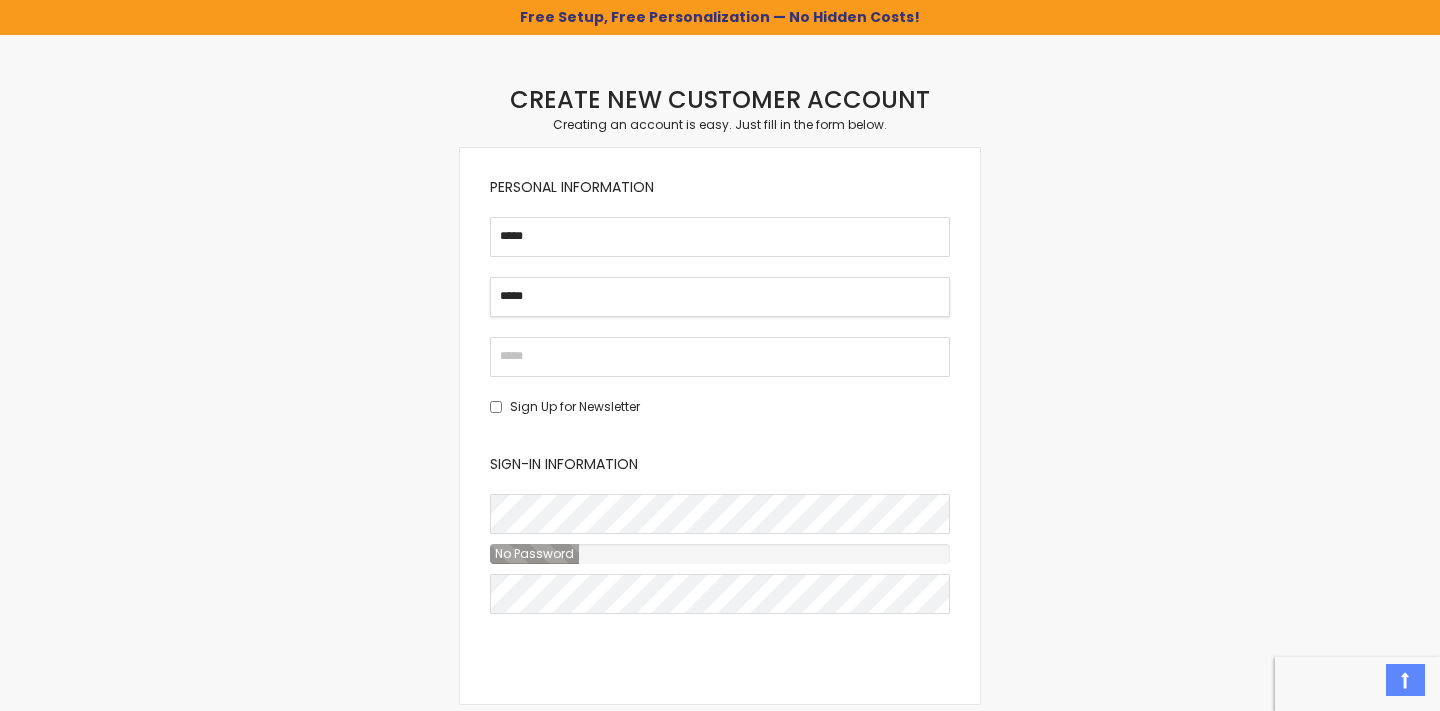 scroll, scrollTop: 264, scrollLeft: 0, axis: vertical 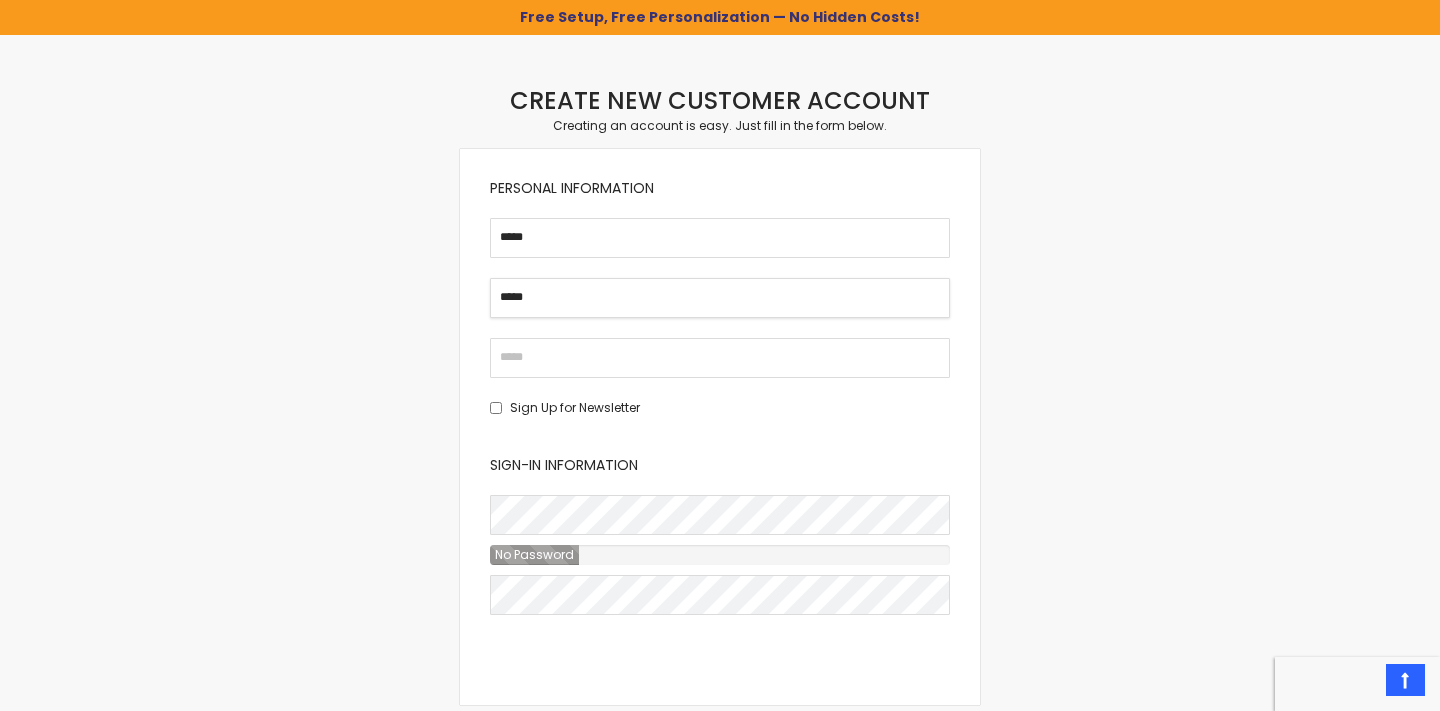 type on "*****" 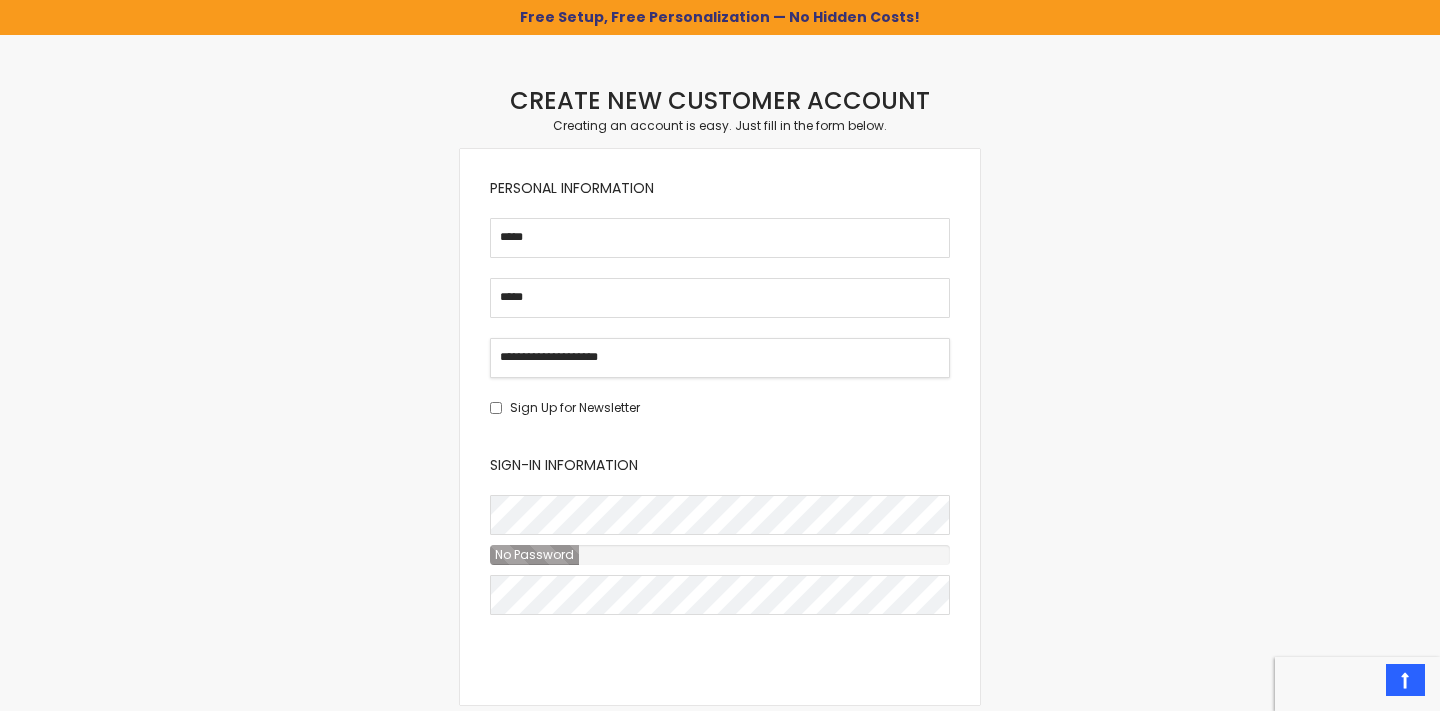 type on "**********" 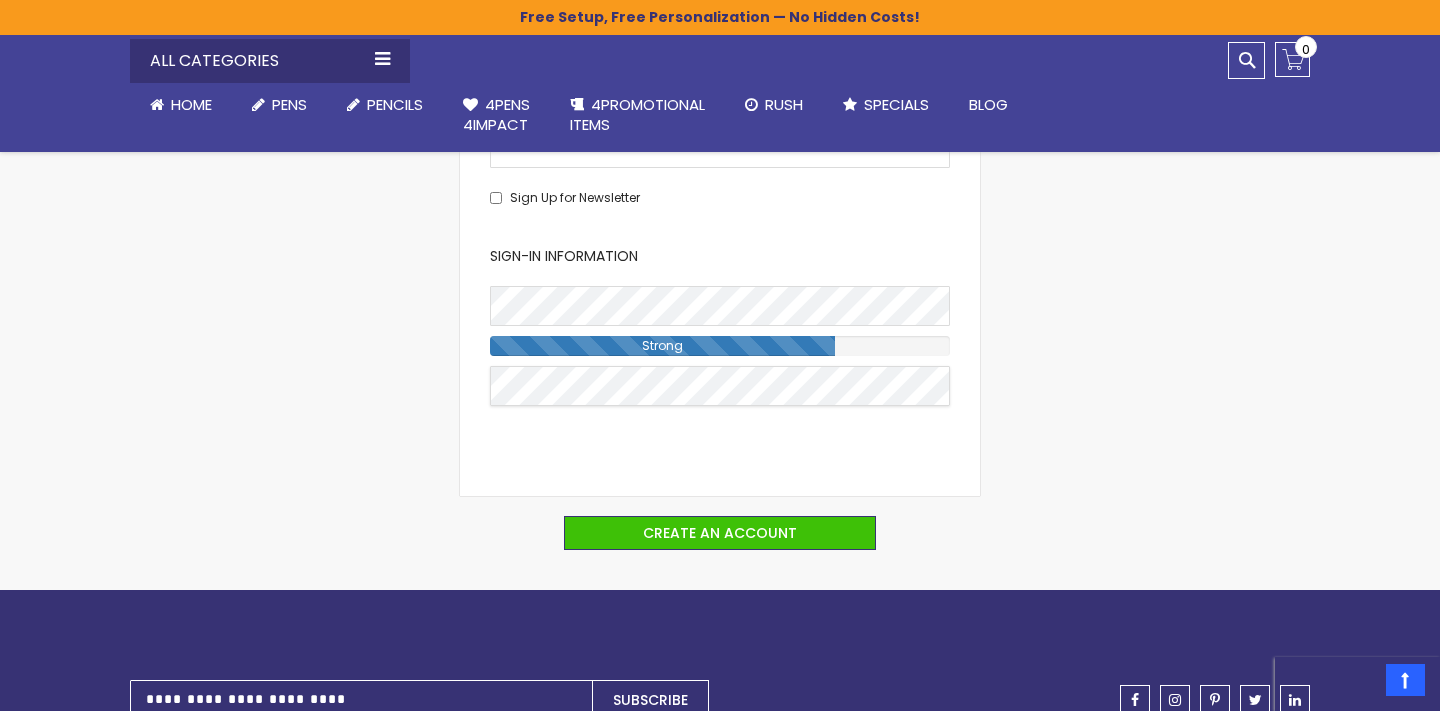 scroll, scrollTop: 474, scrollLeft: 0, axis: vertical 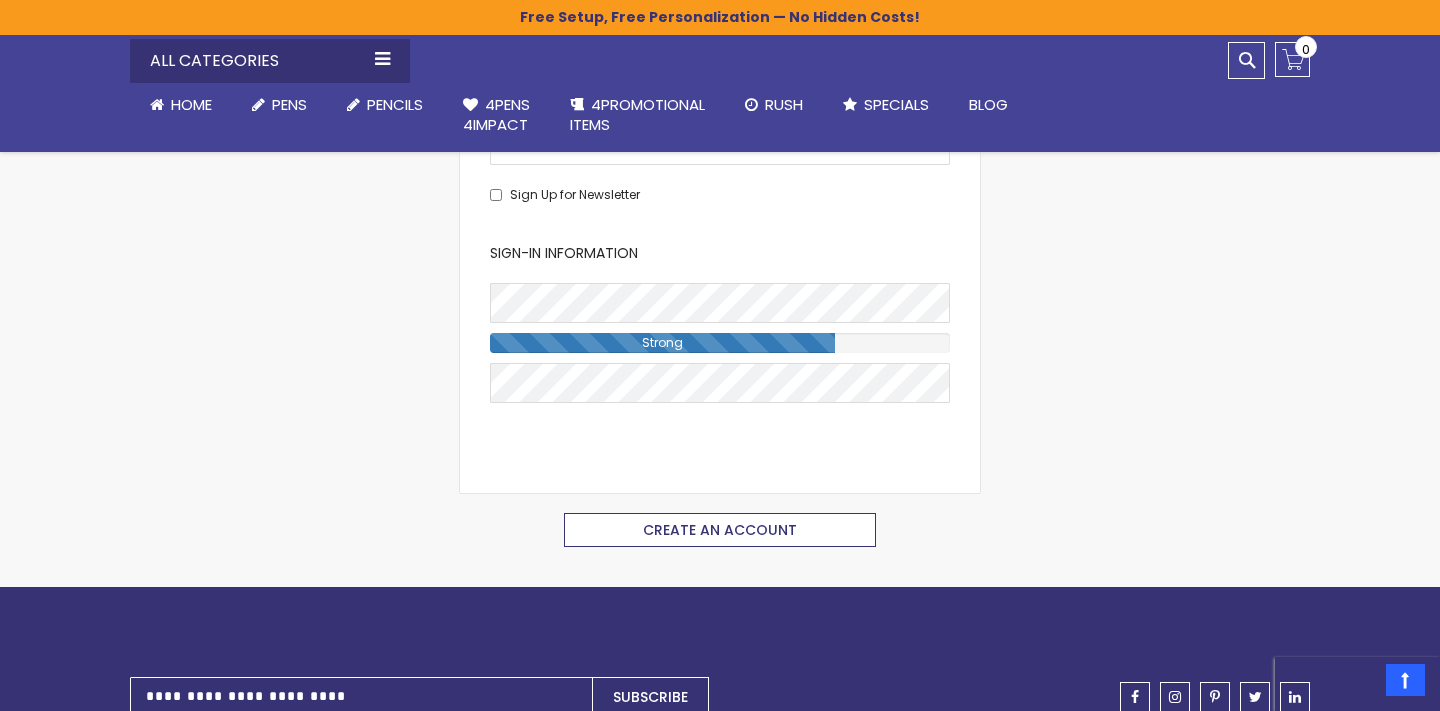 click on "Create an Account" at bounding box center (720, 530) 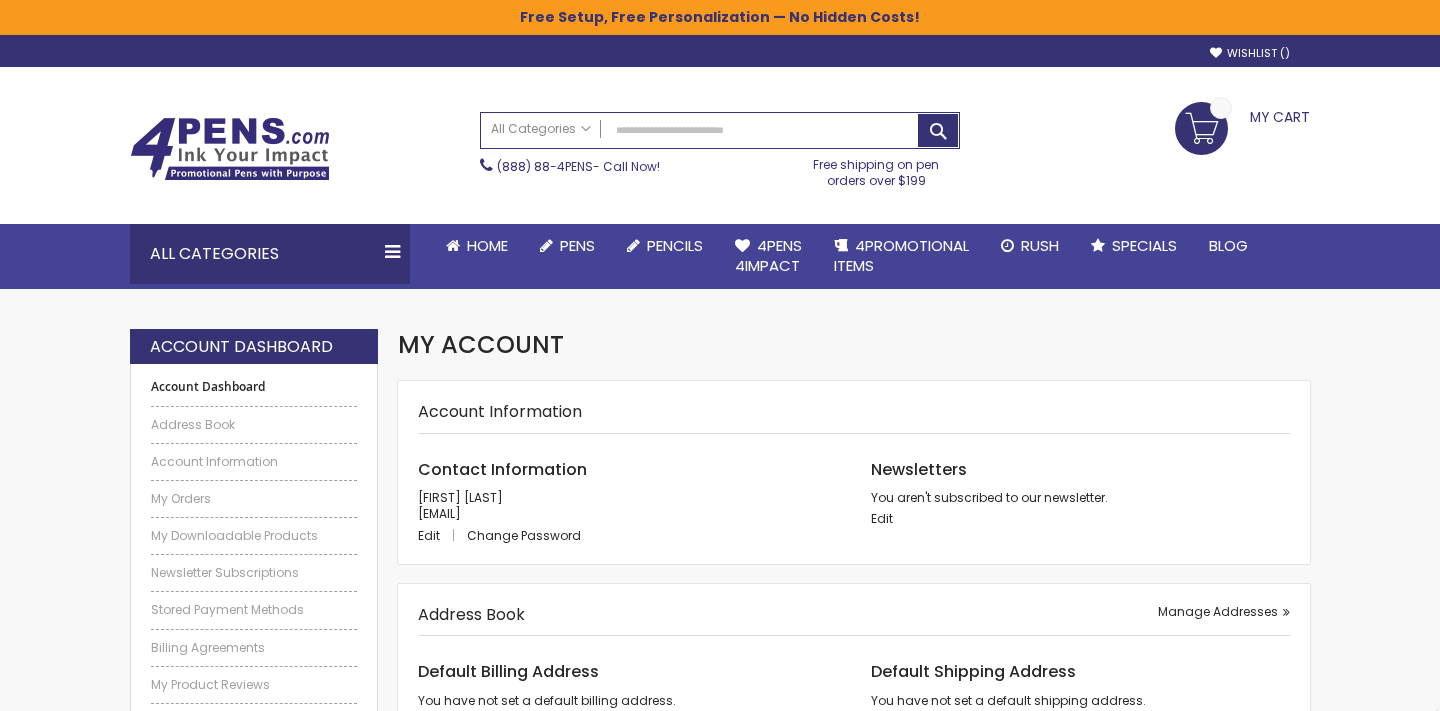 scroll, scrollTop: 0, scrollLeft: 0, axis: both 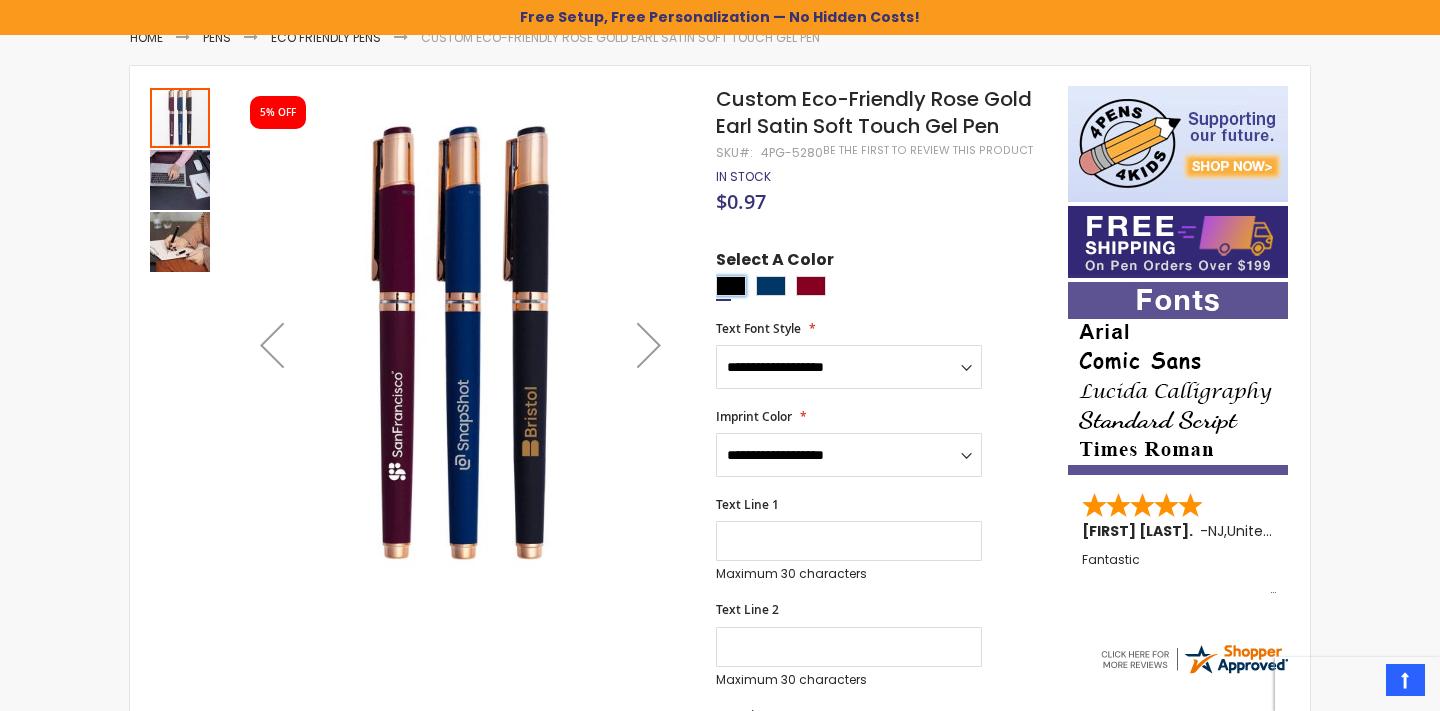click at bounding box center (731, 286) 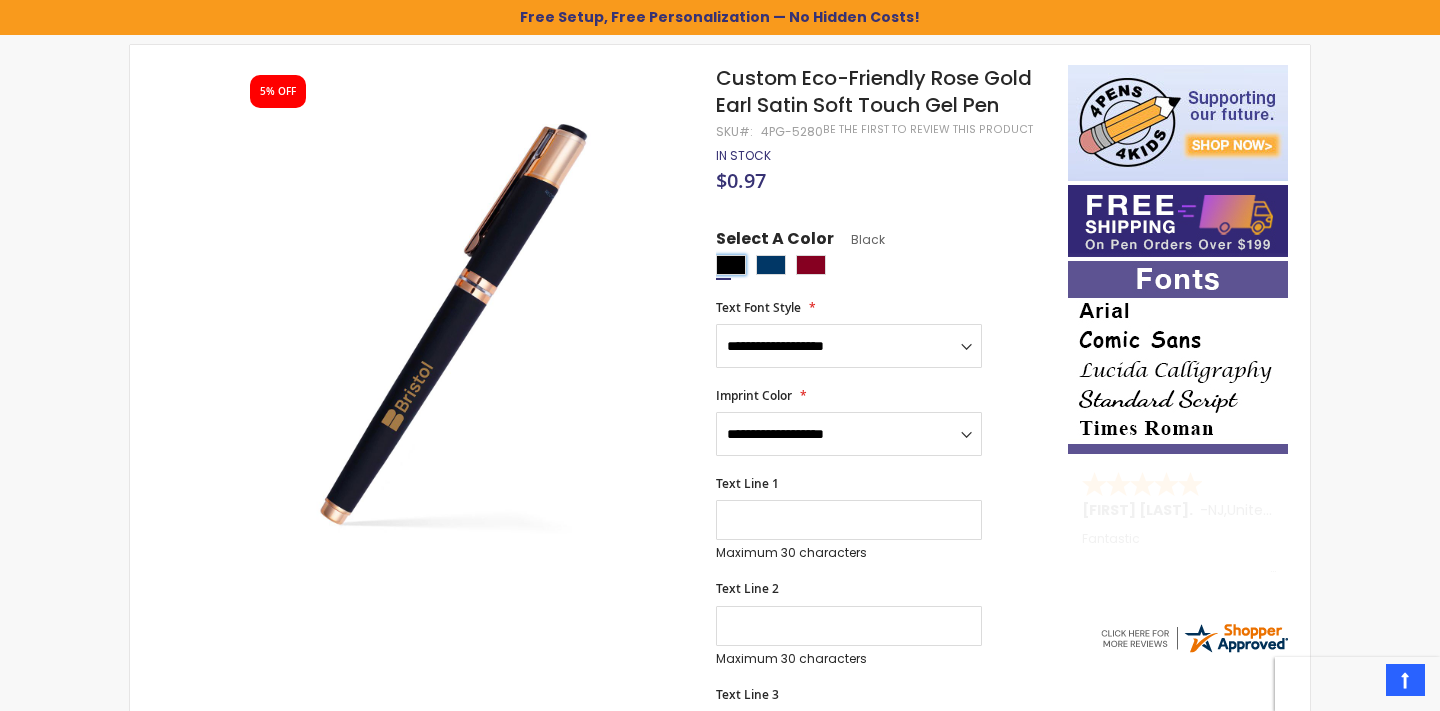 scroll, scrollTop: 257, scrollLeft: 0, axis: vertical 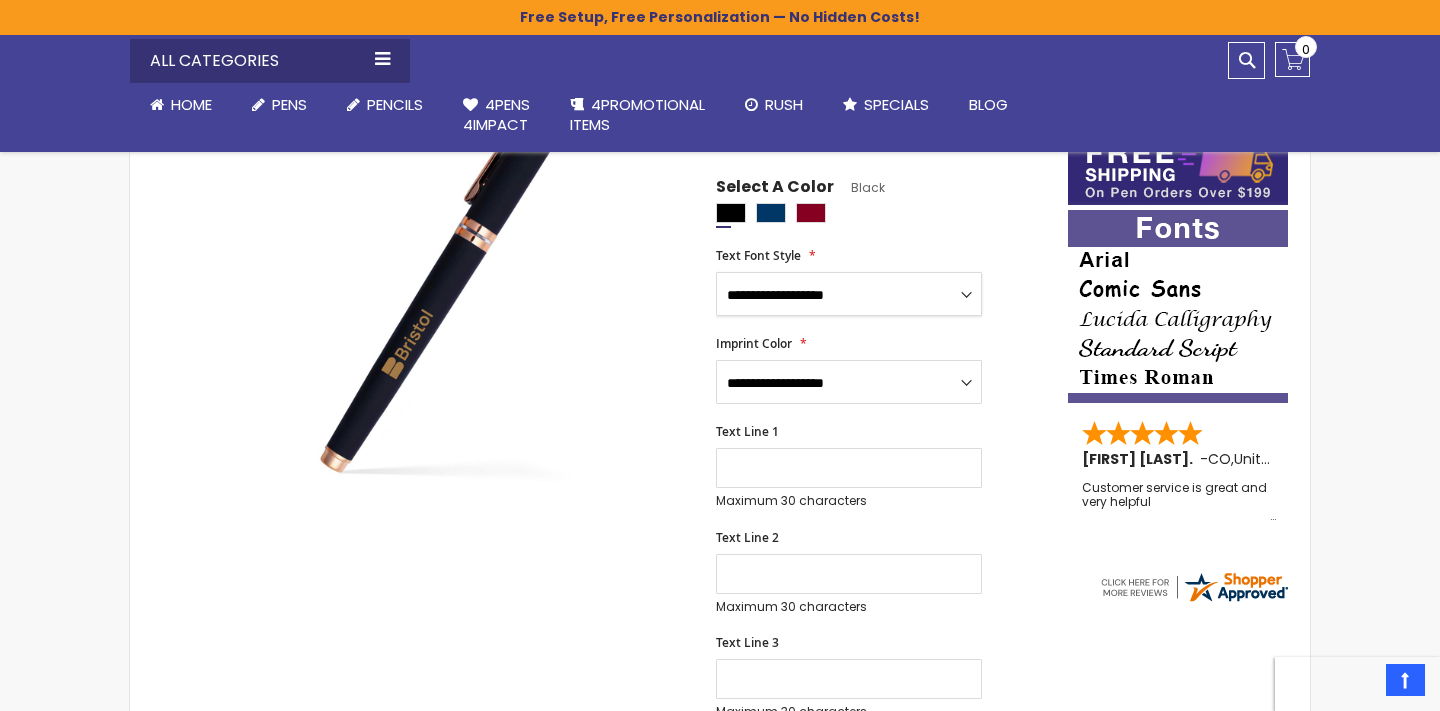 select on "*****" 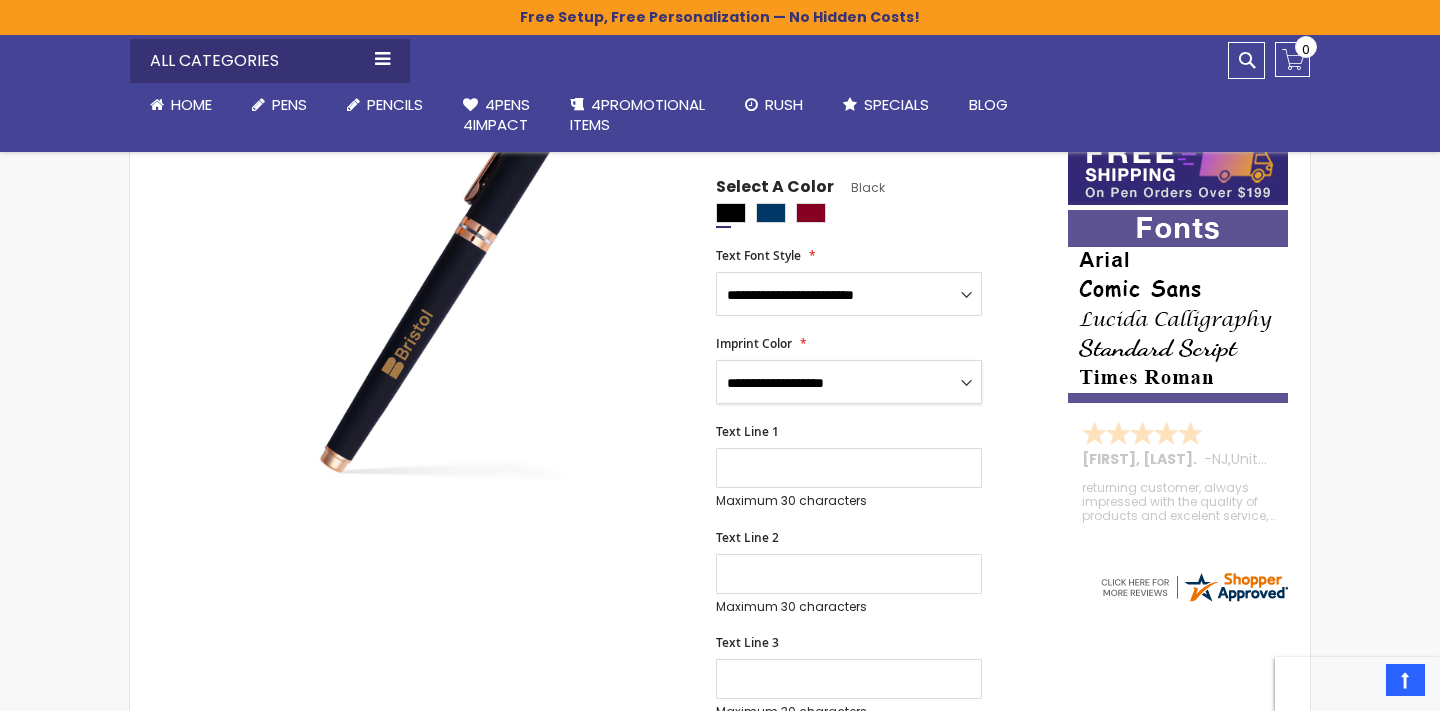 select on "*****" 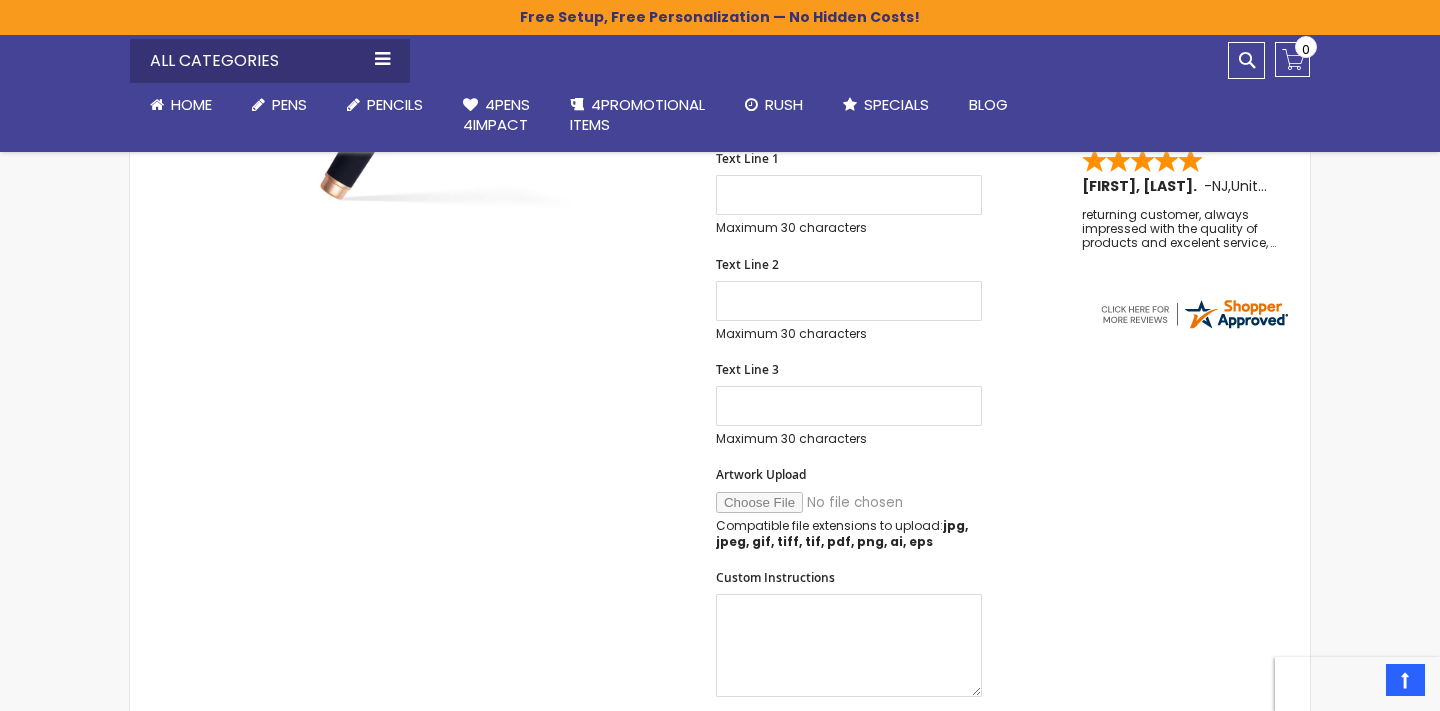 scroll, scrollTop: 620, scrollLeft: 0, axis: vertical 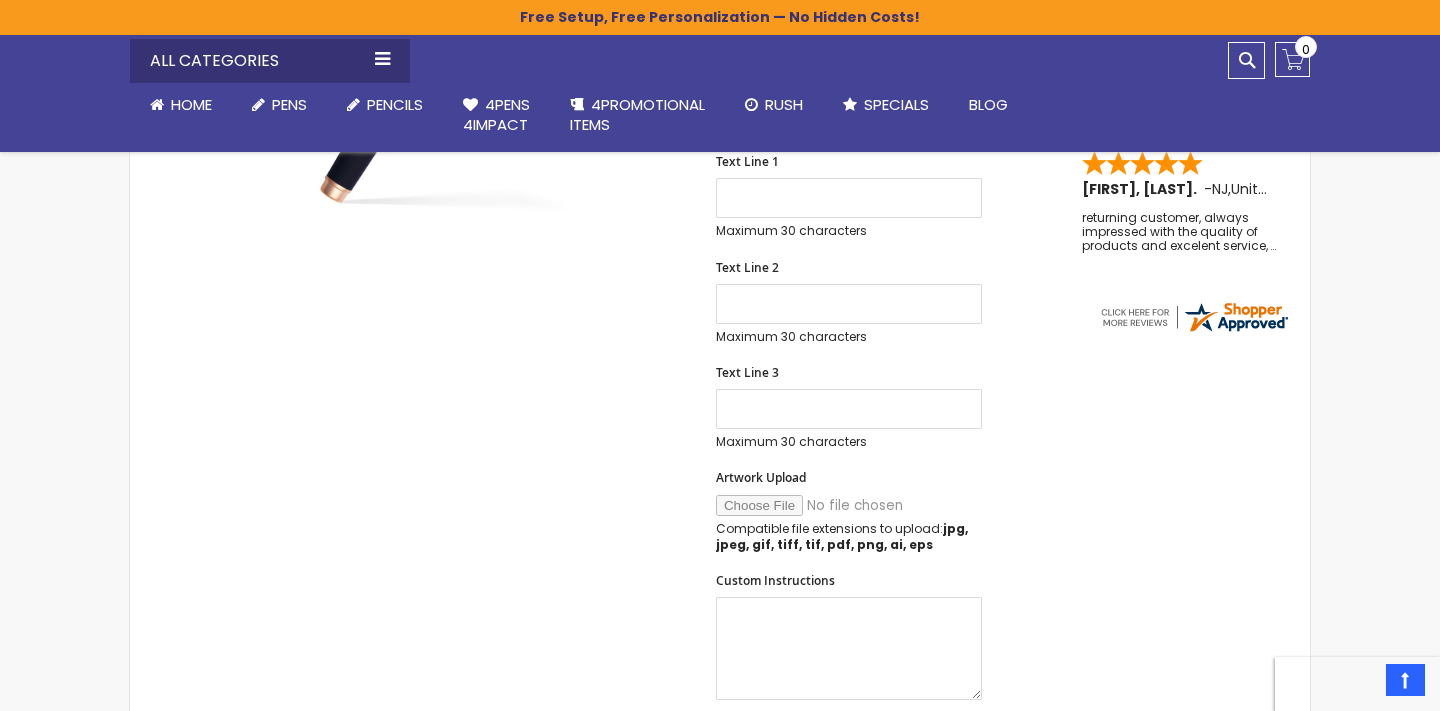 click on "Artwork Upload" at bounding box center [852, 505] 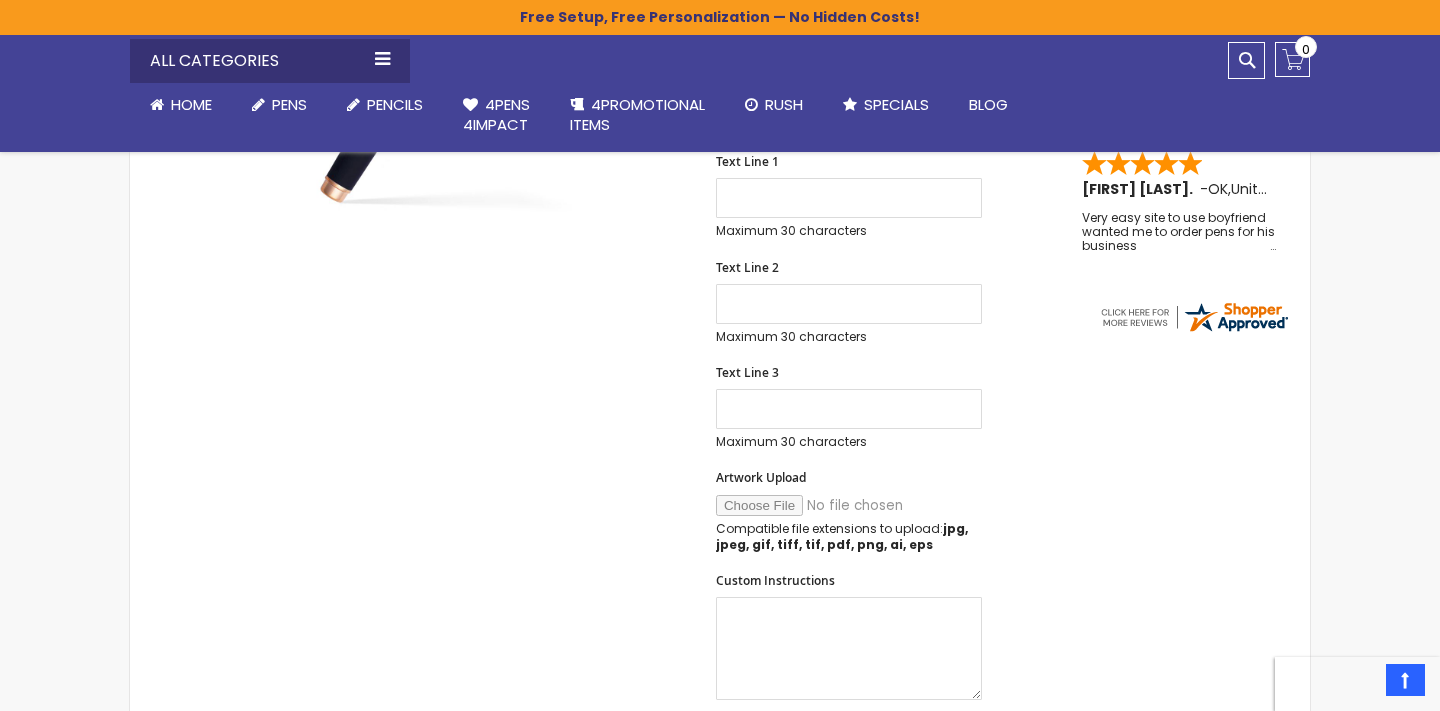 type on "**********" 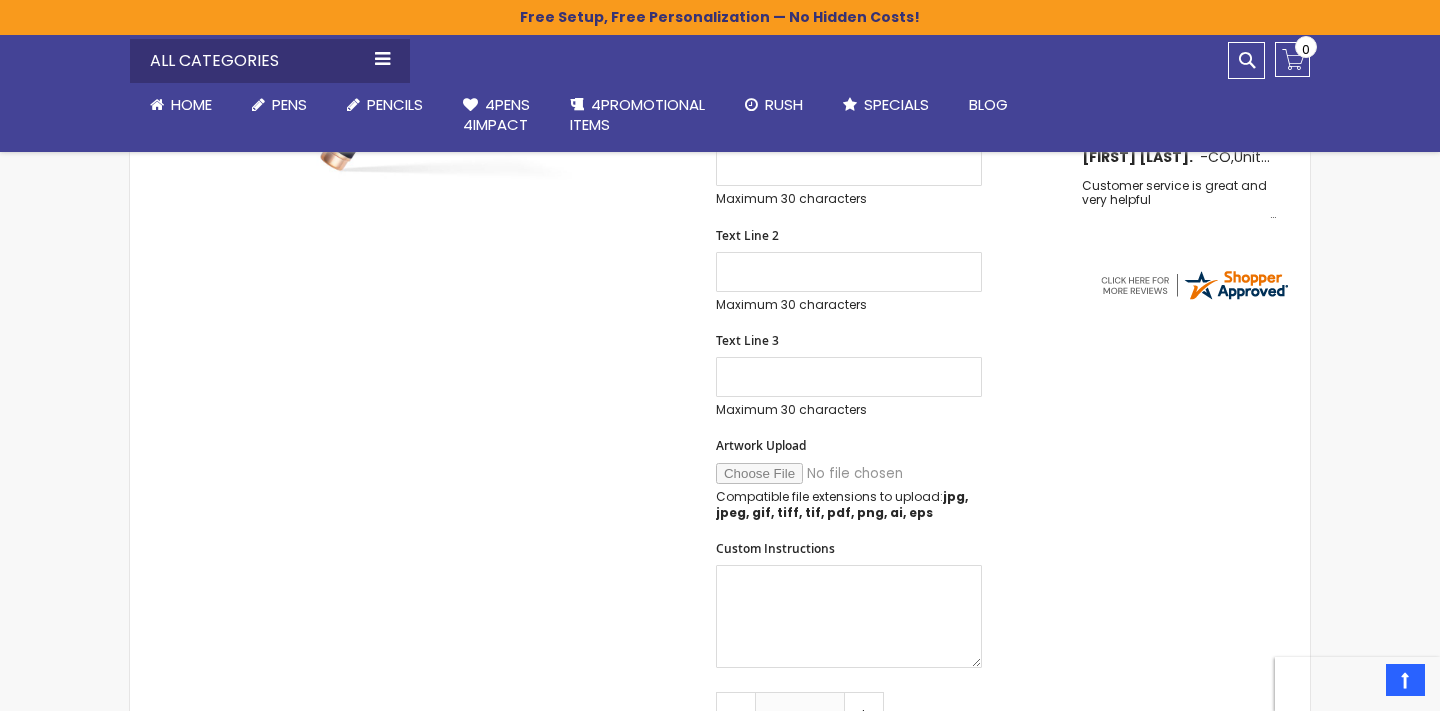 scroll, scrollTop: 651, scrollLeft: 0, axis: vertical 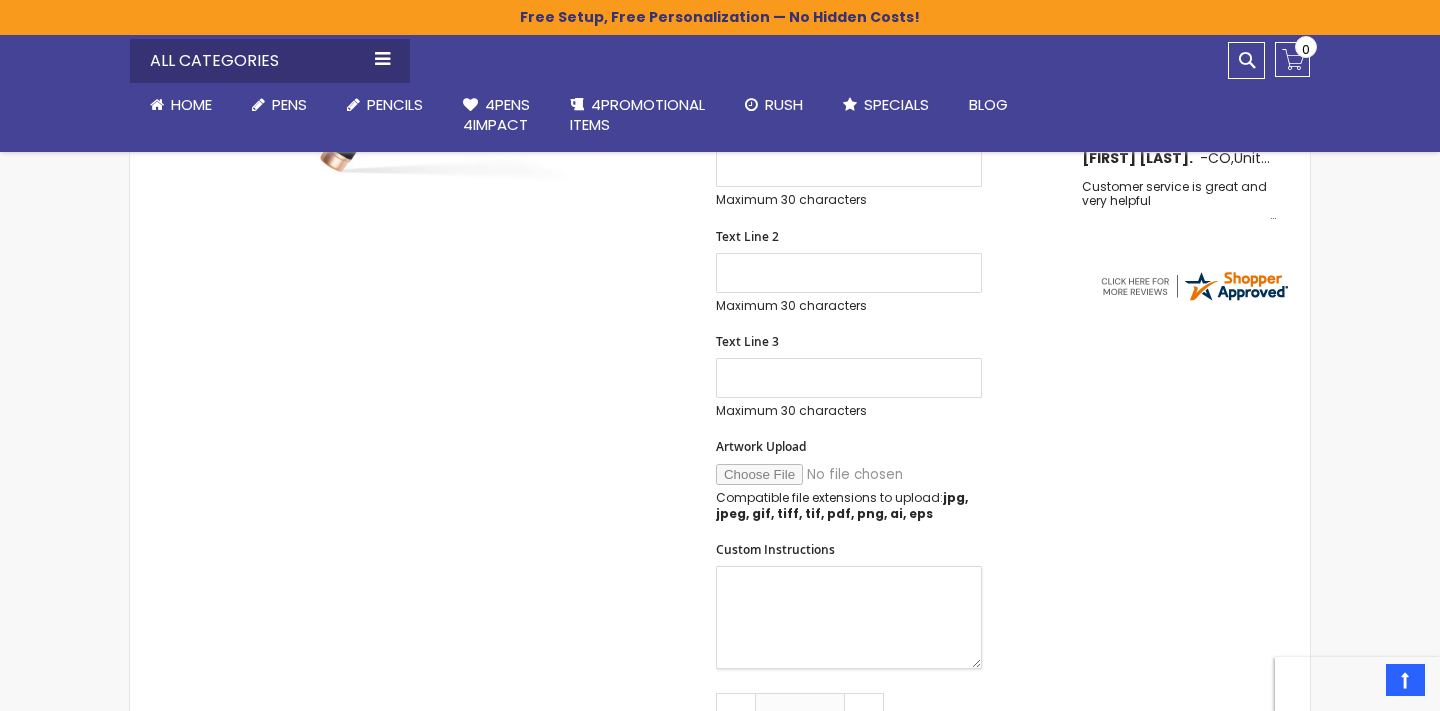 click on "Custom Instructions" at bounding box center (849, 617) 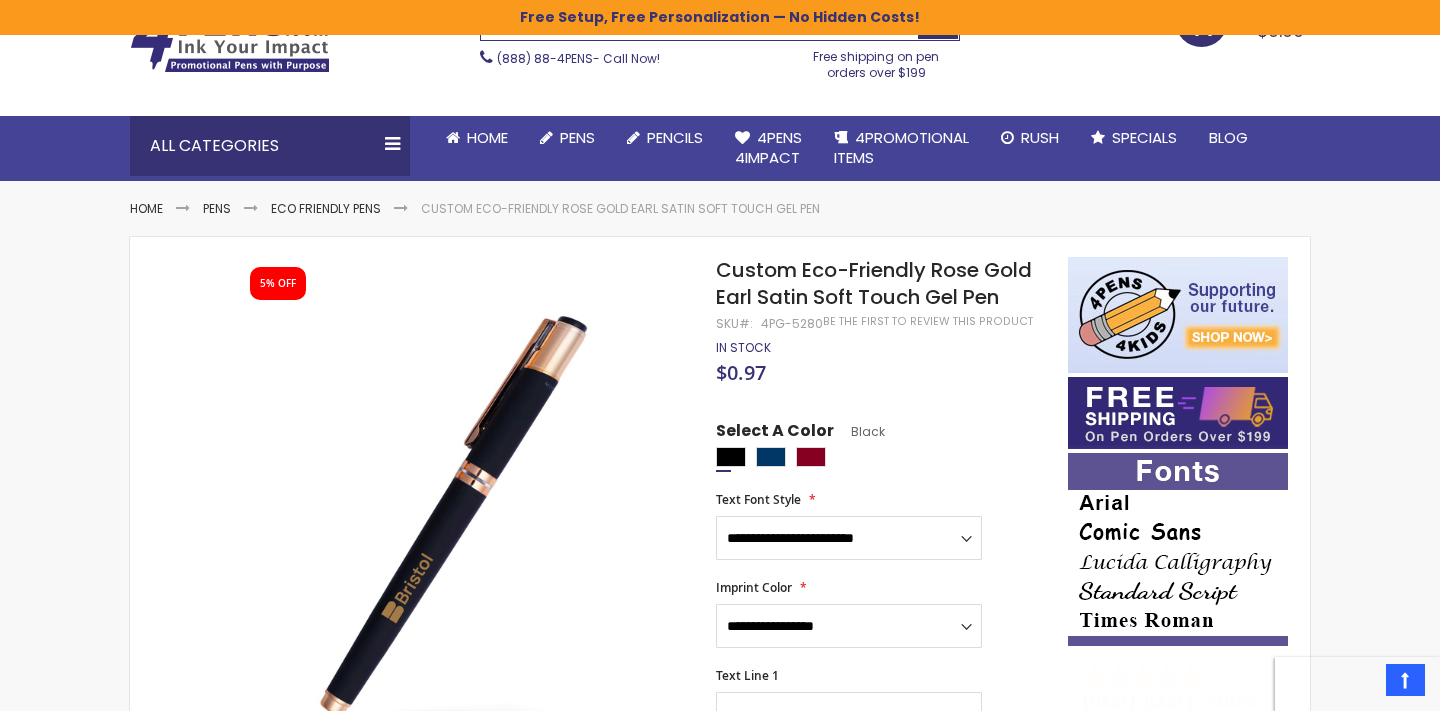 scroll, scrollTop: 107, scrollLeft: 0, axis: vertical 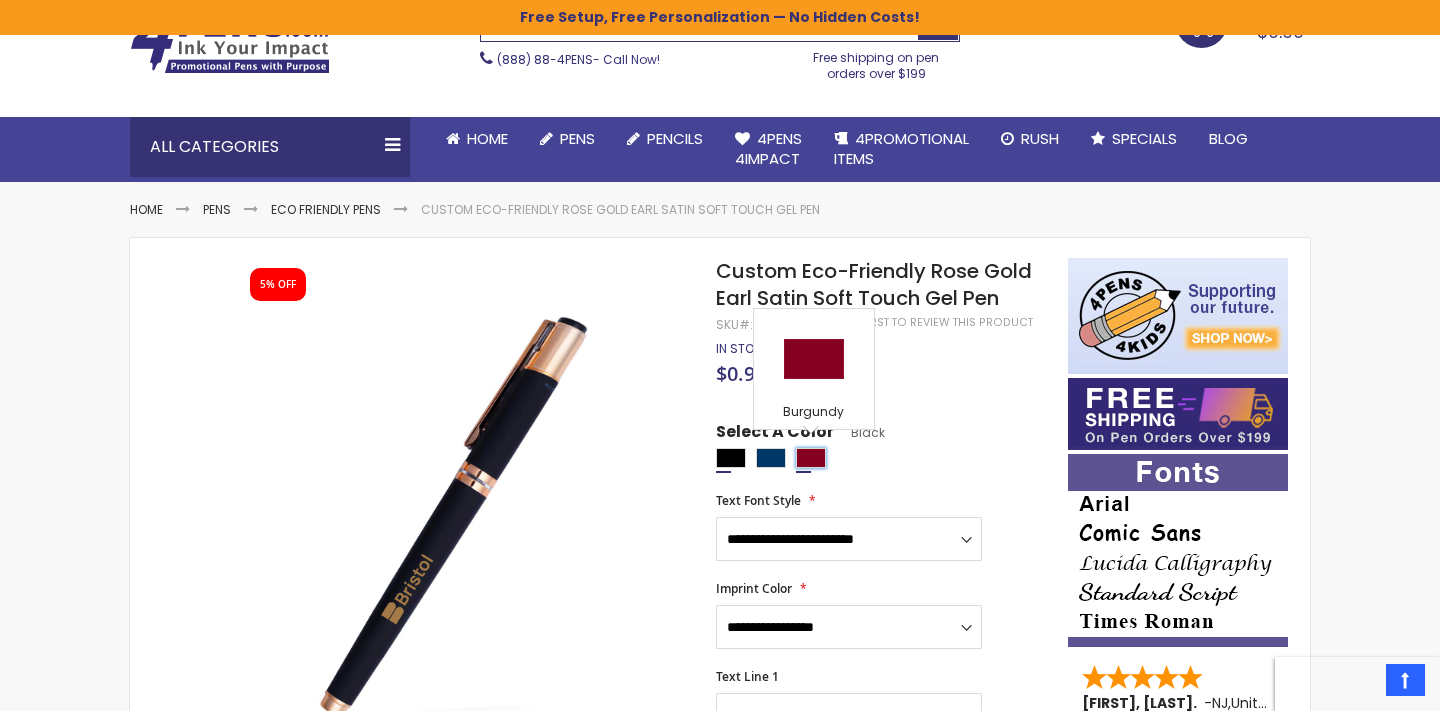 click at bounding box center (811, 458) 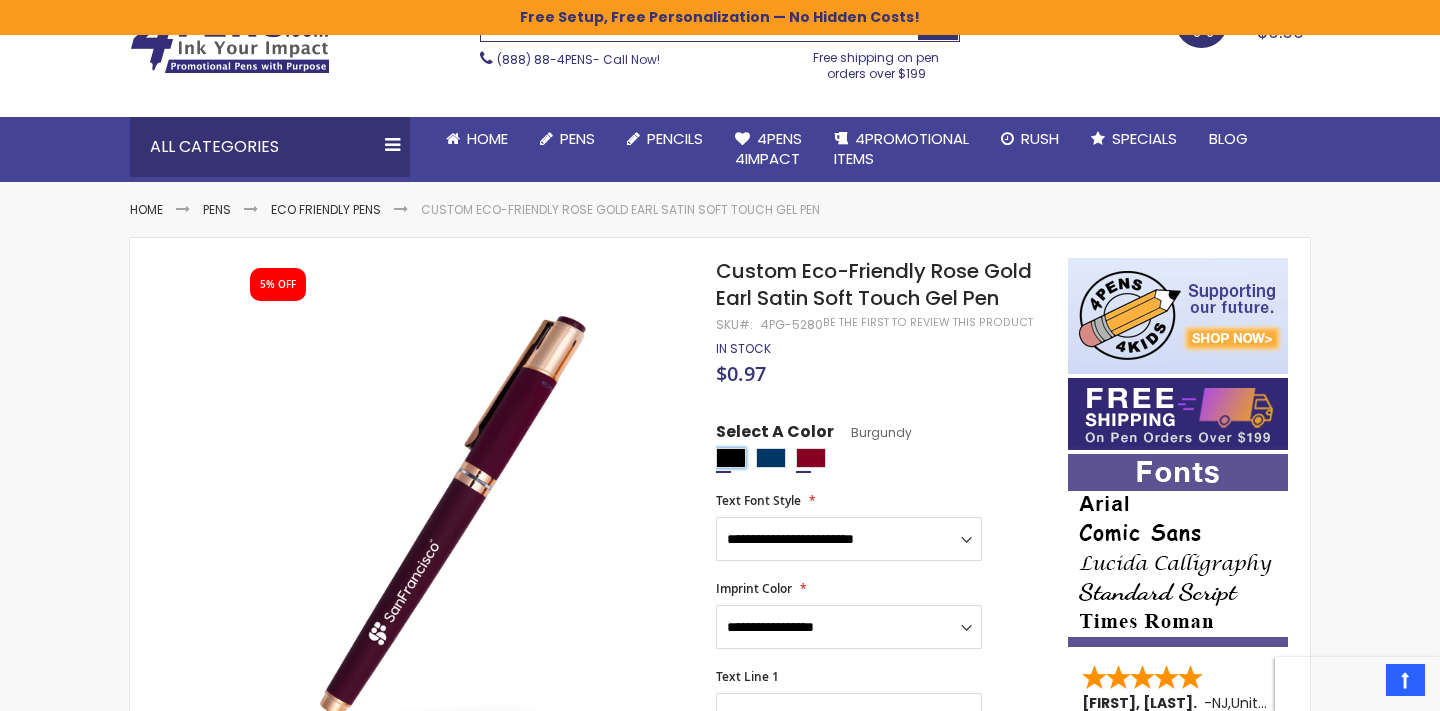 click at bounding box center (731, 458) 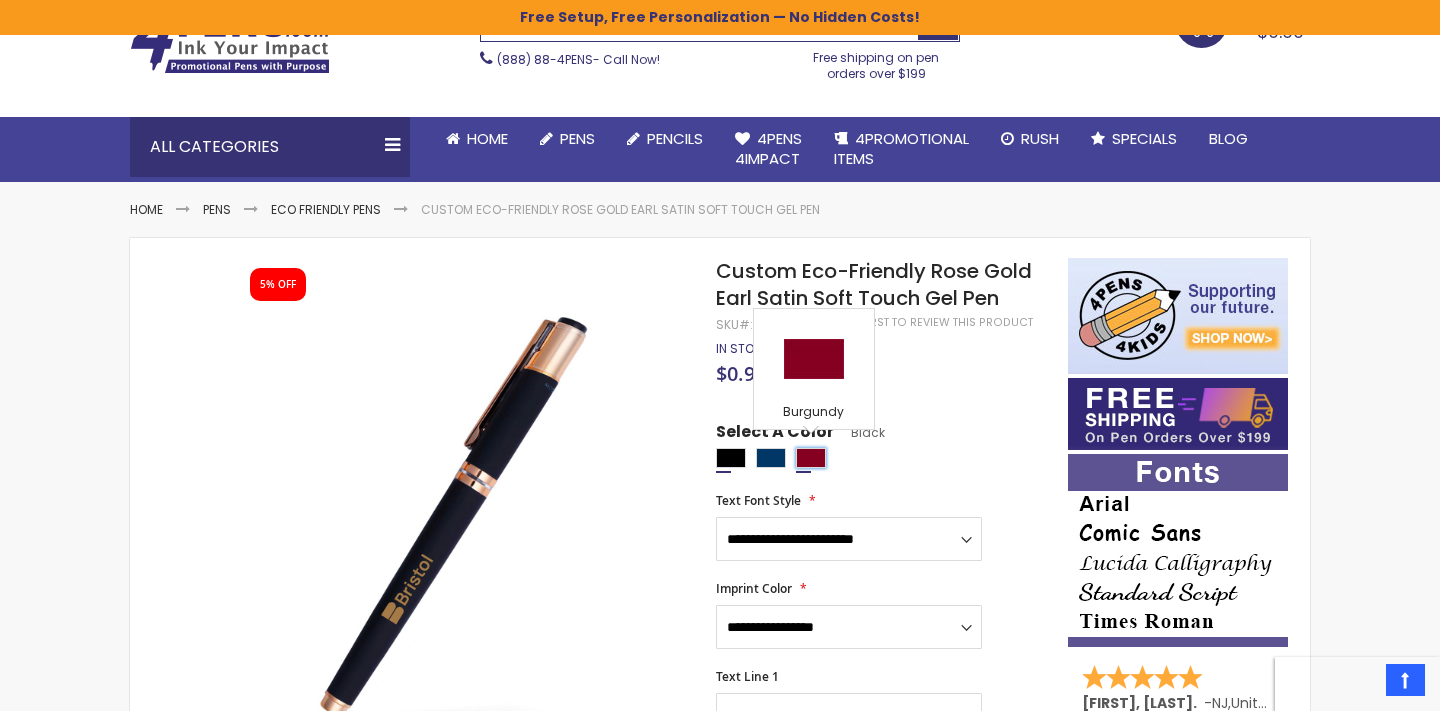 click at bounding box center [811, 458] 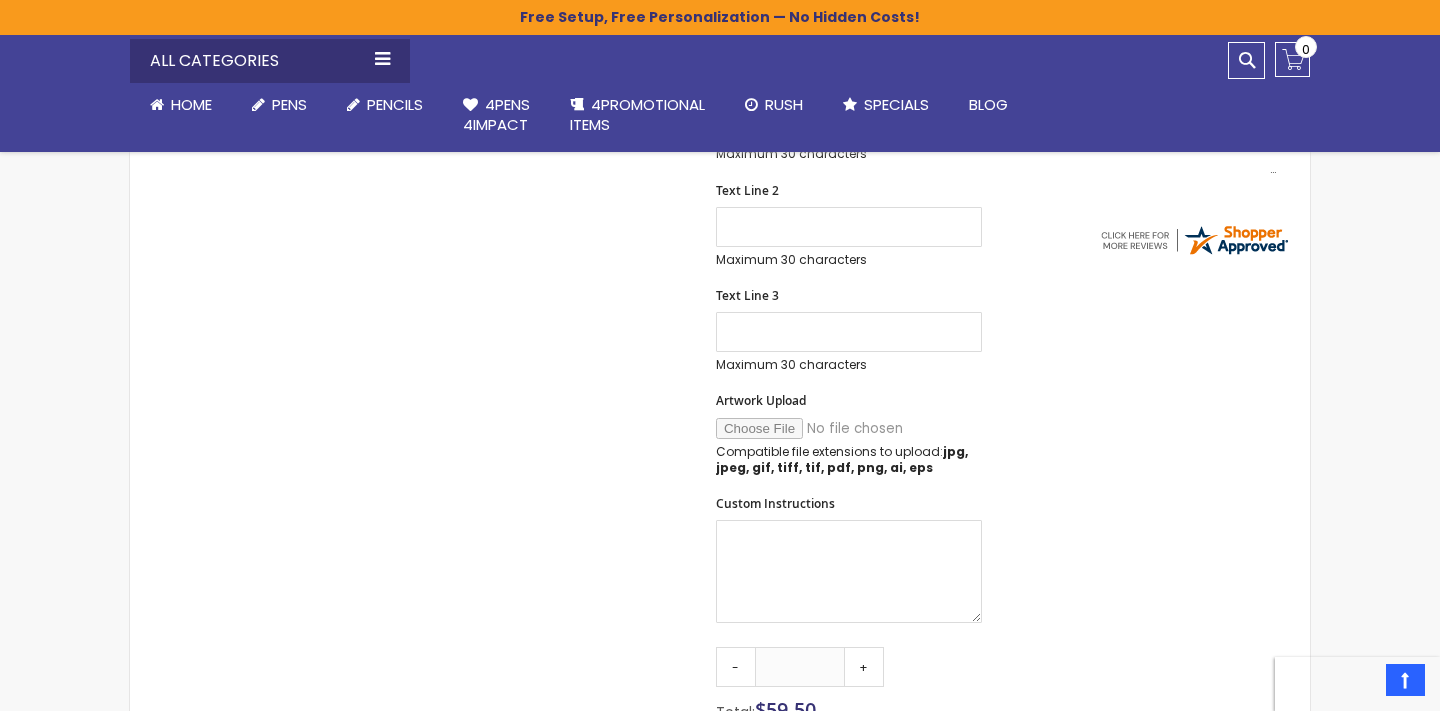 scroll, scrollTop: 709, scrollLeft: 0, axis: vertical 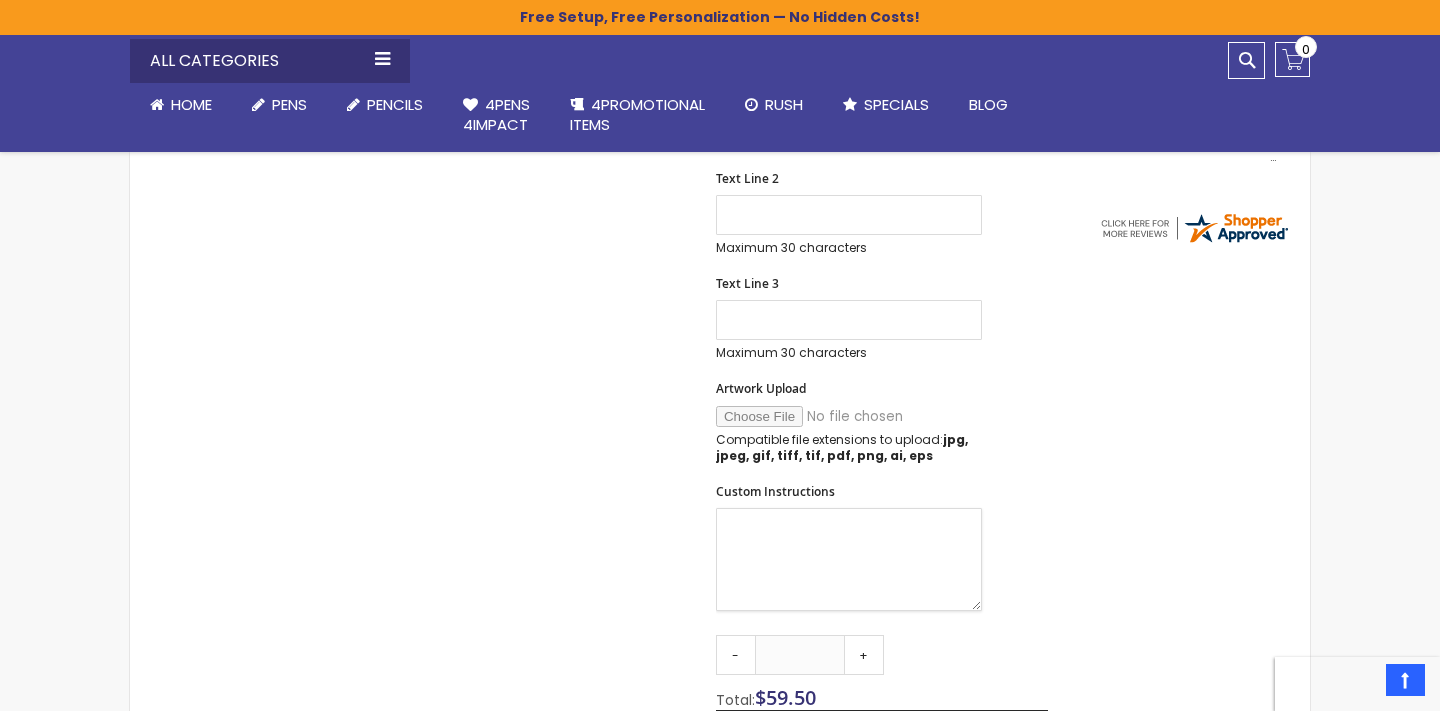 click on "Custom Instructions" at bounding box center [849, 559] 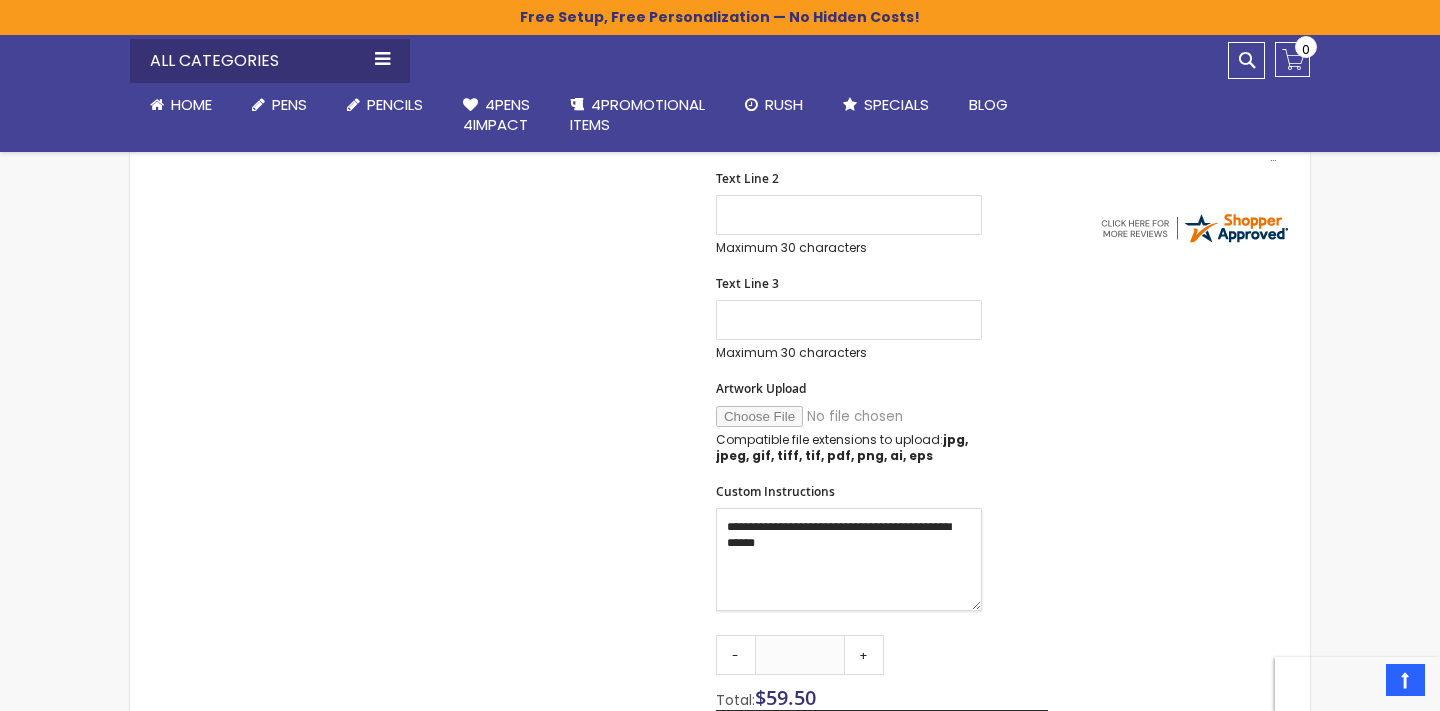 click on "**********" at bounding box center [849, 559] 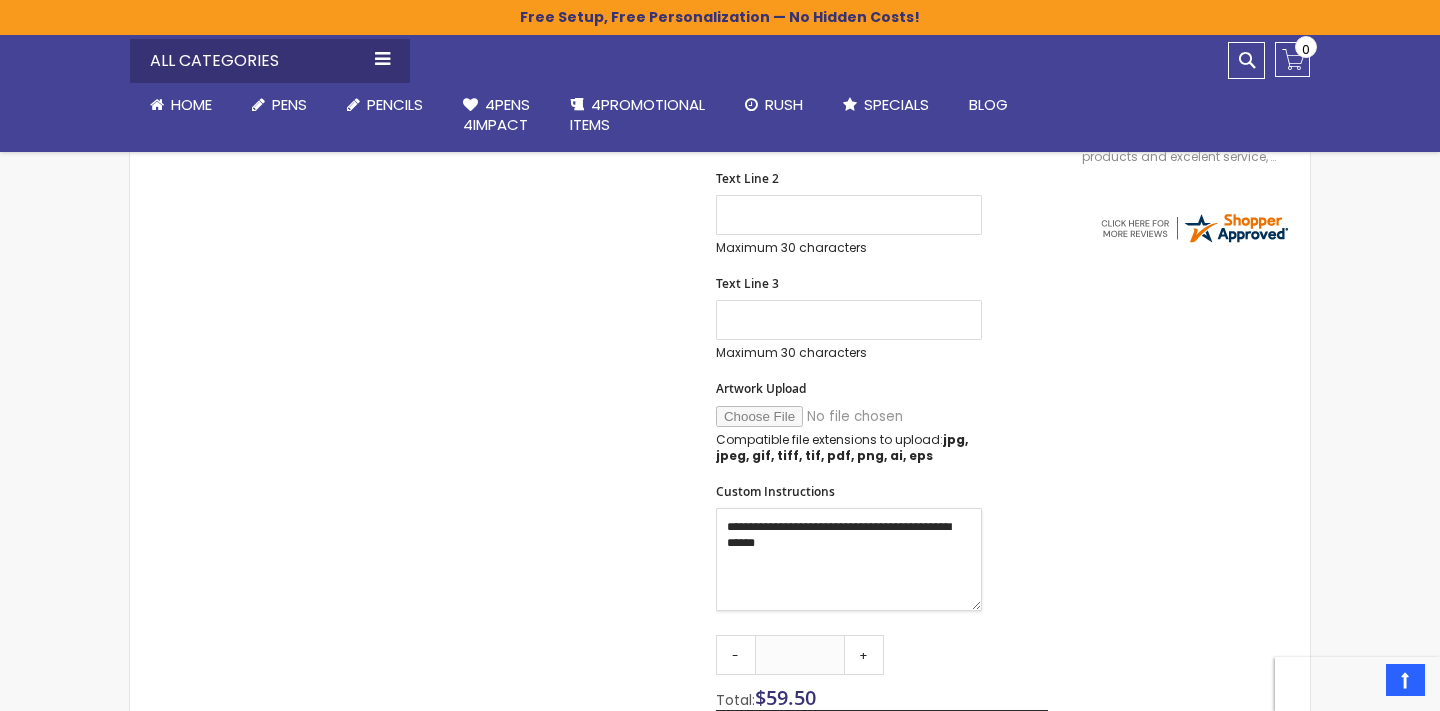 type on "**********" 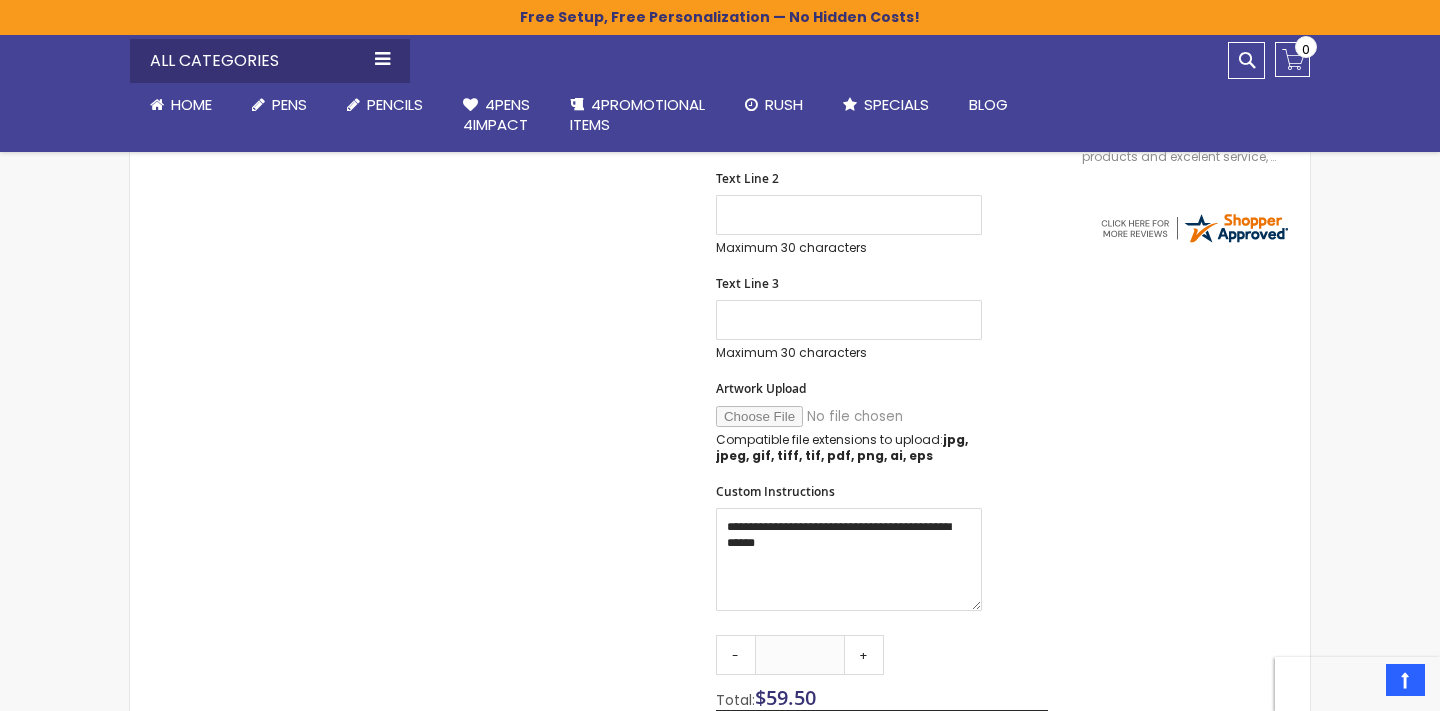 click on "Skip to the end of the images gallery
5% OFF
Skip to the beginning of the images gallery
Custom Eco-Friendly Rose Gold Earl Satin Soft Touch Gel Pen
SKU
4PG-5280
Be the first to review this product
In stock
Only  %1  left" at bounding box center [720, 533] 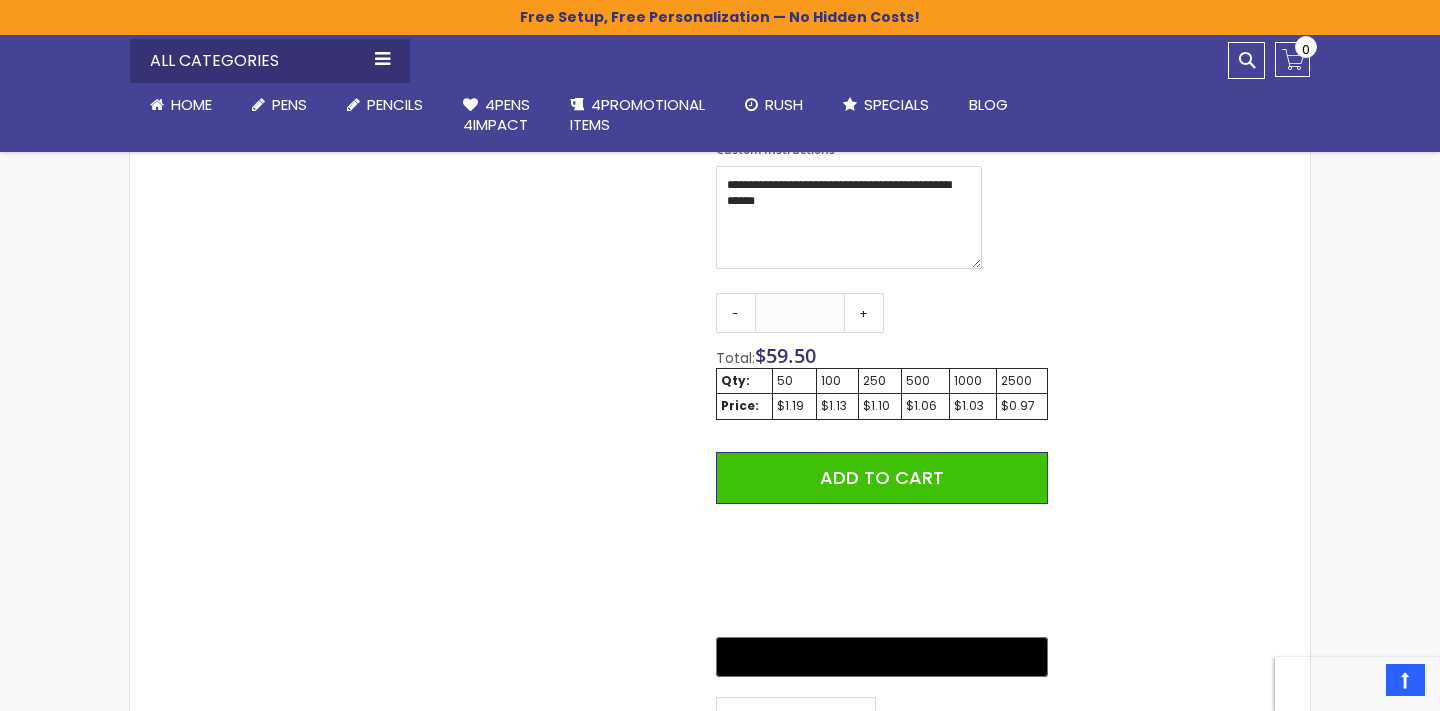 scroll, scrollTop: 1052, scrollLeft: 0, axis: vertical 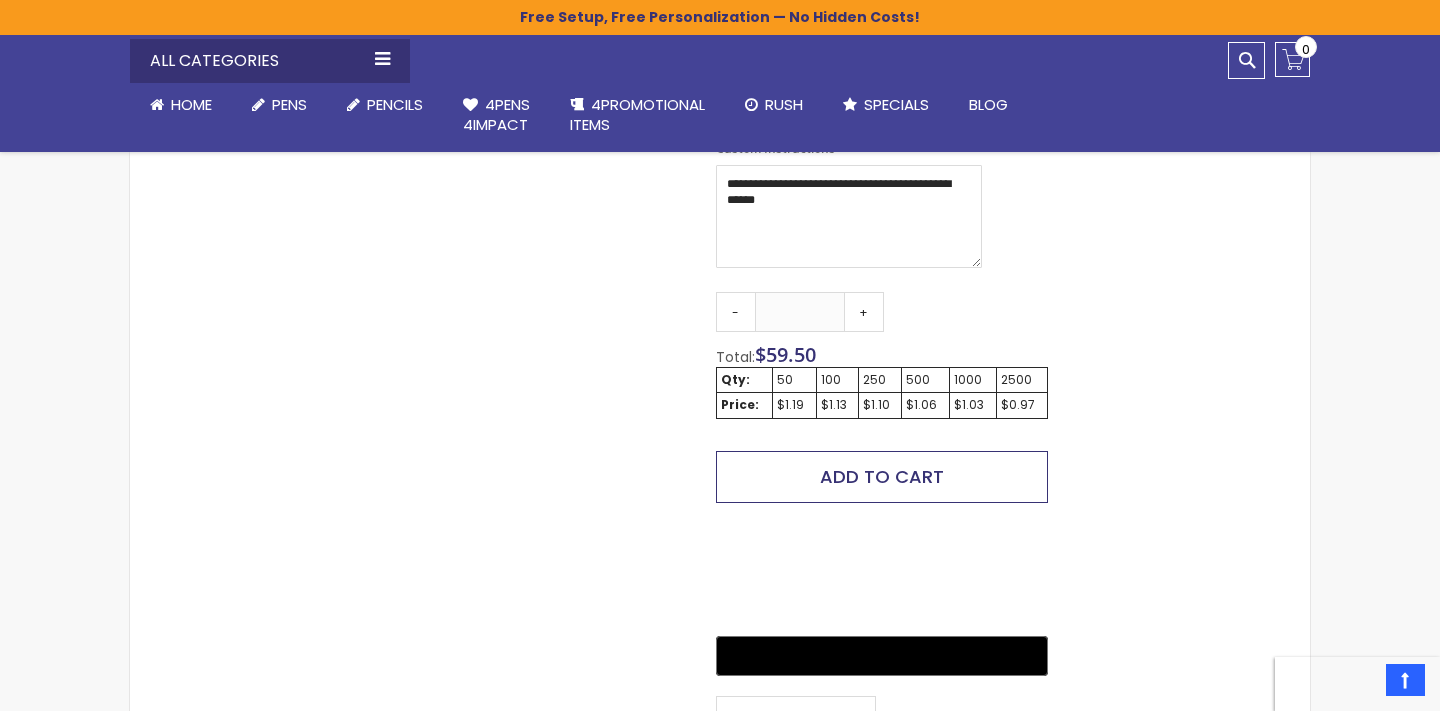 click on "Add to Cart" at bounding box center (882, 477) 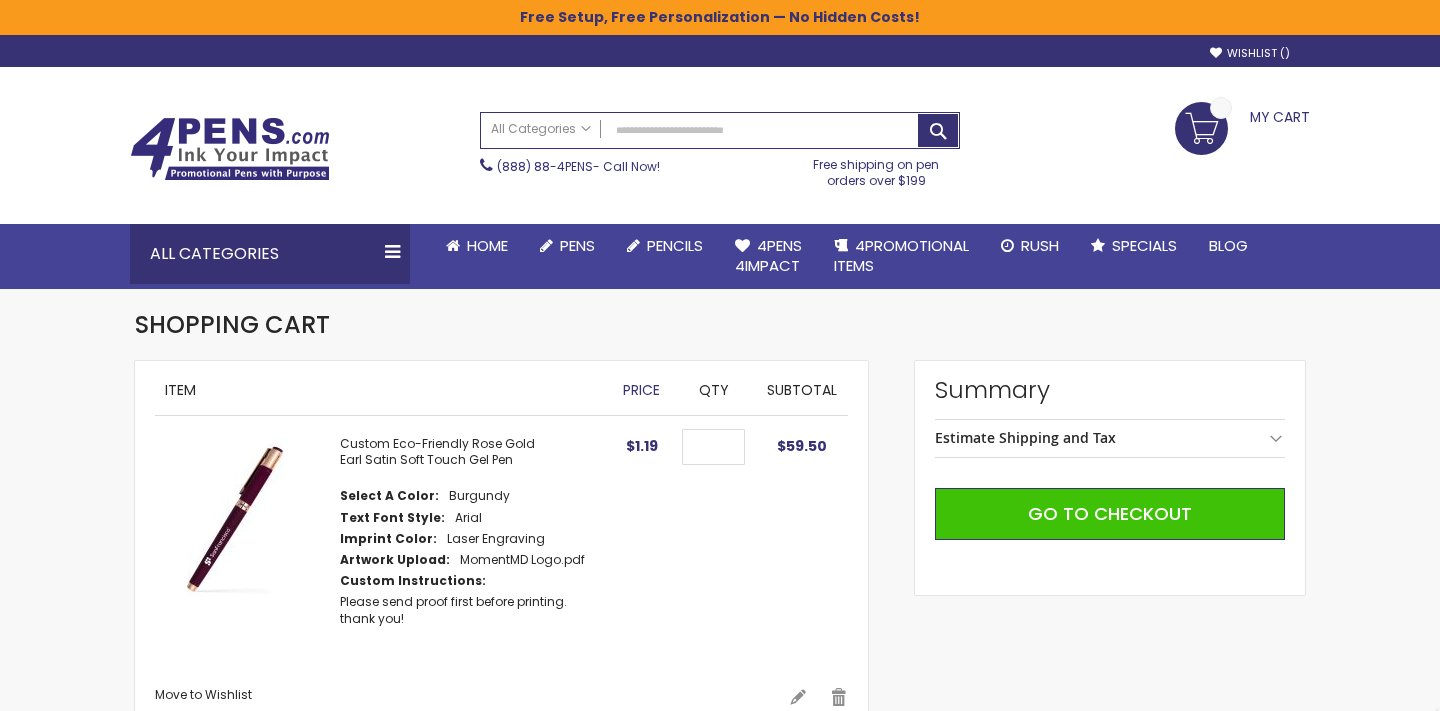 scroll, scrollTop: 0, scrollLeft: 0, axis: both 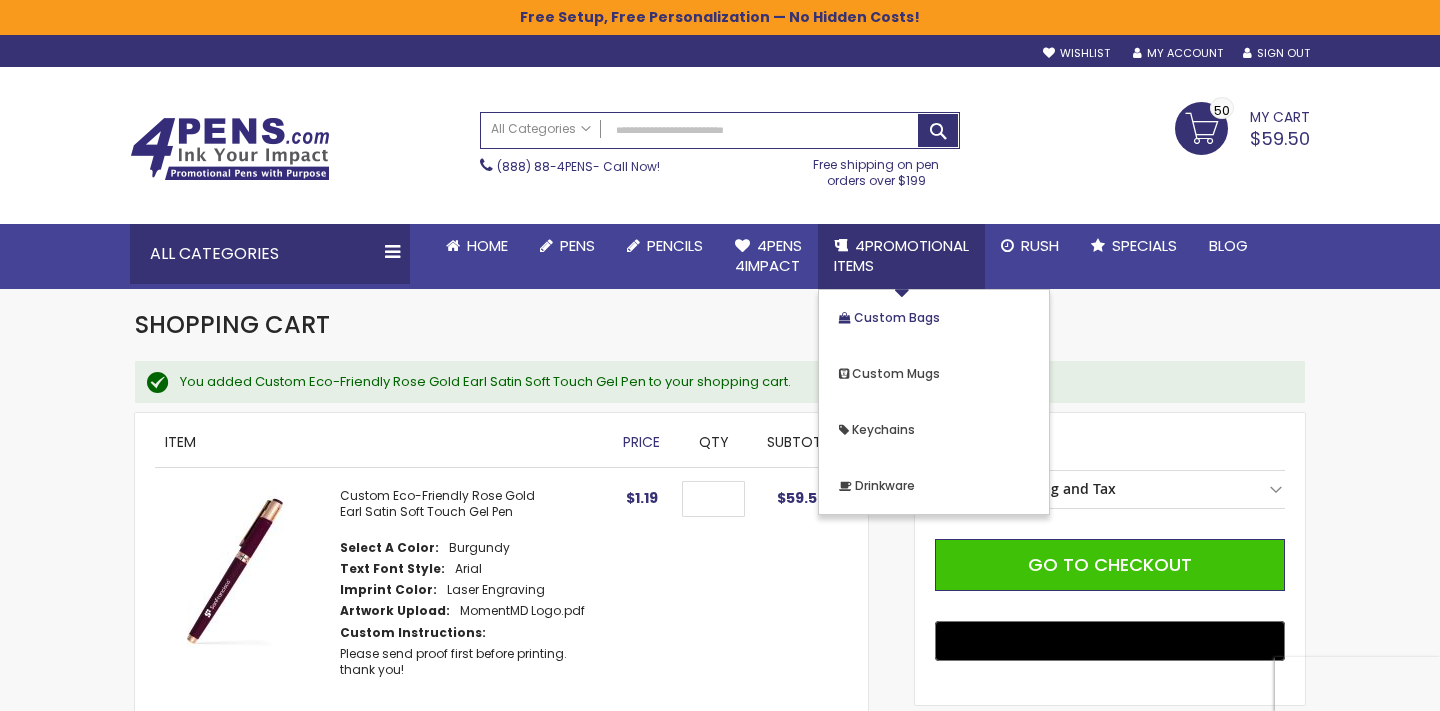 click on "Custom Bags" at bounding box center [897, 317] 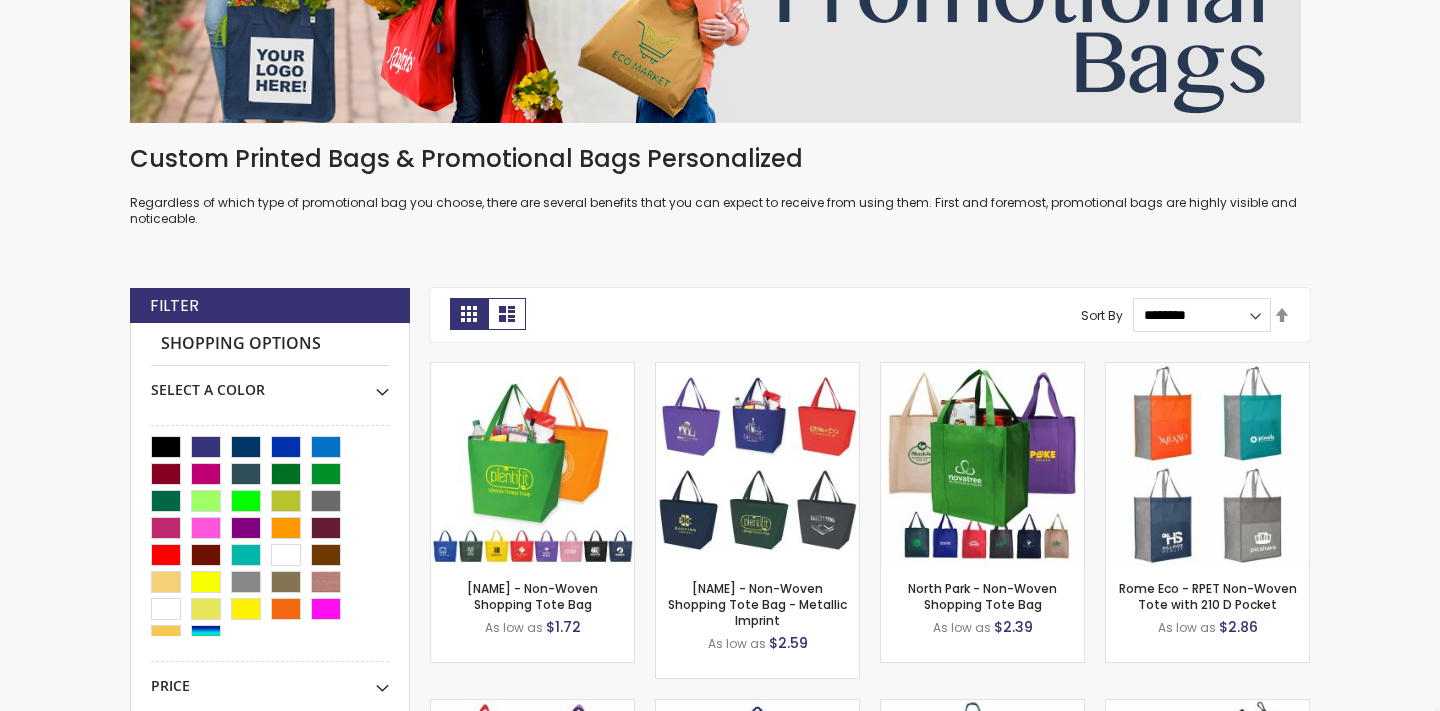 scroll, scrollTop: 397, scrollLeft: 0, axis: vertical 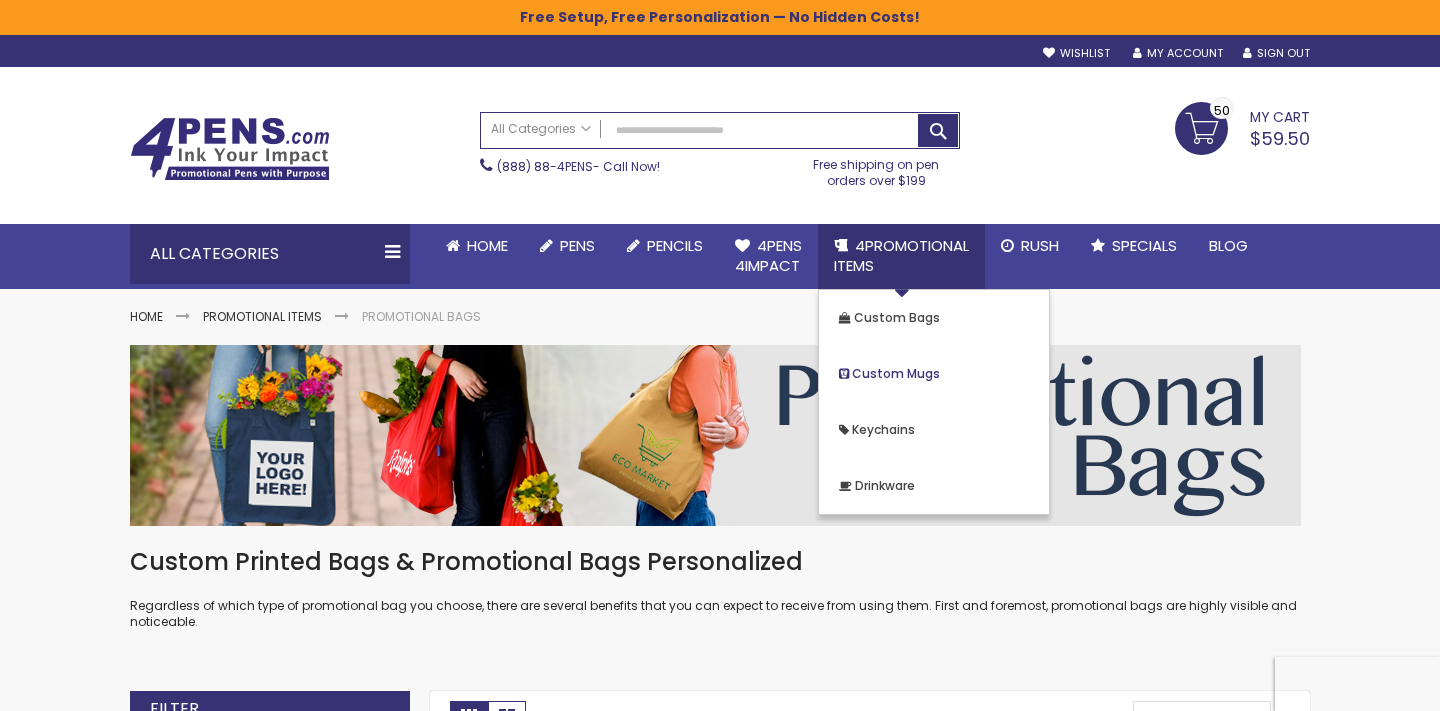 click on "Custom Mugs" at bounding box center (896, 373) 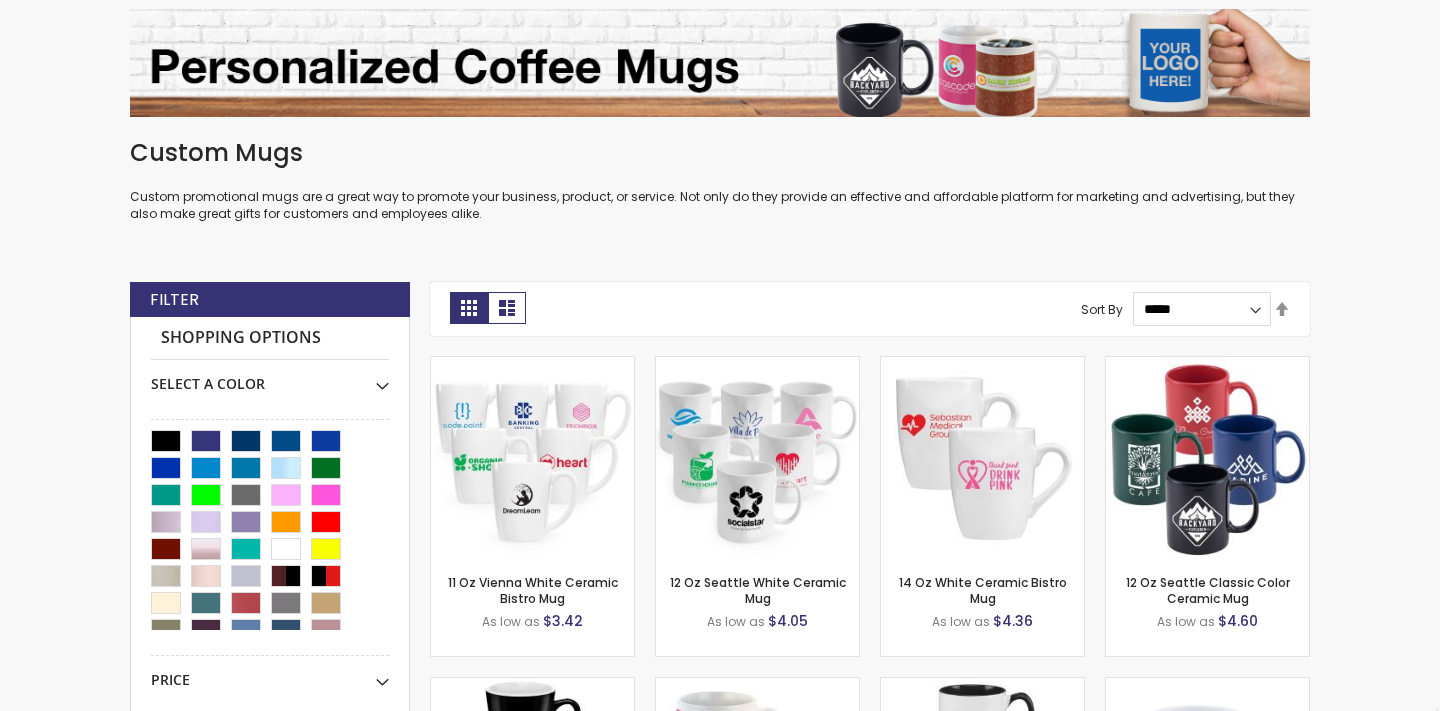 scroll, scrollTop: 338, scrollLeft: 0, axis: vertical 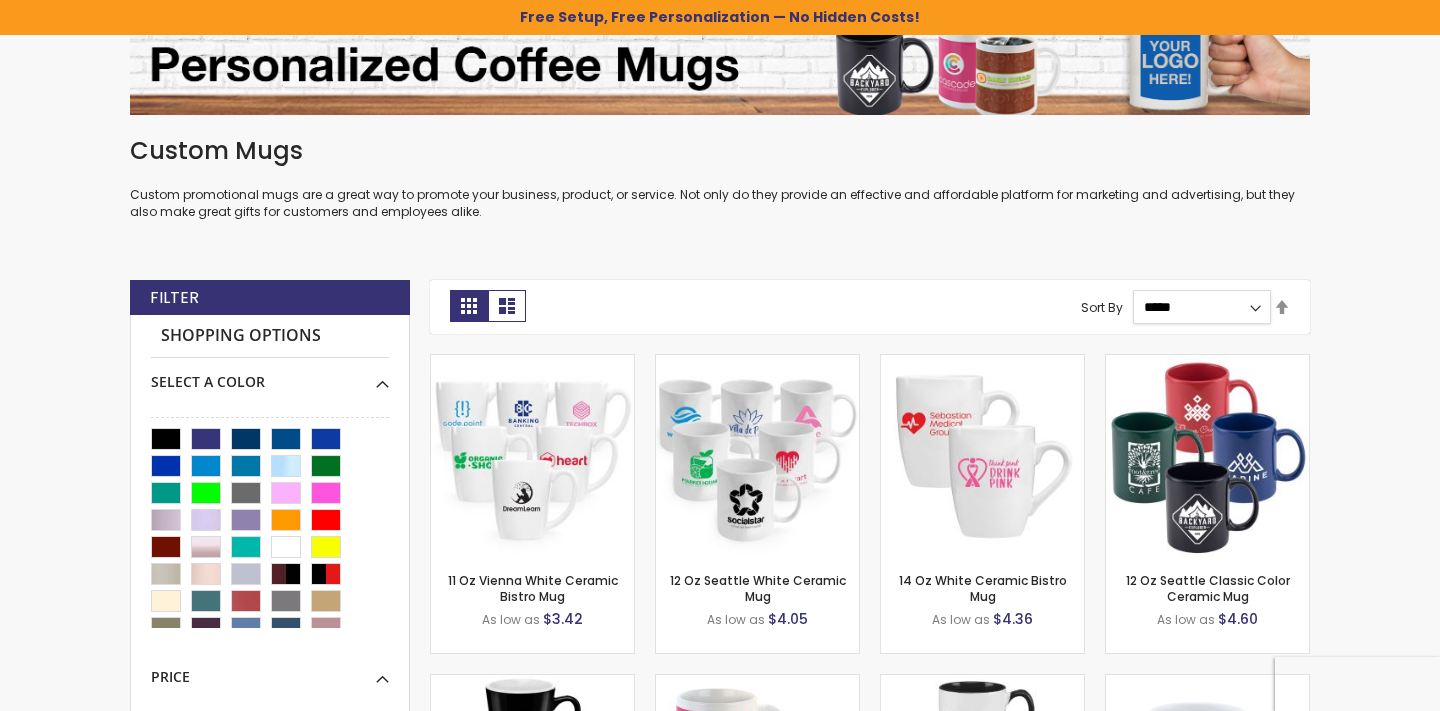click on "**********" at bounding box center [1202, 307] 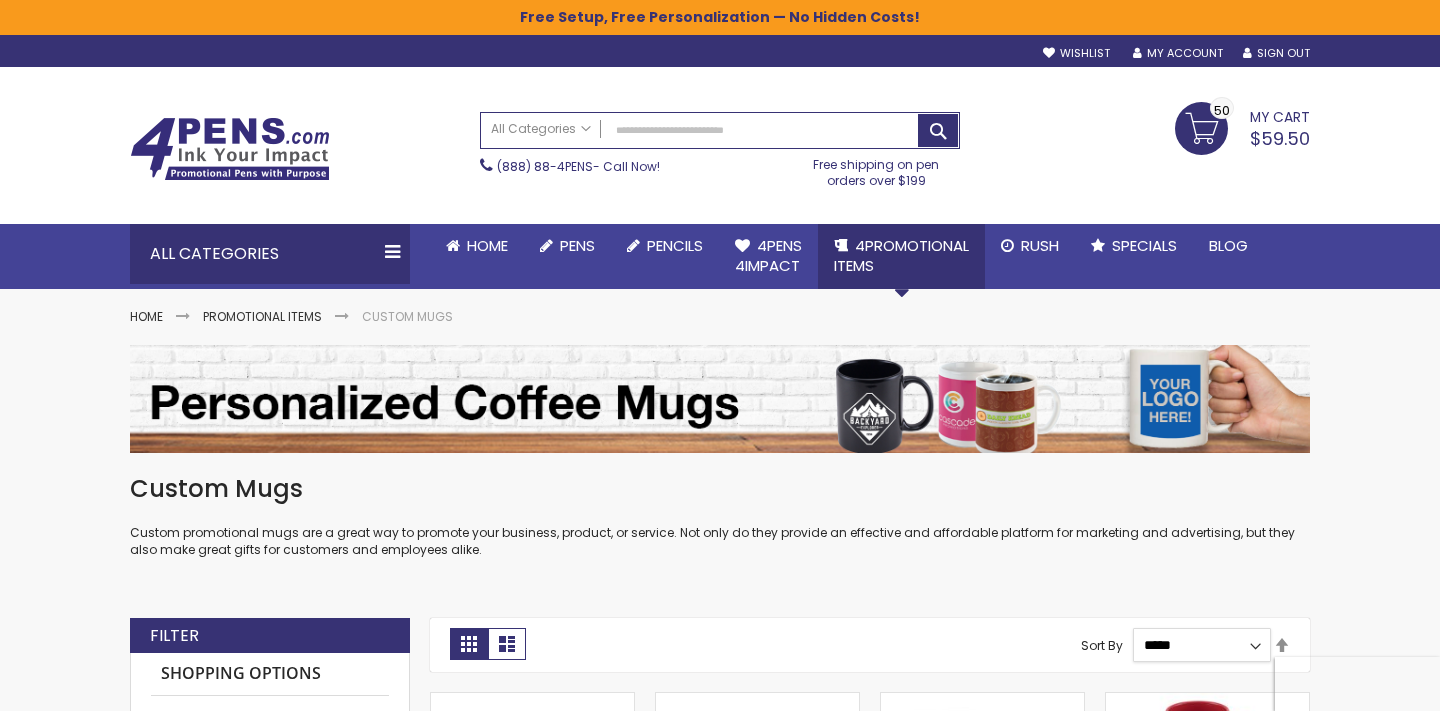 scroll, scrollTop: 0, scrollLeft: 0, axis: both 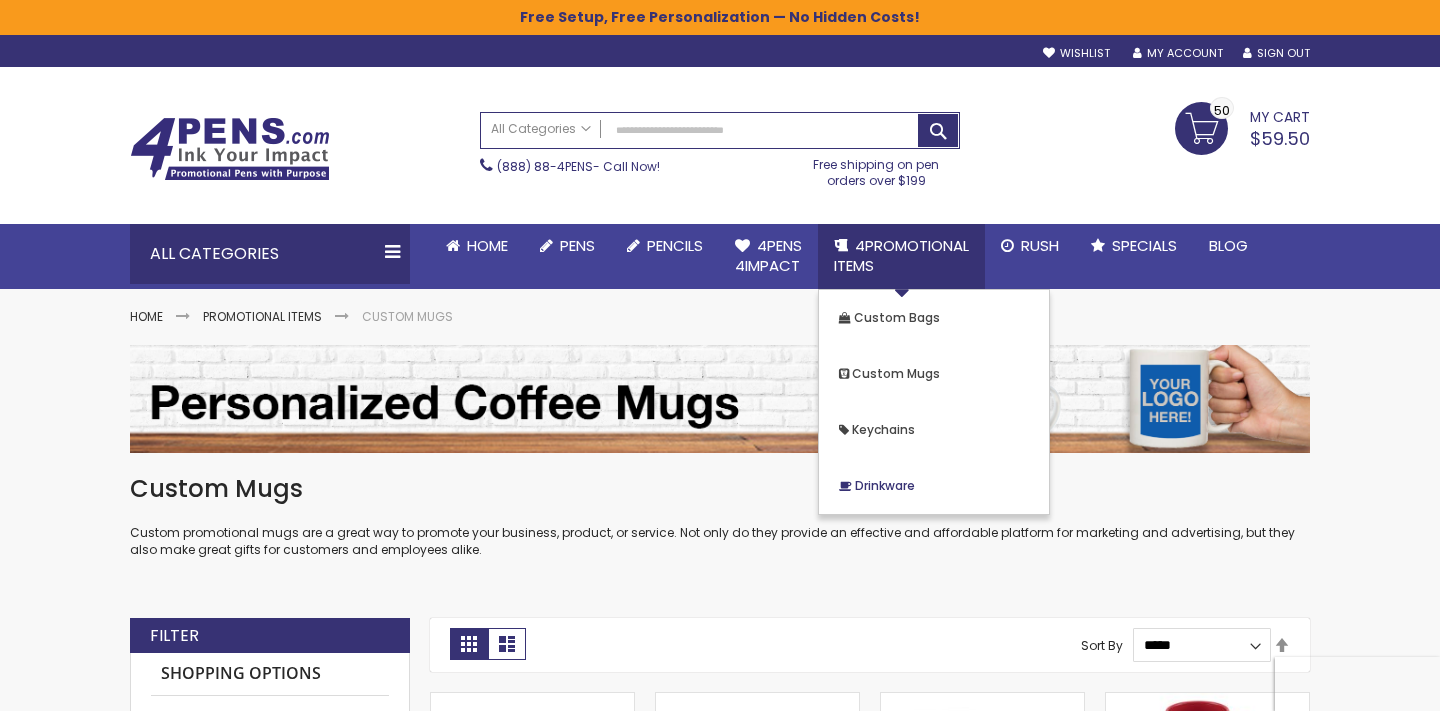 click on "Drinkware" at bounding box center [885, 485] 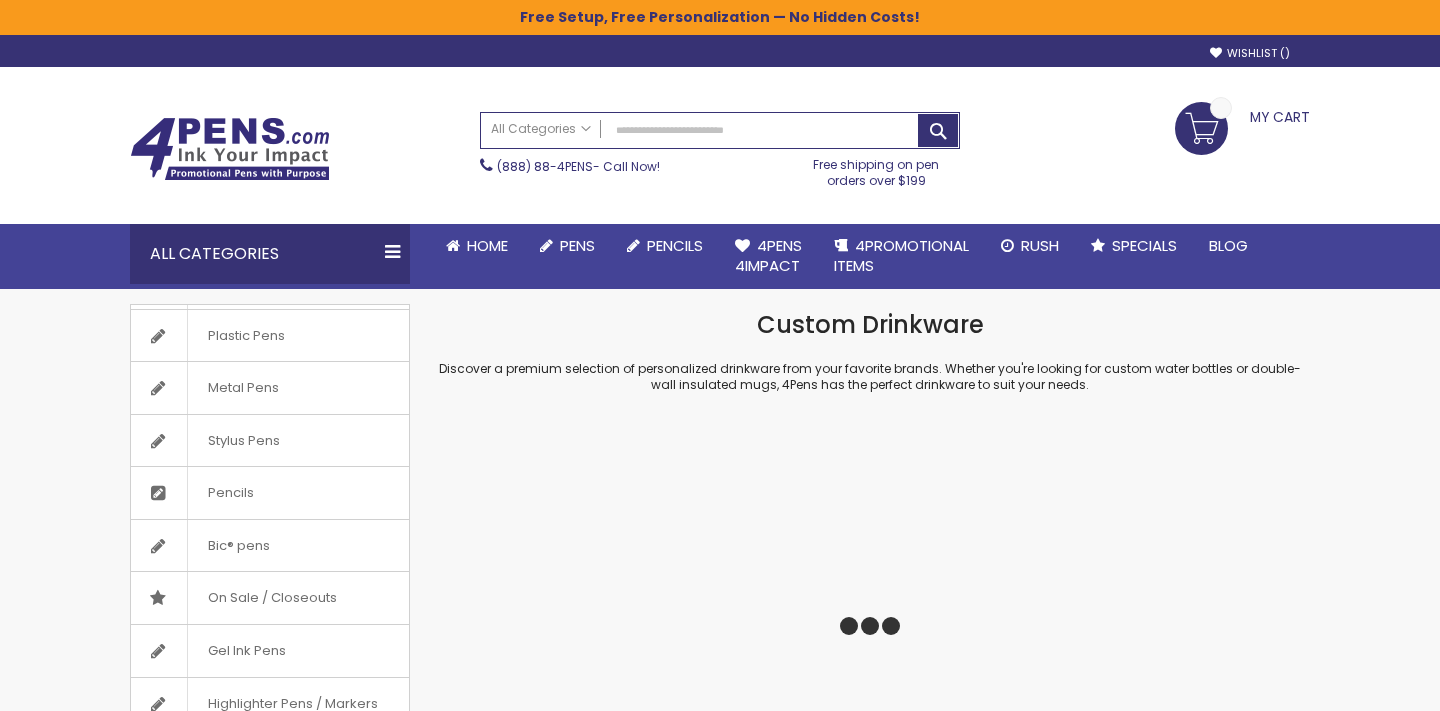 scroll, scrollTop: 139, scrollLeft: 0, axis: vertical 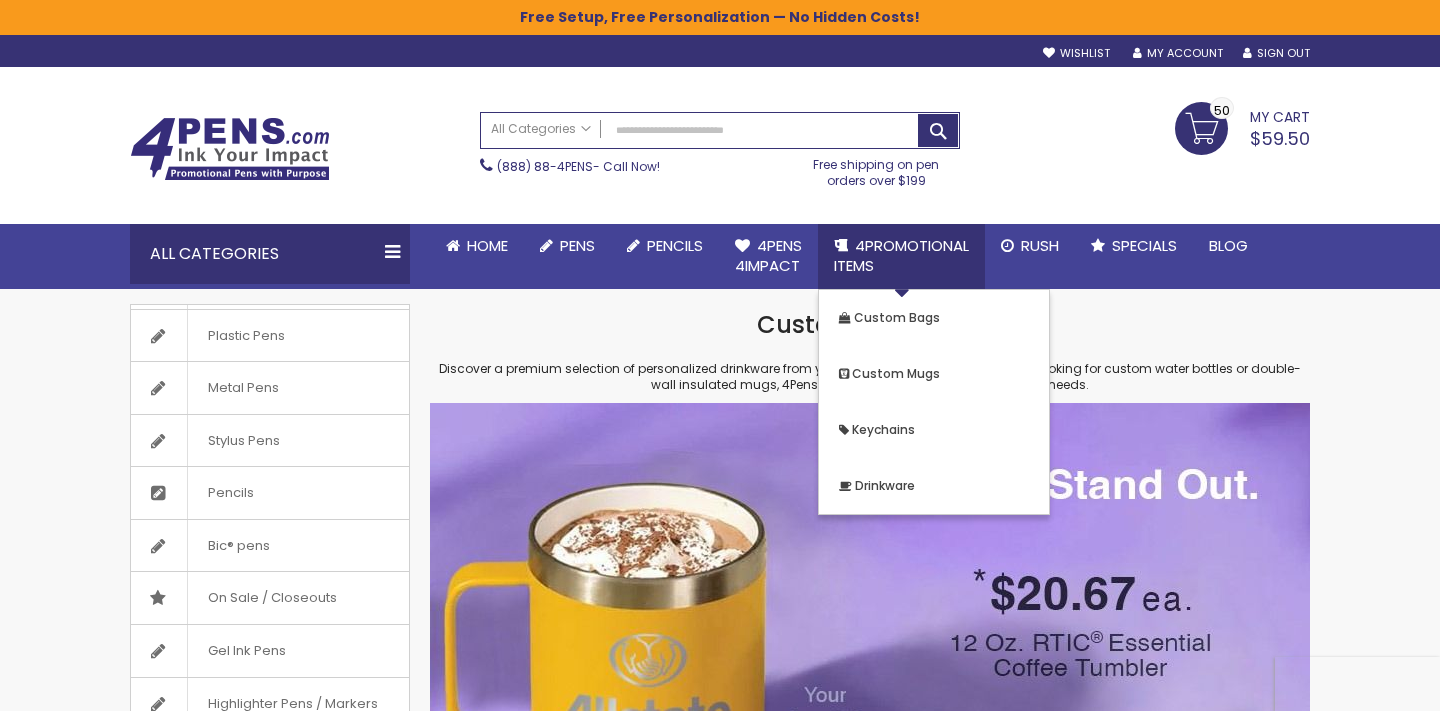 click on "Keychains" at bounding box center [934, 430] 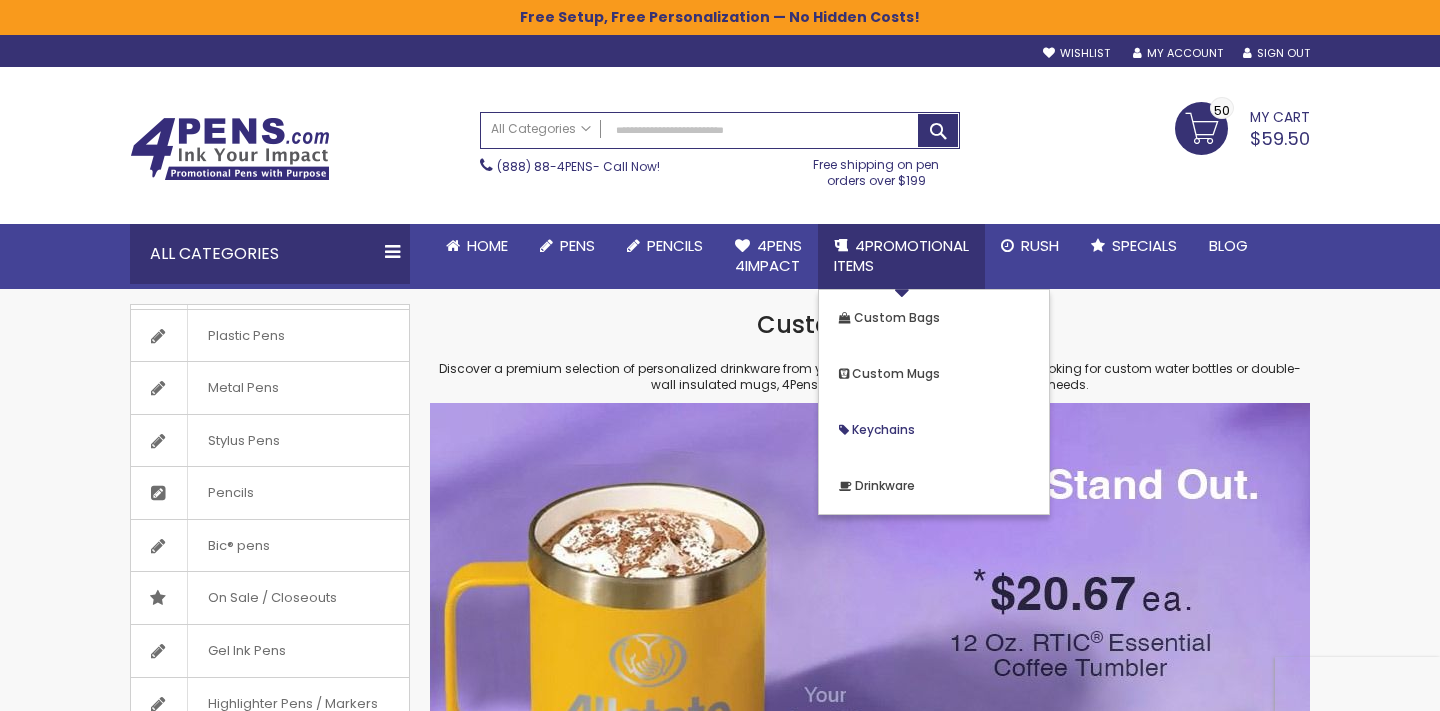 click on "Keychains" at bounding box center [883, 429] 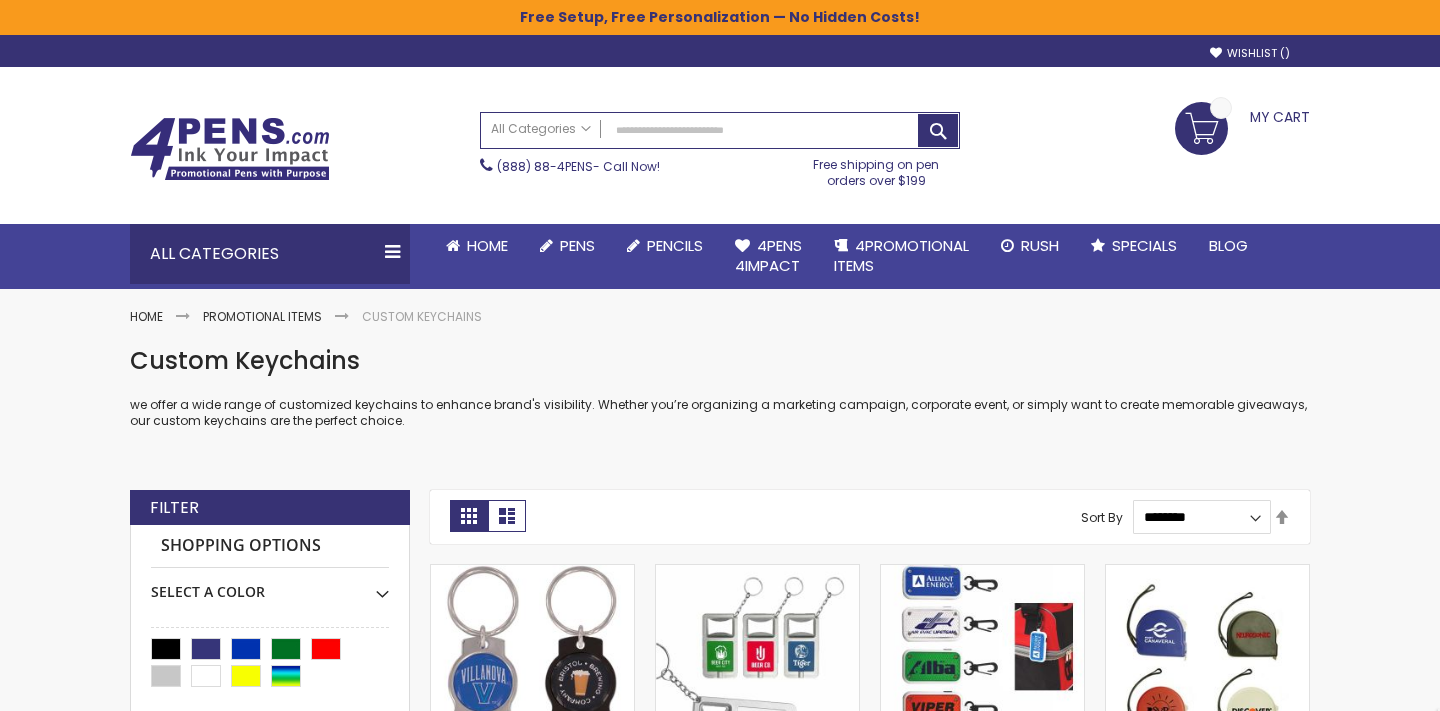 scroll, scrollTop: 204, scrollLeft: 0, axis: vertical 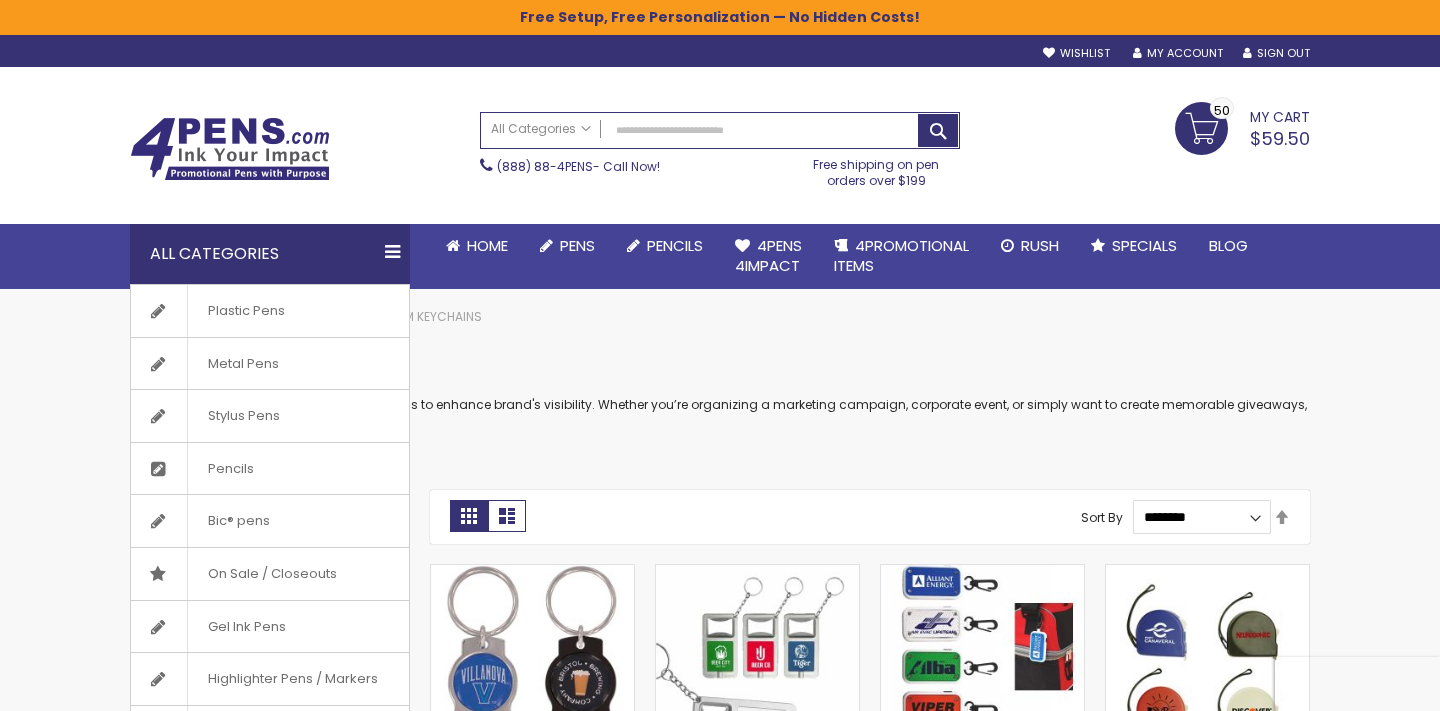 click on "All Categories" at bounding box center (270, 254) 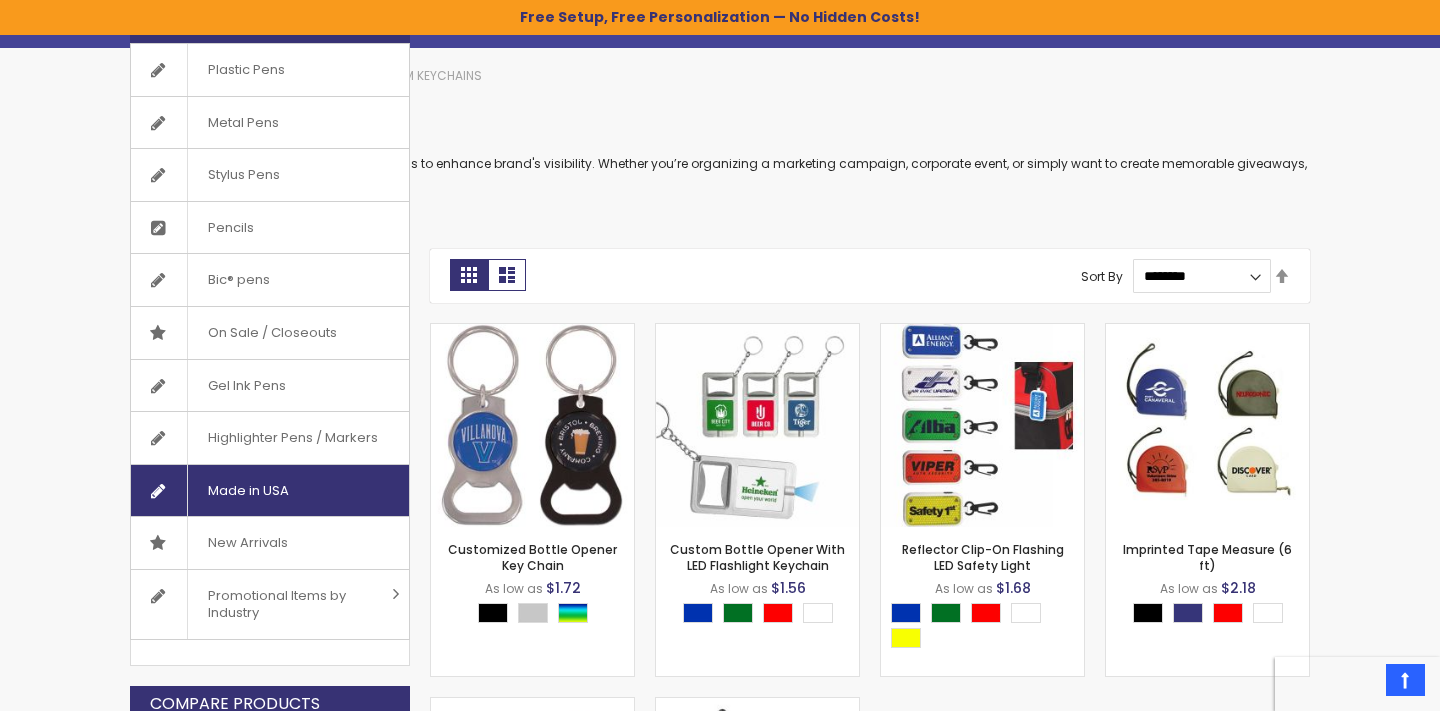scroll, scrollTop: 244, scrollLeft: 0, axis: vertical 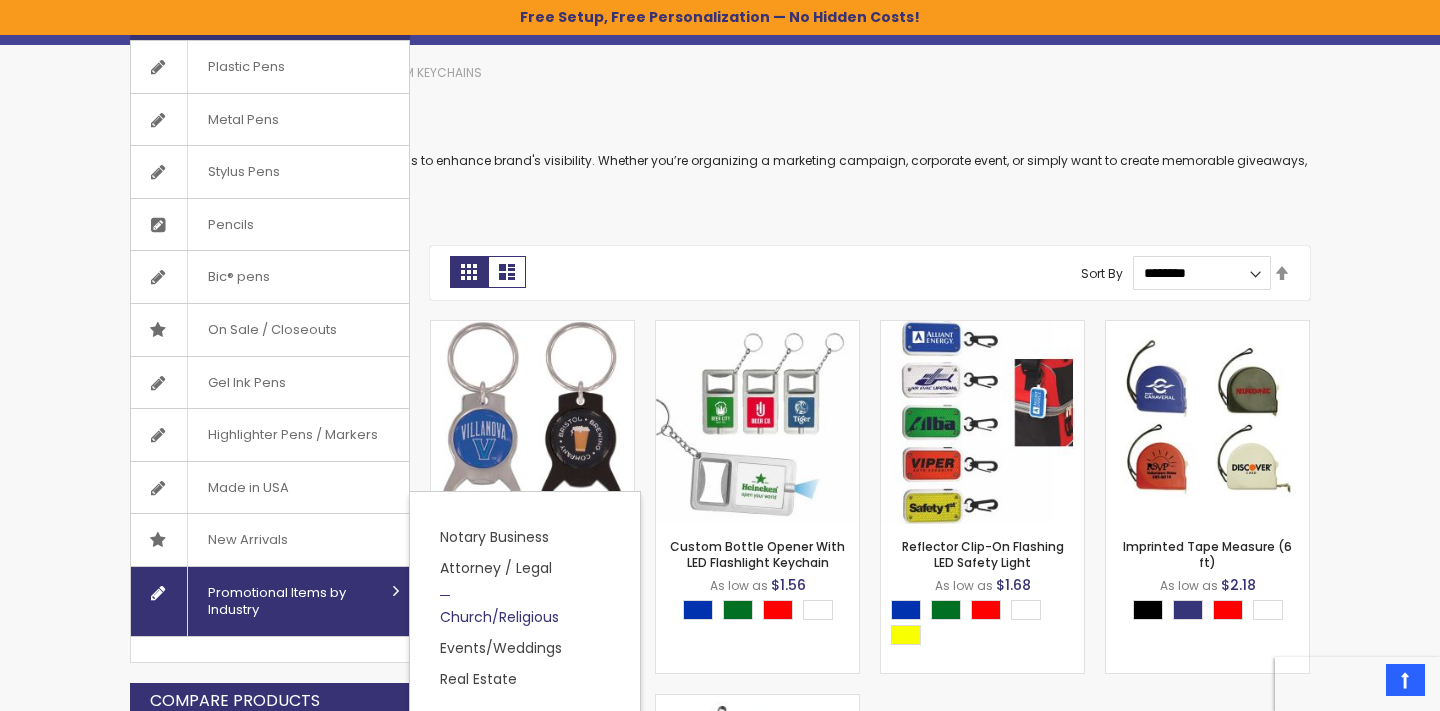 click on "Church/Religious" at bounding box center (499, 607) 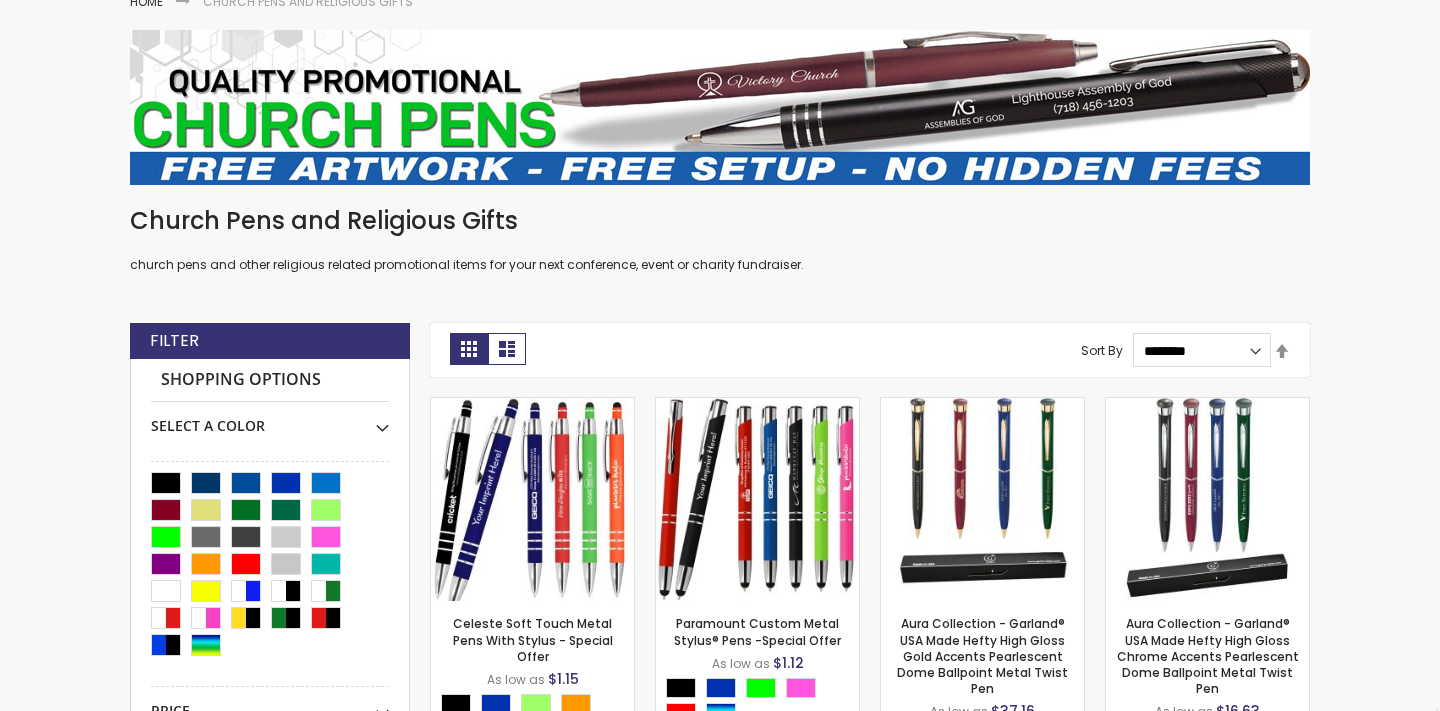 scroll, scrollTop: 315, scrollLeft: 0, axis: vertical 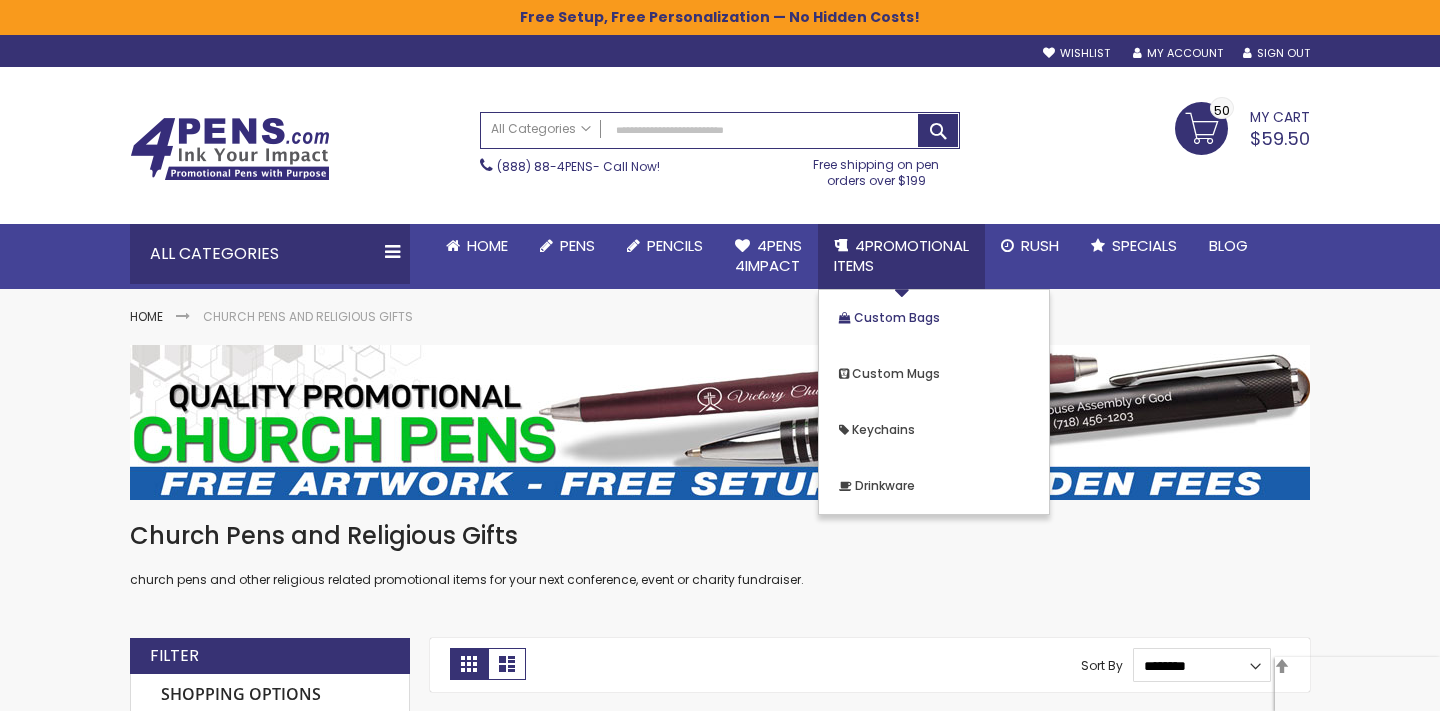 click on "Custom Bags" at bounding box center (897, 317) 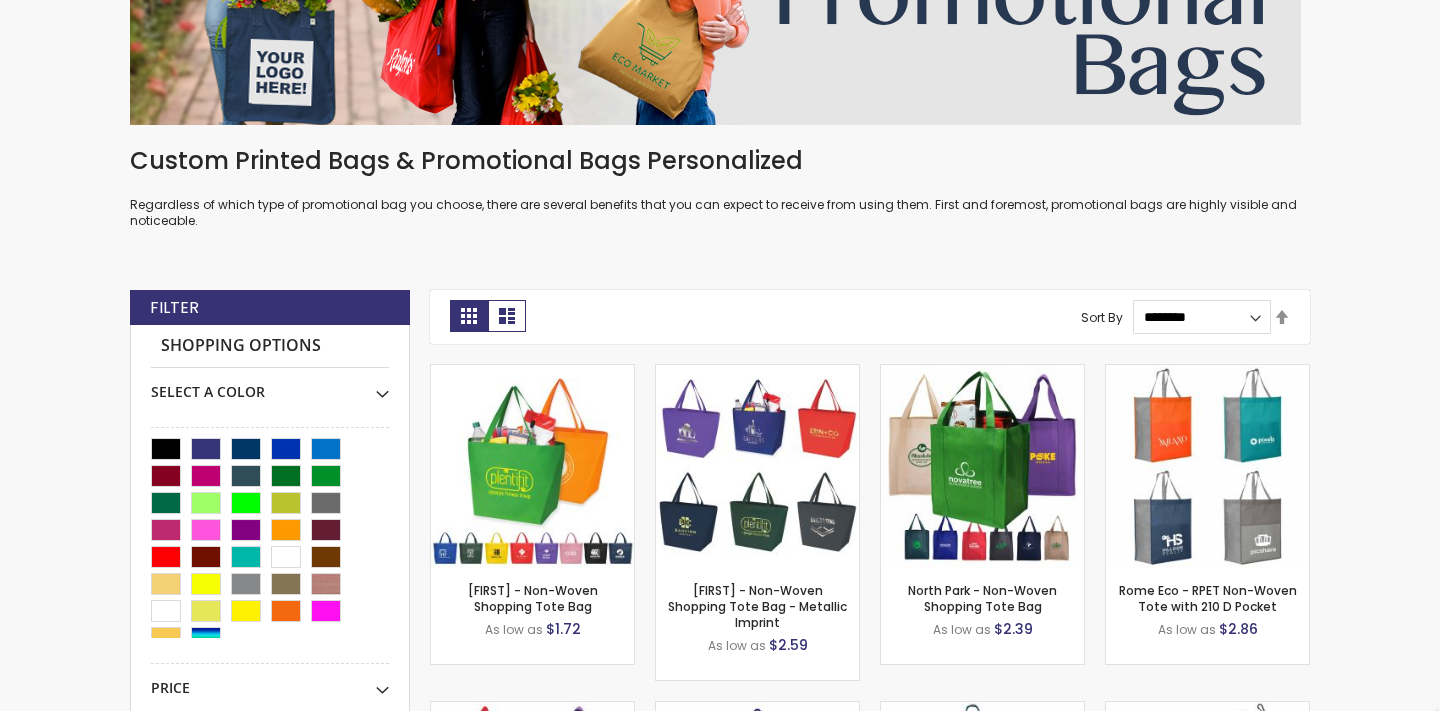 scroll, scrollTop: 398, scrollLeft: 0, axis: vertical 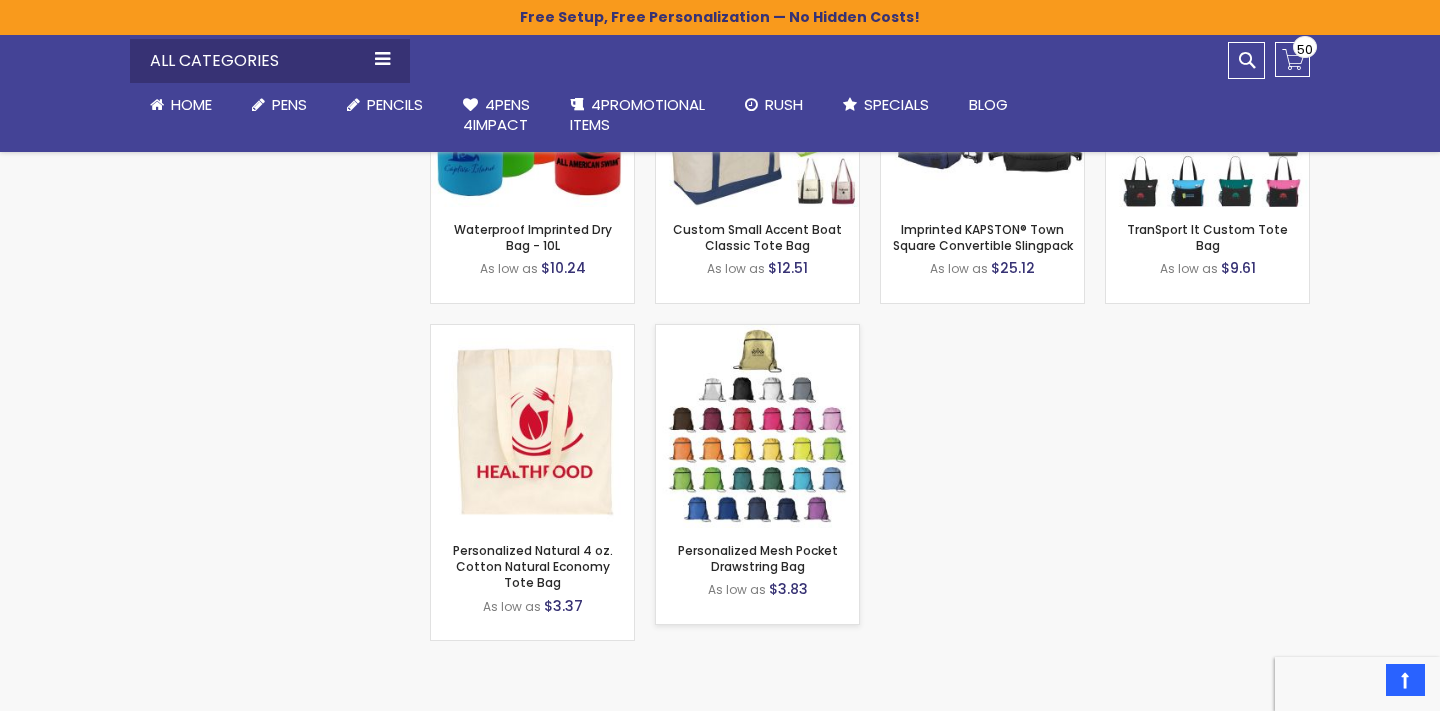 click on "-
***
+
Add to Cart" at bounding box center [757, 495] 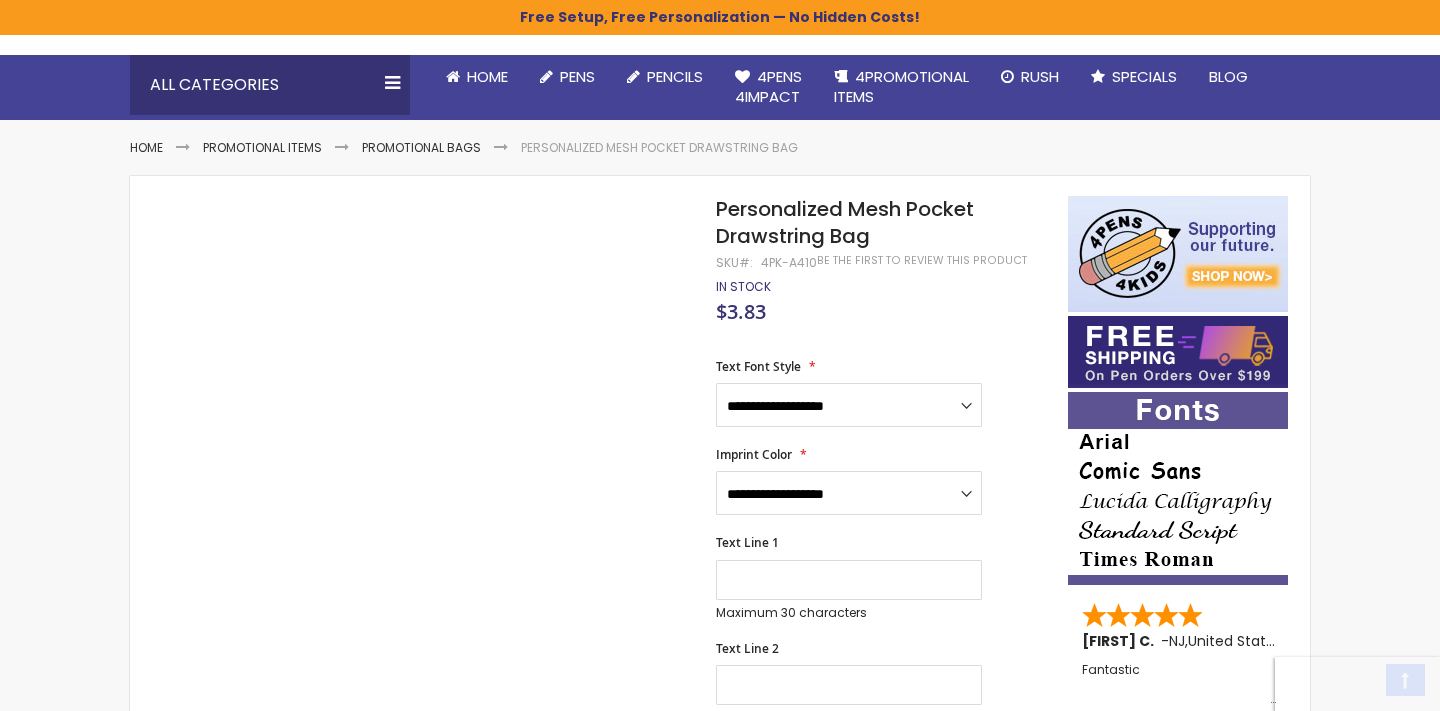 scroll, scrollTop: 194, scrollLeft: 0, axis: vertical 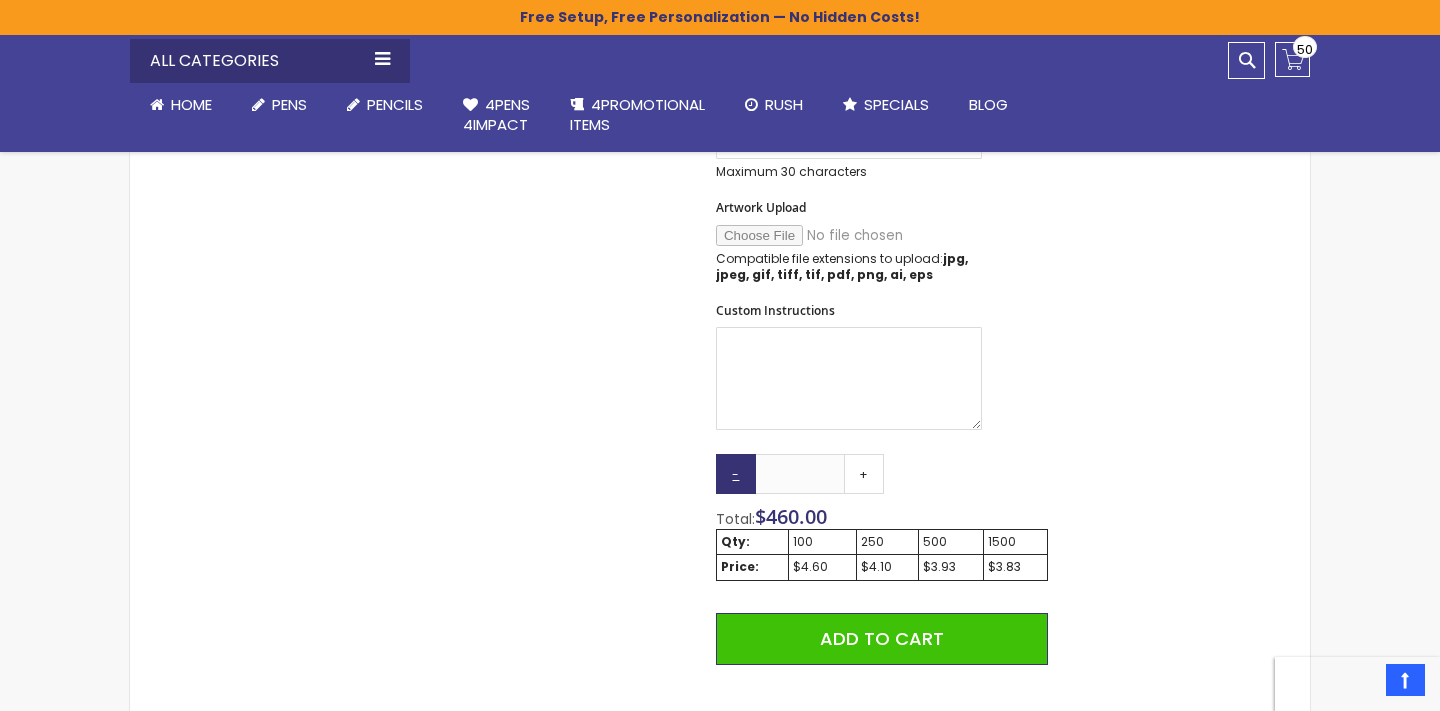 click on "-" at bounding box center (736, 474) 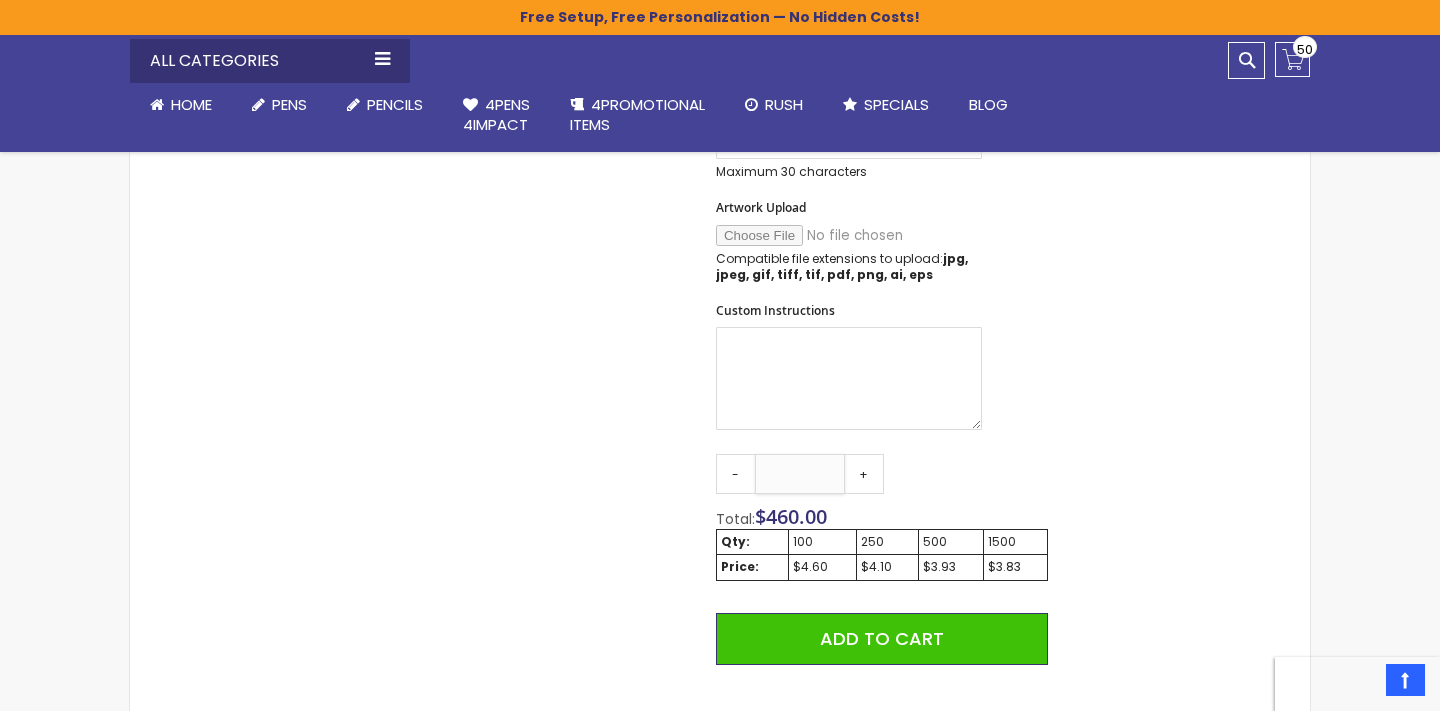 click on "***" at bounding box center (800, 474) 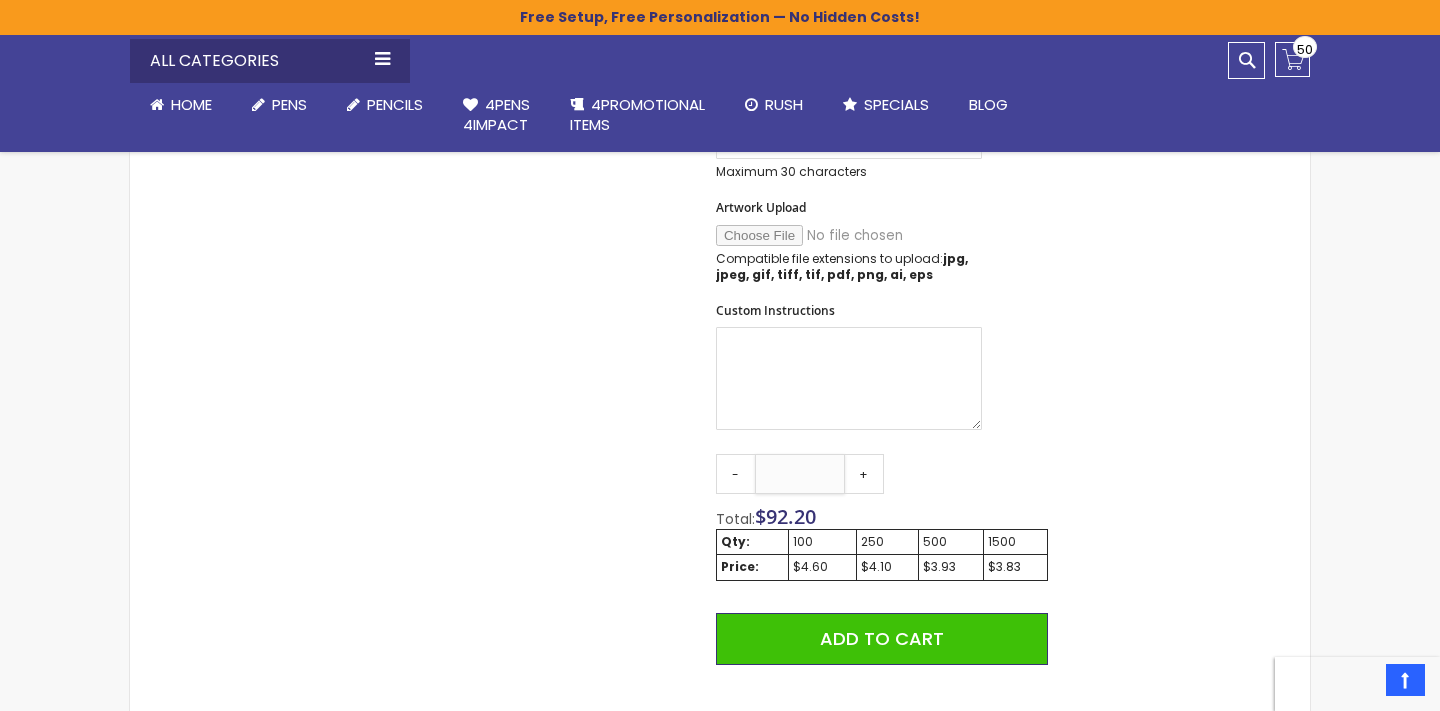 type on "**" 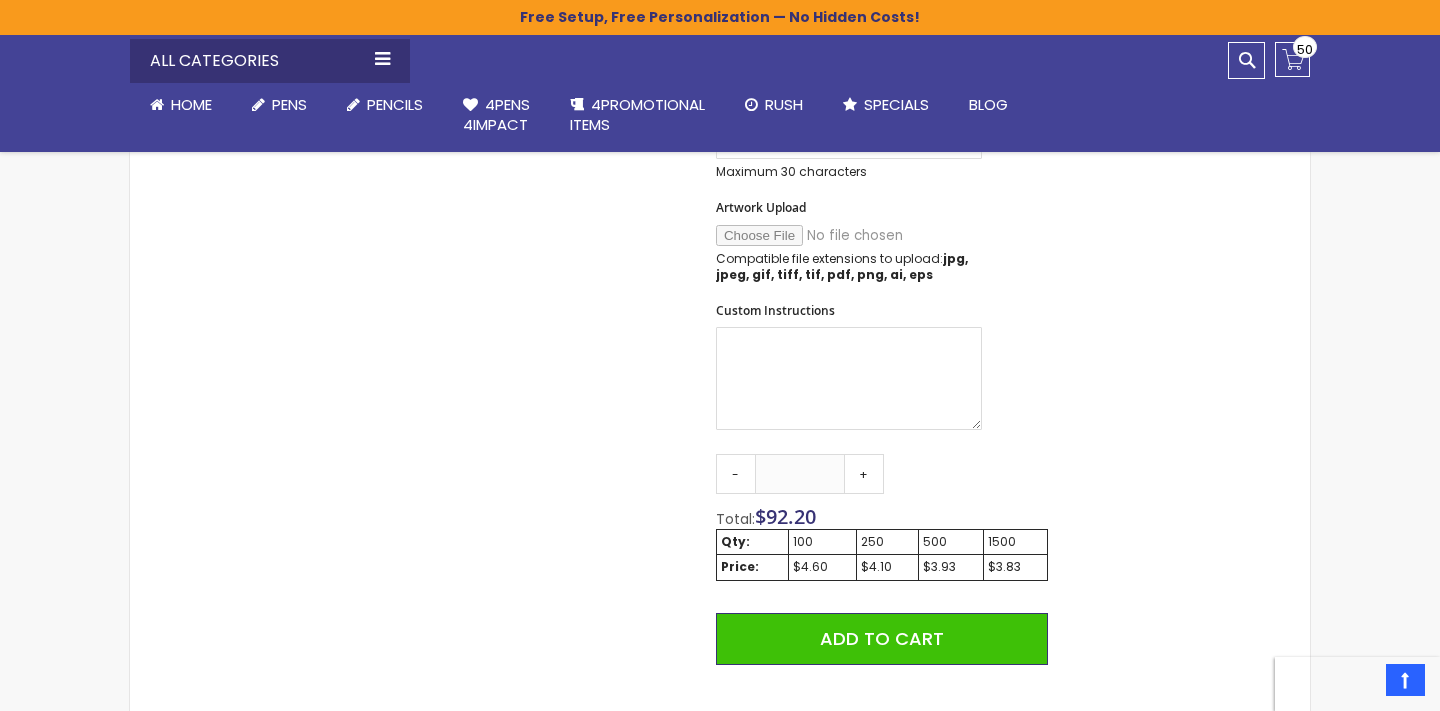 click on "Custom Instructions" at bounding box center (882, 368) 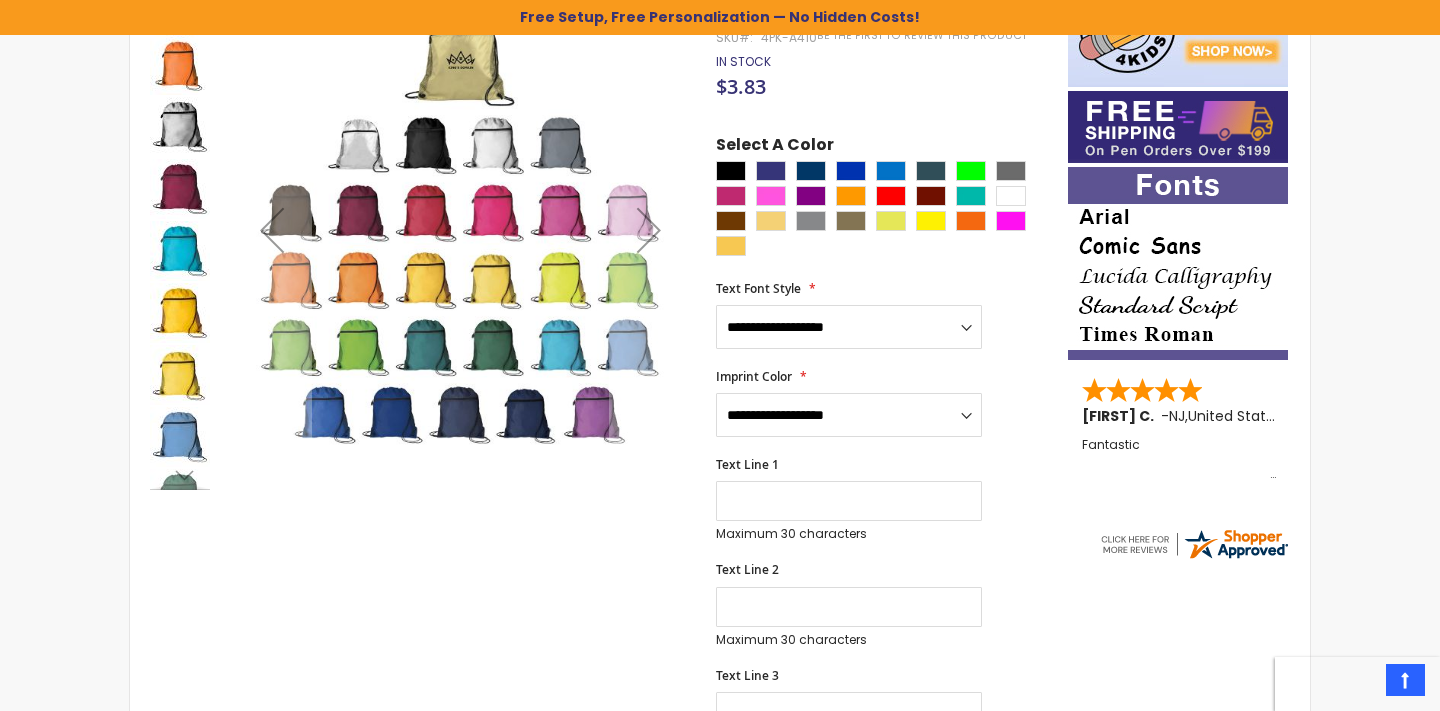 scroll, scrollTop: 243, scrollLeft: 0, axis: vertical 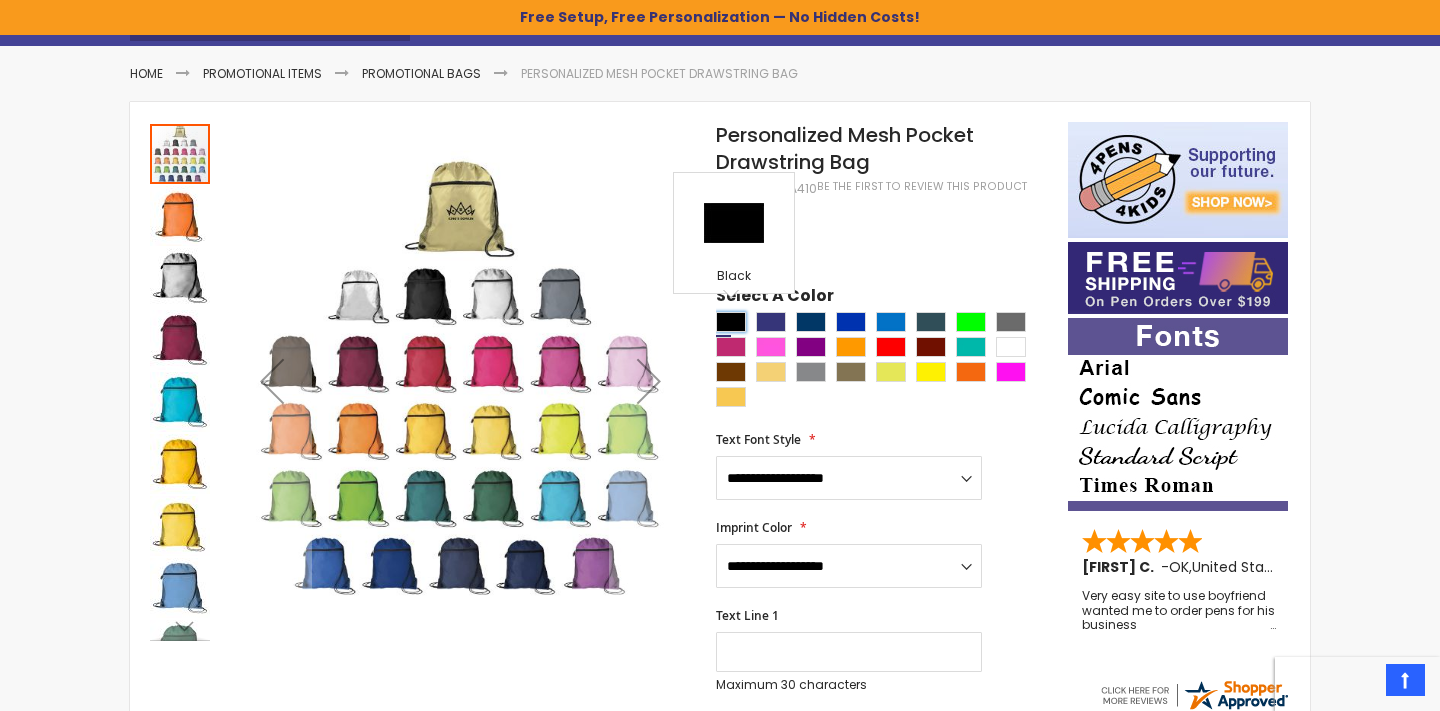 click at bounding box center (731, 322) 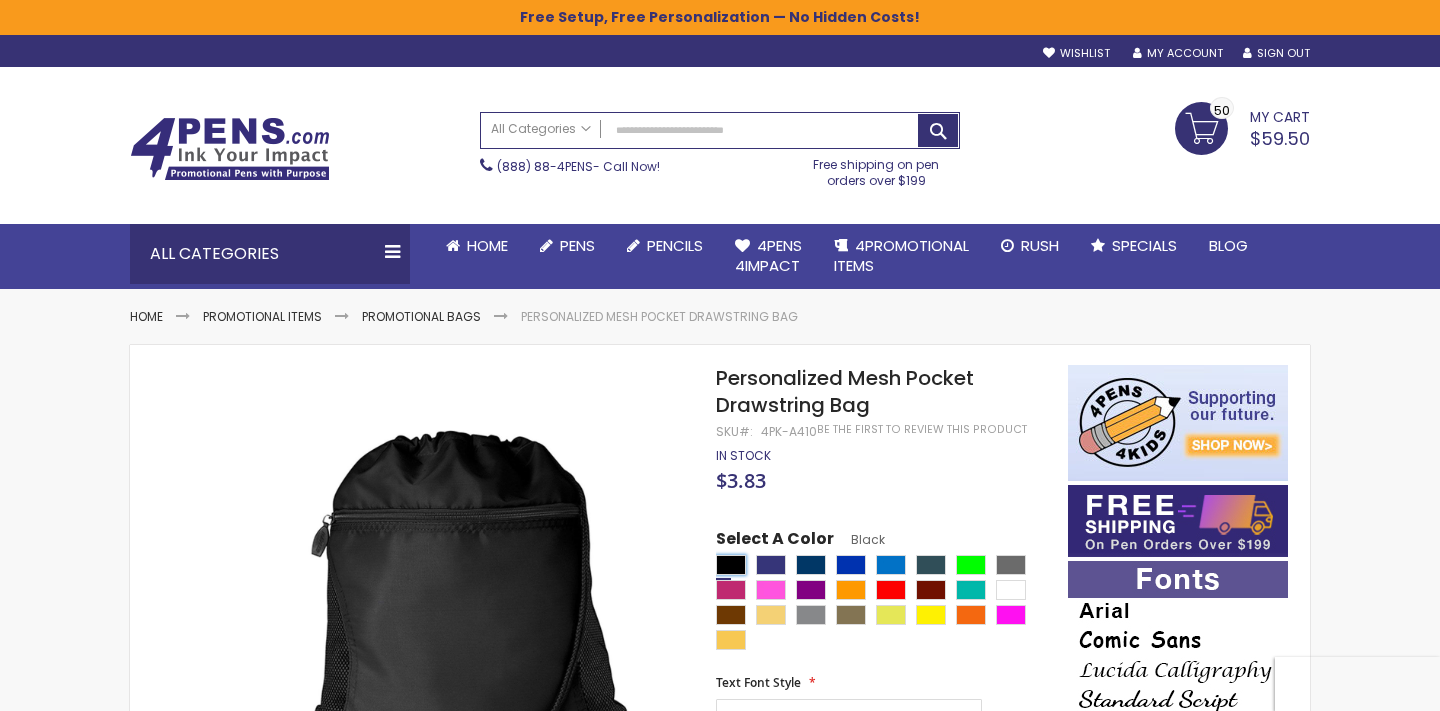 scroll, scrollTop: 0, scrollLeft: 0, axis: both 